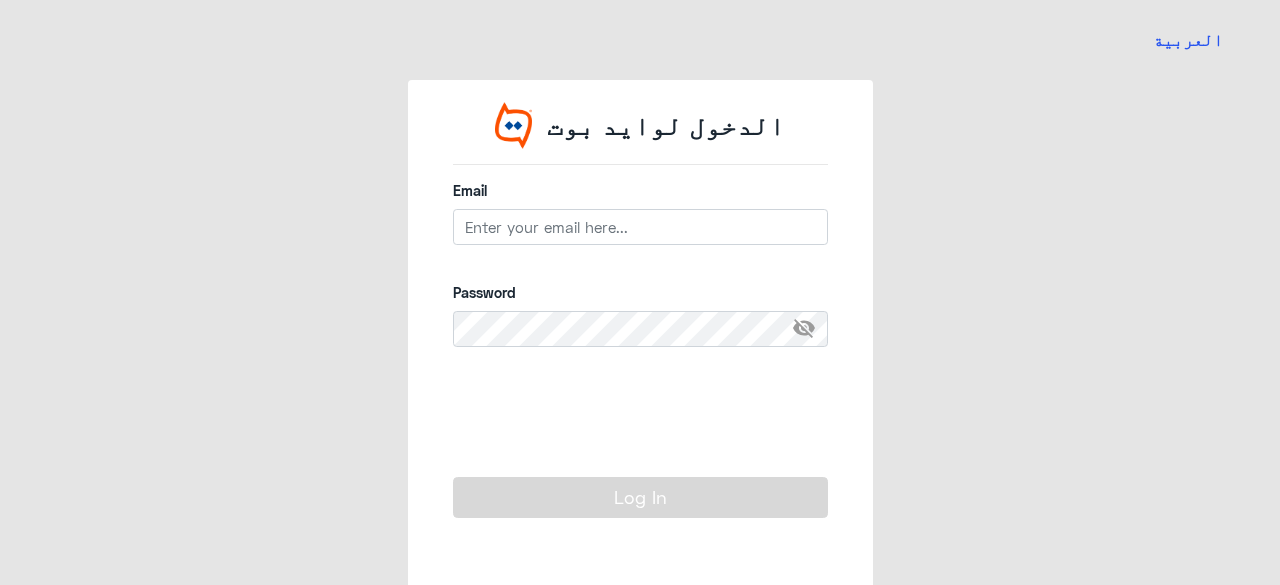 scroll, scrollTop: 0, scrollLeft: 0, axis: both 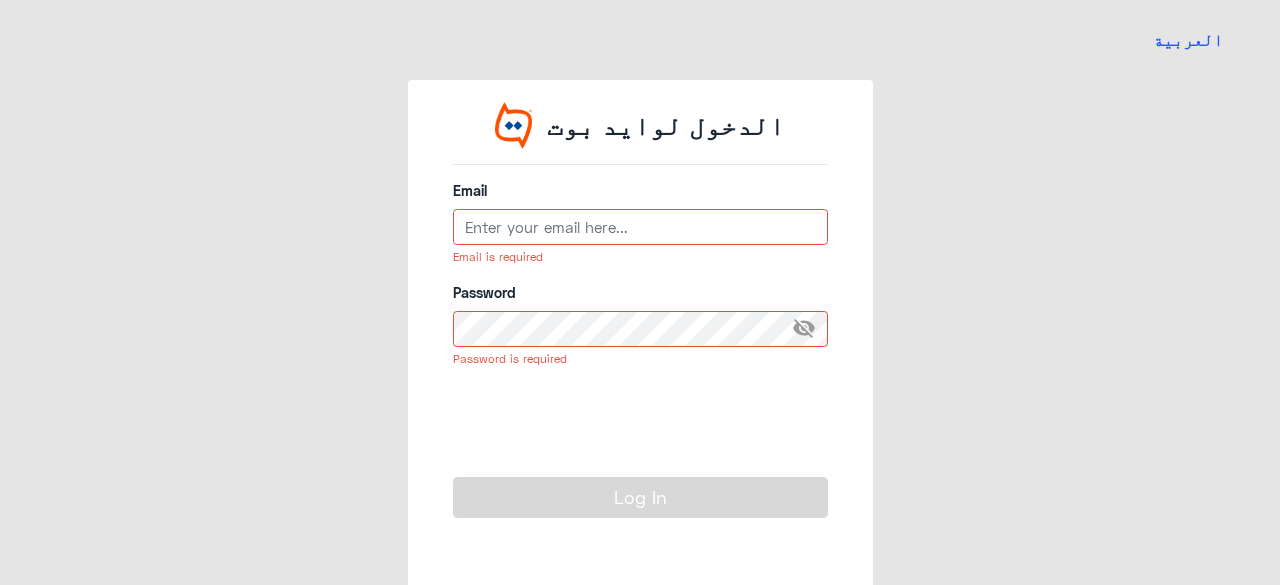 type on "amir.gaafar@[EXAMPLE.COM]" 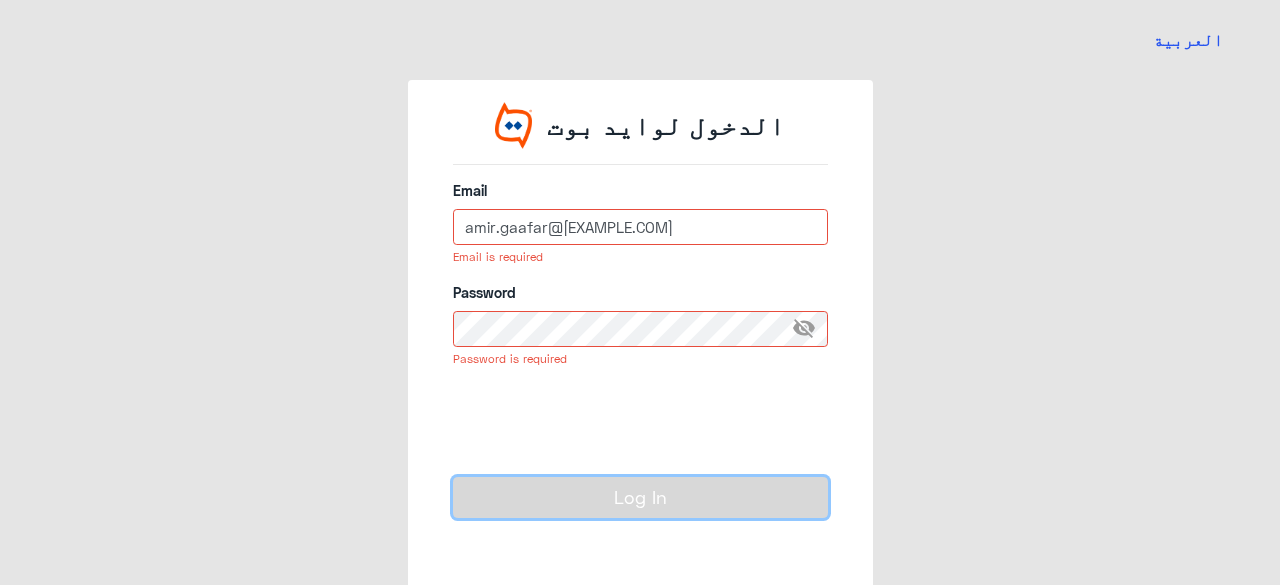 click on "Log In" 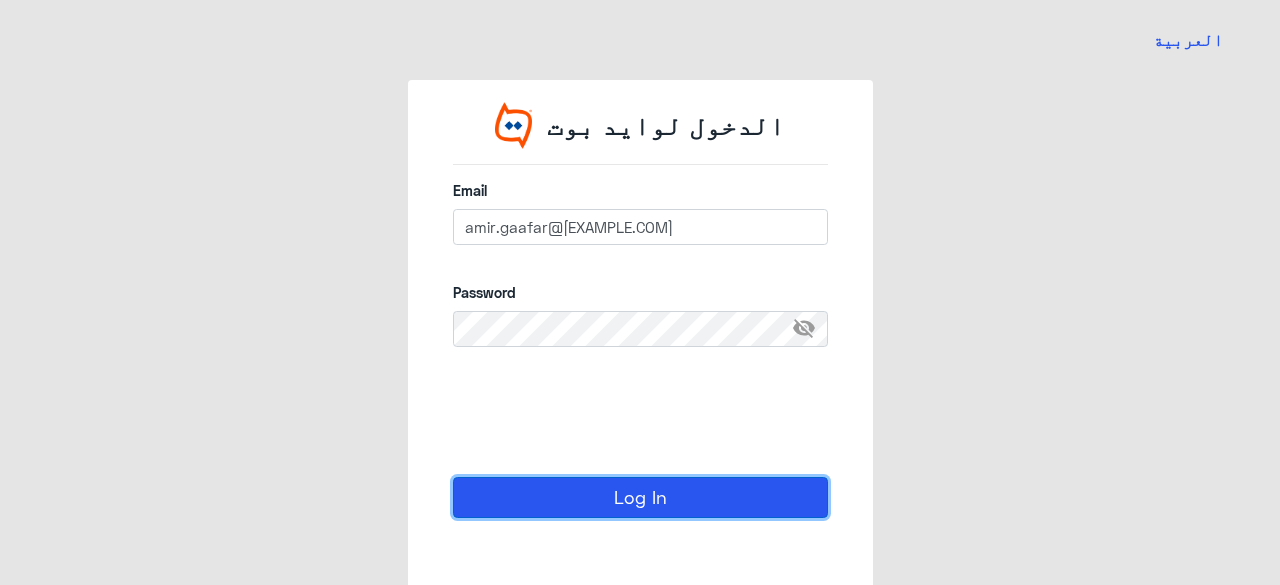 click on "Log In" 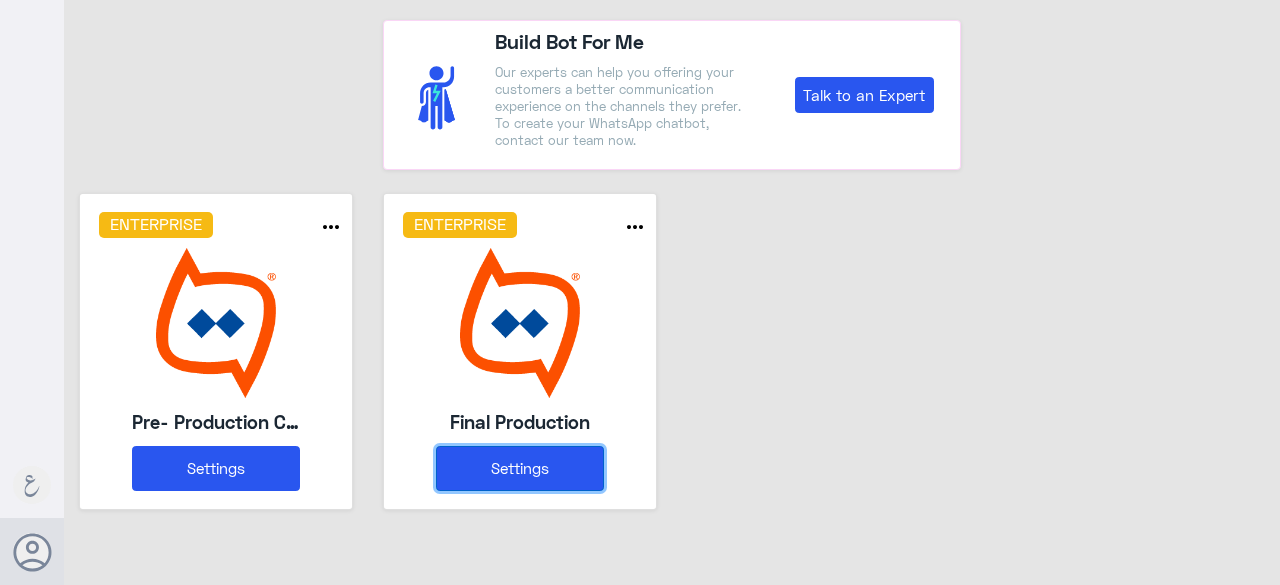 click on "Settings" at bounding box center (520, 468) 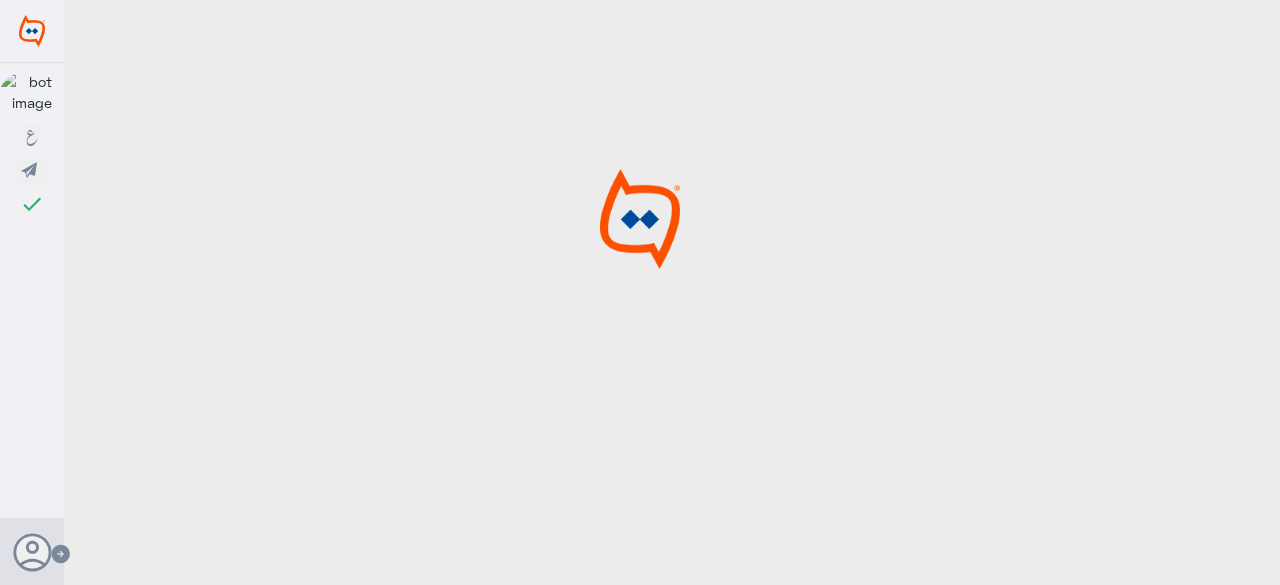 click 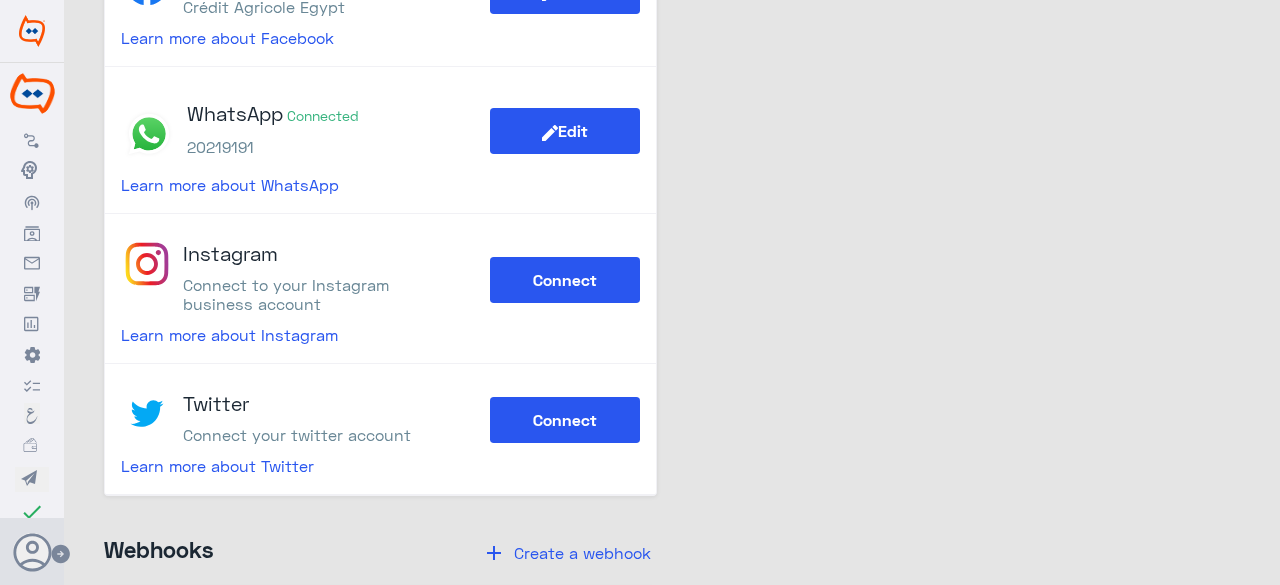scroll, scrollTop: 700, scrollLeft: 0, axis: vertical 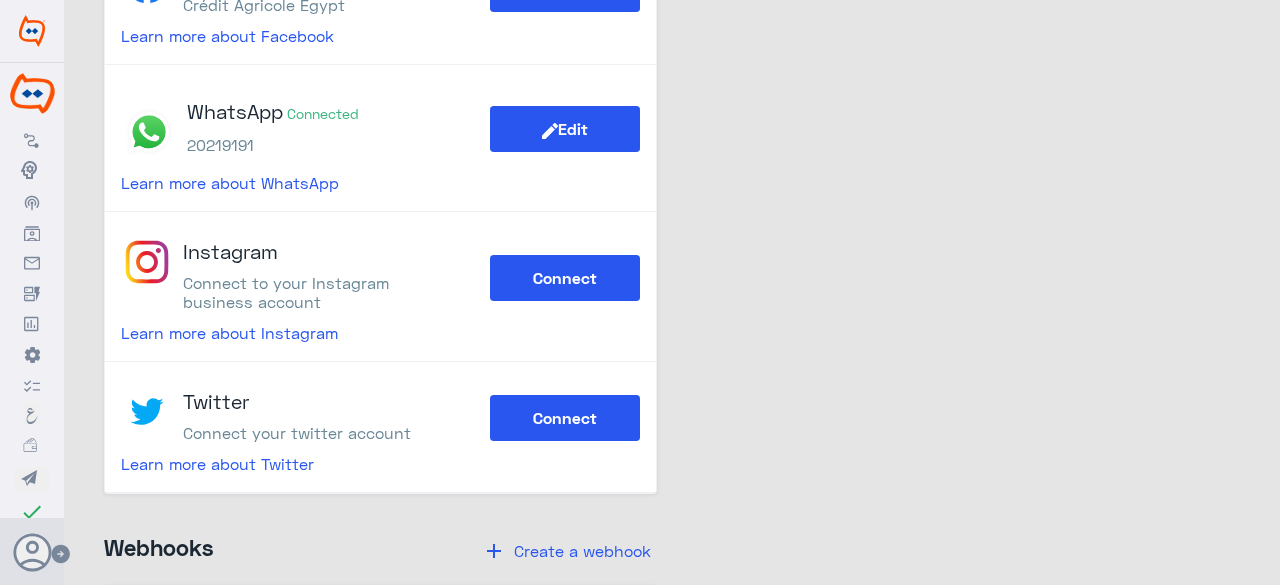 drag, startPoint x: 156, startPoint y: 3, endPoint x: 92, endPoint y: 277, distance: 281.37518 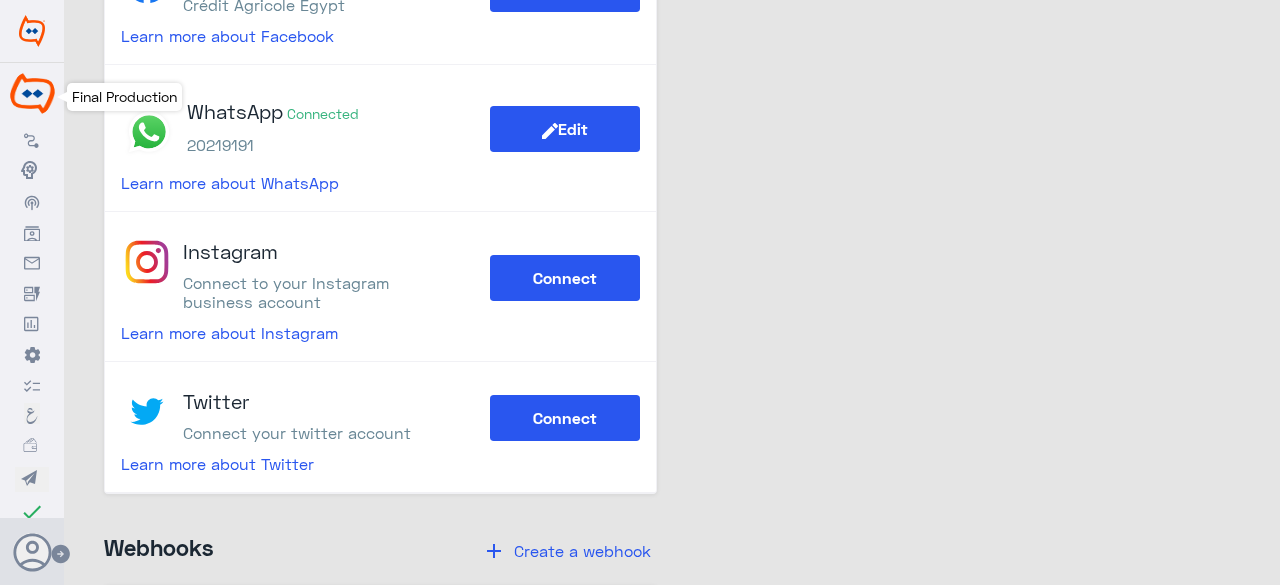 click 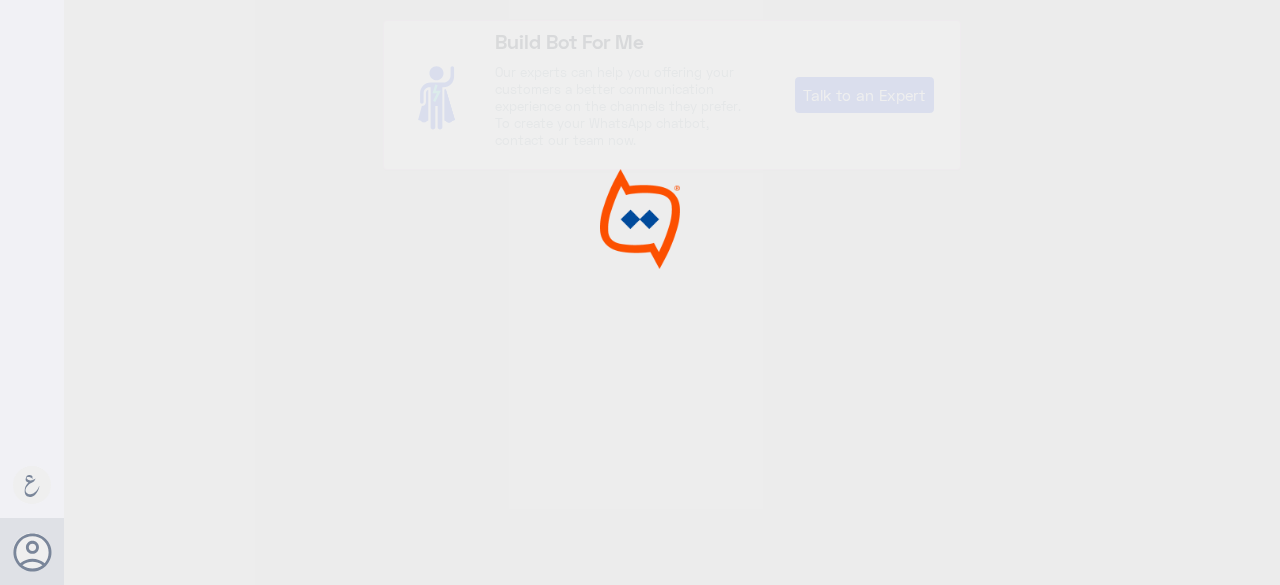 scroll, scrollTop: 0, scrollLeft: 0, axis: both 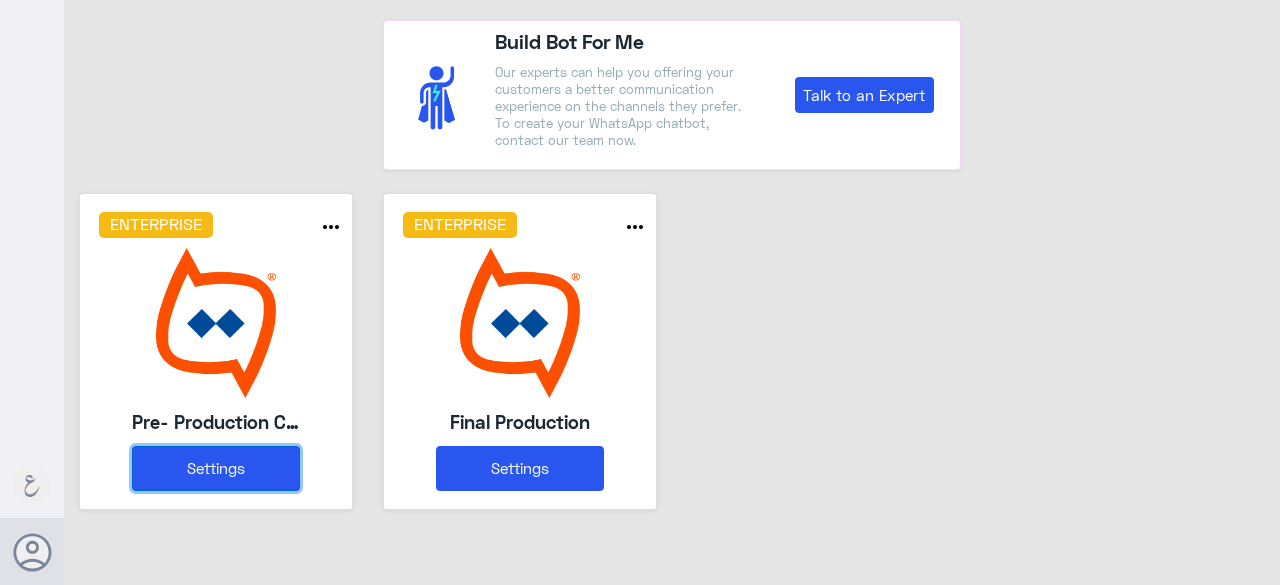 click on "Settings" at bounding box center [216, 468] 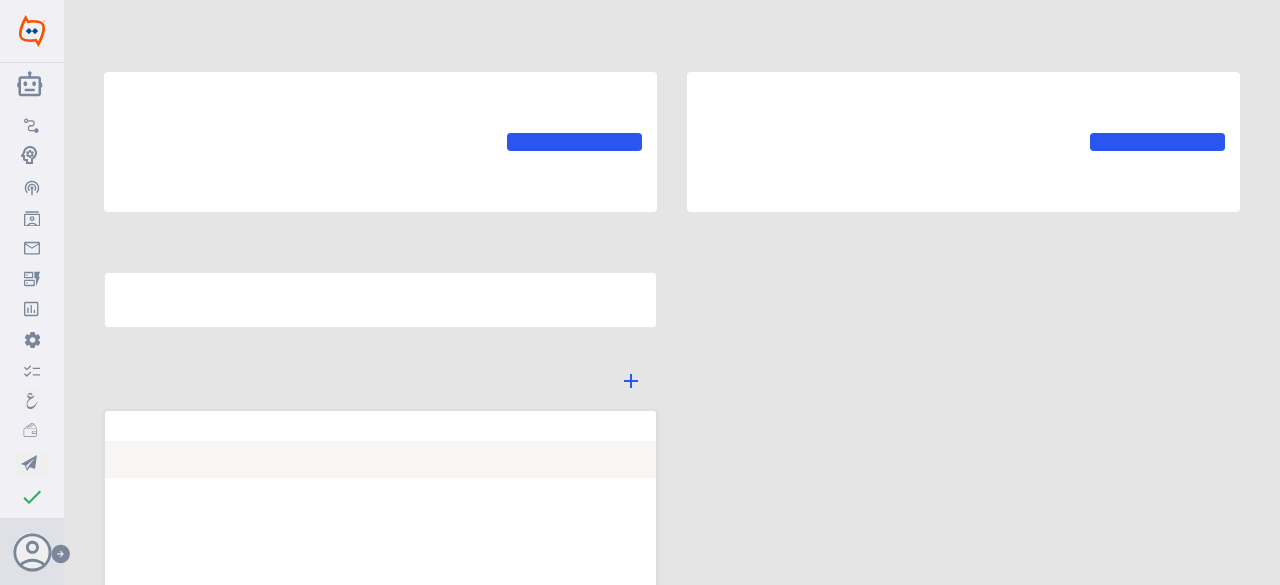 type on "Pre- Production CAE" 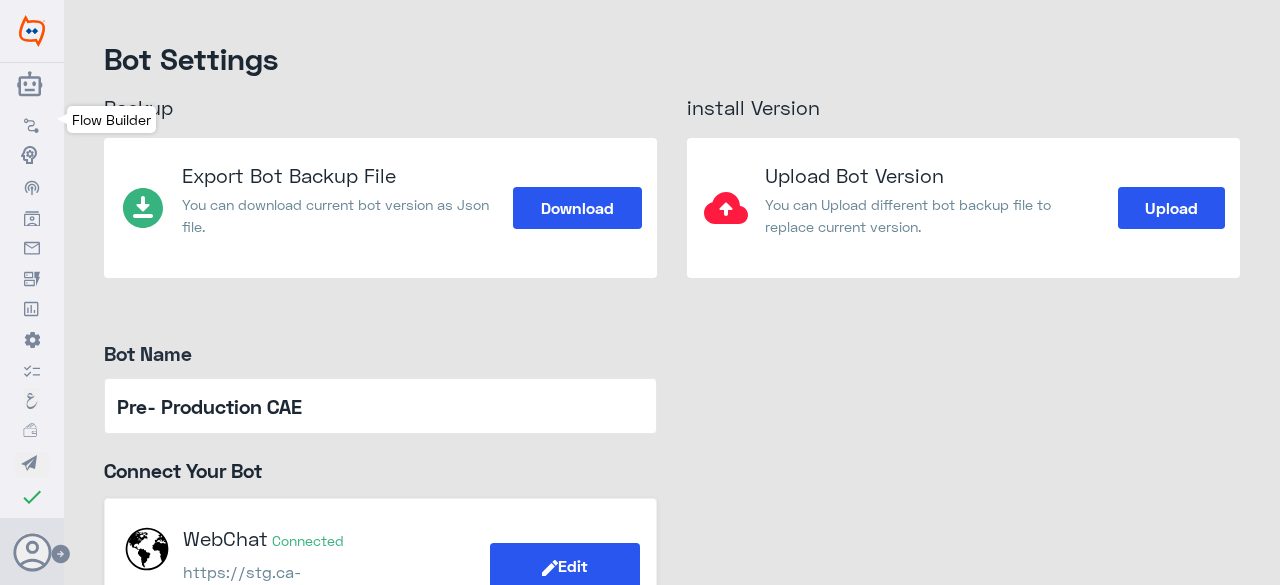 click 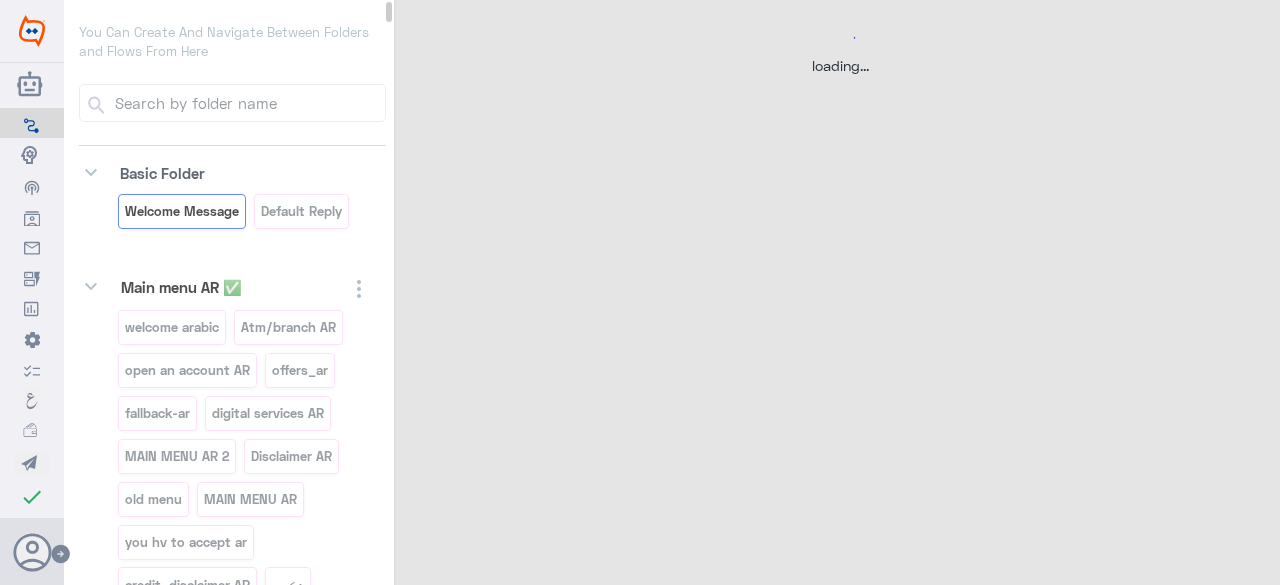 select on "POST" 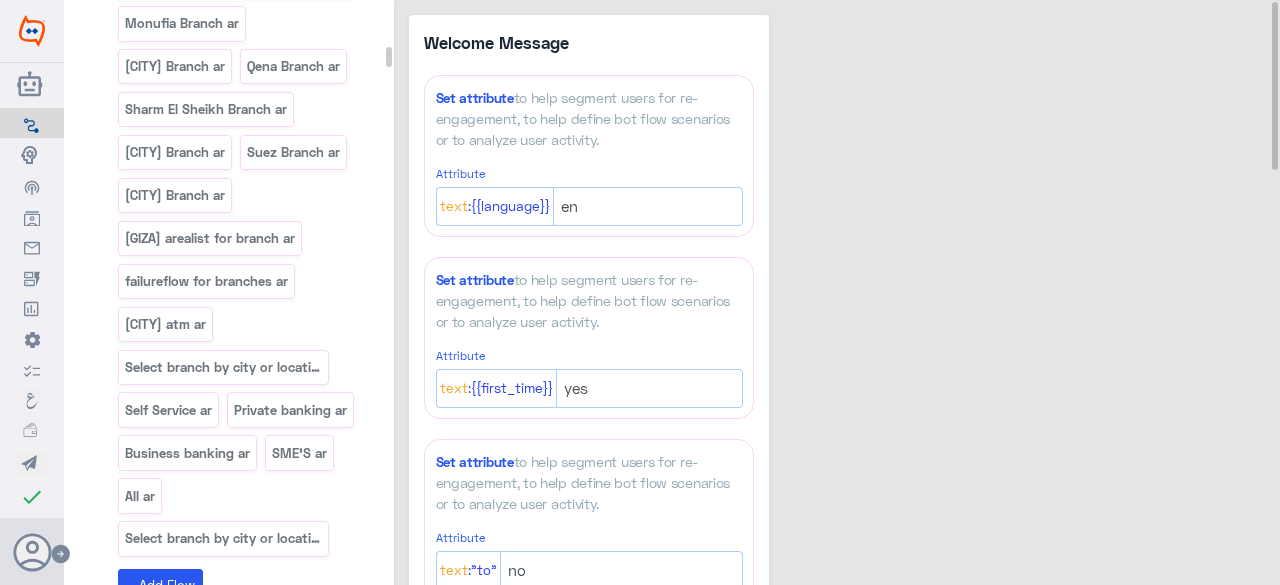 scroll, scrollTop: 4300, scrollLeft: 0, axis: vertical 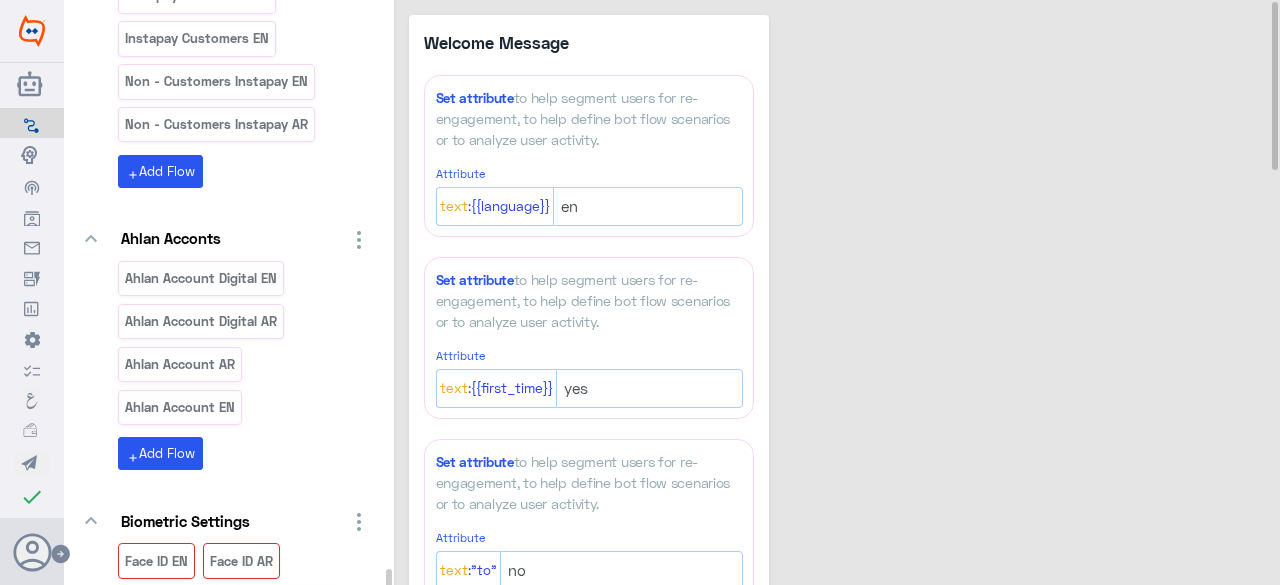 drag, startPoint x: 390, startPoint y: 57, endPoint x: 365, endPoint y: 586, distance: 529.5904 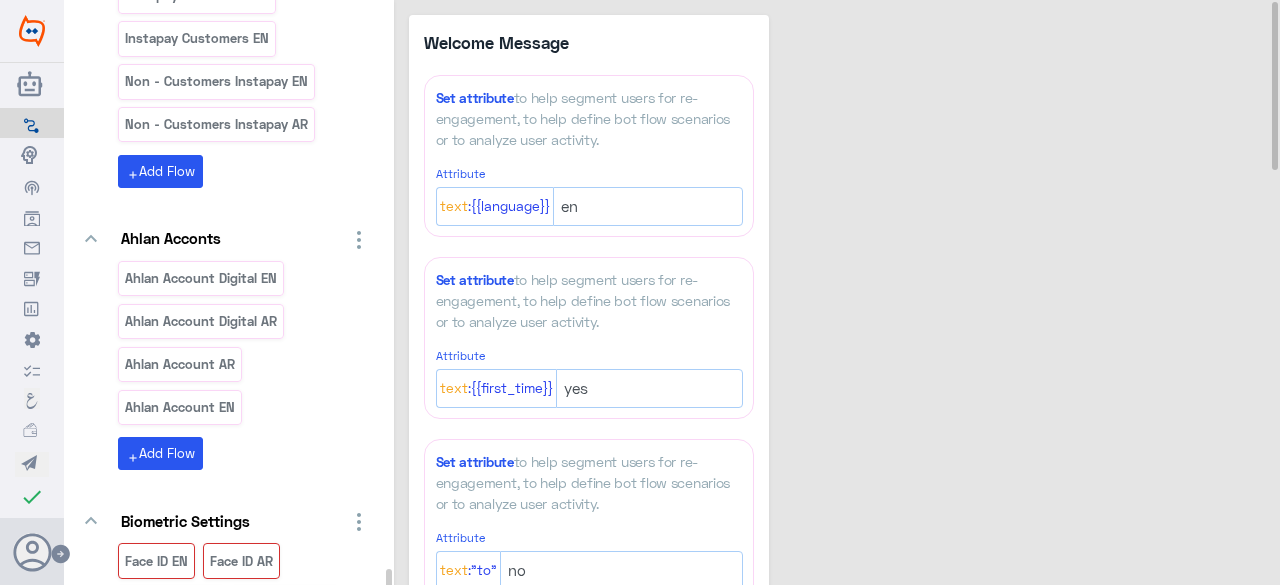 click on "Pre- Production CAE Flow Builder Conversational Skills Broadcast Audience Inbox Growth Tools Analytics Settings Logs Manager اللغة العربية My Wallet  Test check Changes are saved Amir Gaafar Help Feedback  Your Account  Sign Out  You Can Create And Navigate Between Folders and Flows From Here   keyboard_arrow_down
Basic Folder  Welcome Message   Default reply   keyboard_arrow_down
Main menu AR ✅ welcome arabic Atm/branch AR open an  account AR offers_ar fallback-ar digital services AR MAIN MENU AR 2 Disclaimer AR old menu MAIN MENU AR you hv to accept ar credit_disclaimer AR شكوي offers from main ar new MAIN MENU AR FB-WEB MAIN MENU AR 2 FB-WEB العروض add  Add Flow   keyboard_arrow_down
Menu EN ✅ digital services english welcome en open an account locate Atm/branch en offers_en fallback-en Mapping menus Comments MAIN MENU 2 Draft welcome Disclaimer MAIN MENU you have to accept handover credit_disclaimer Comments API coming soon complaint offers from main new Rating en *" at bounding box center [640, 292] 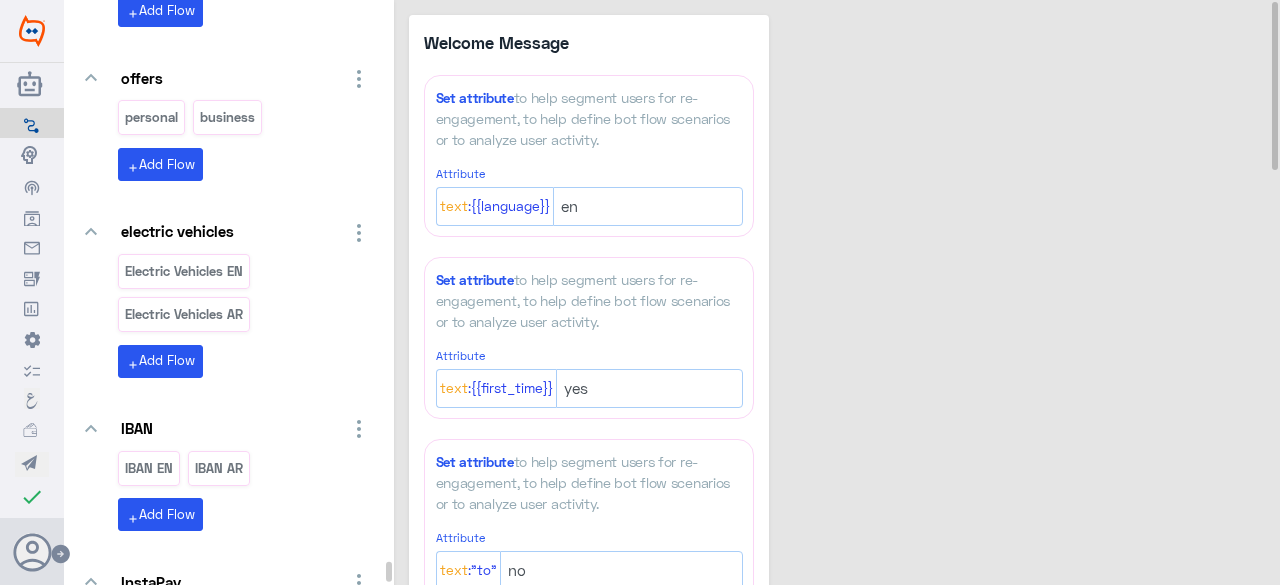 scroll, scrollTop: 53341, scrollLeft: 0, axis: vertical 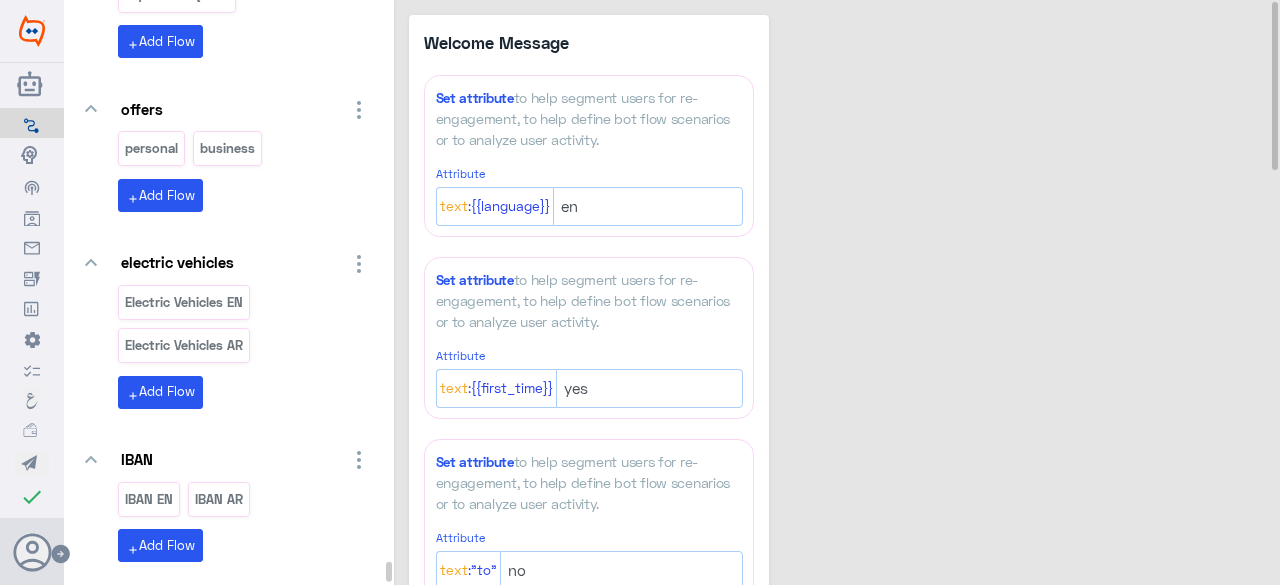 click on "Face ID EN" at bounding box center [157, 1261] 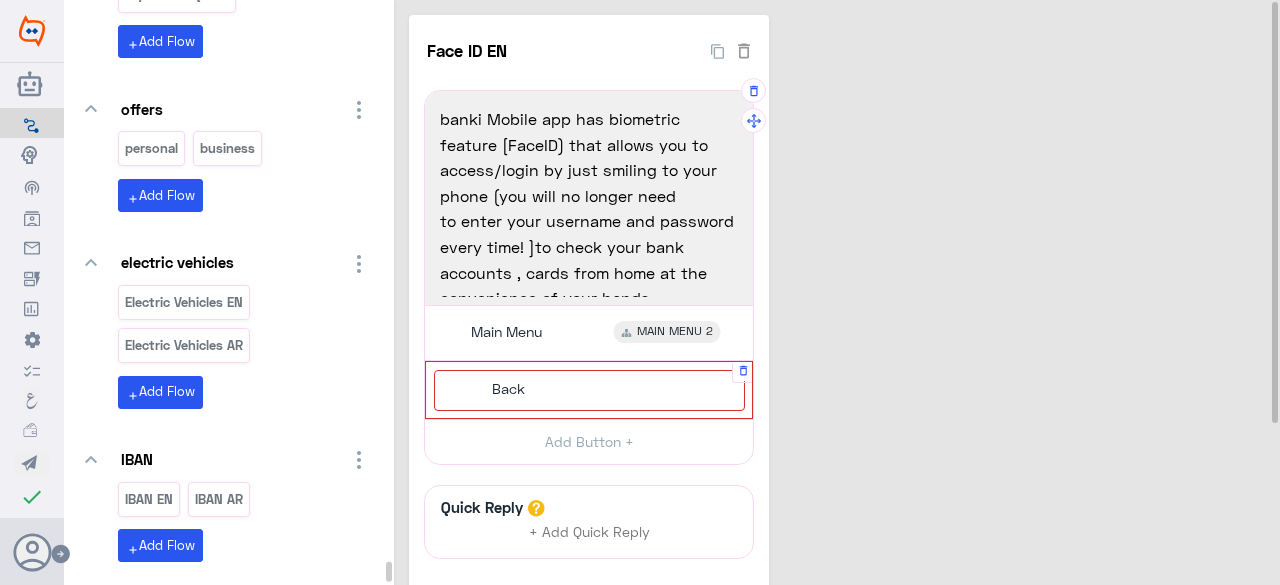 click on "Back" 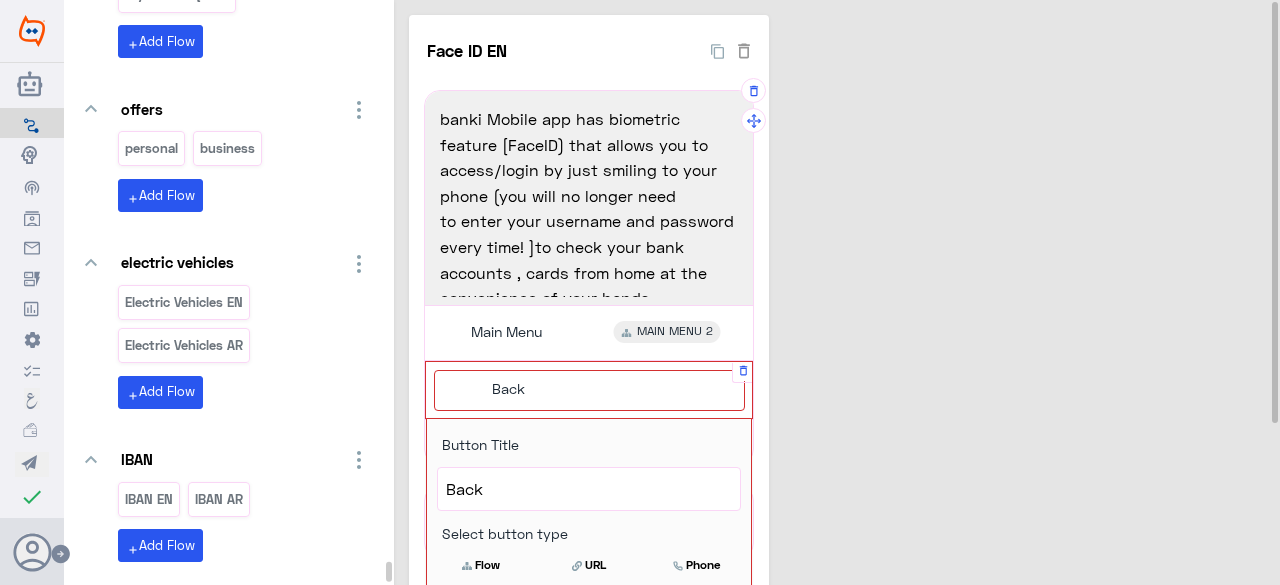 scroll, scrollTop: 200, scrollLeft: 0, axis: vertical 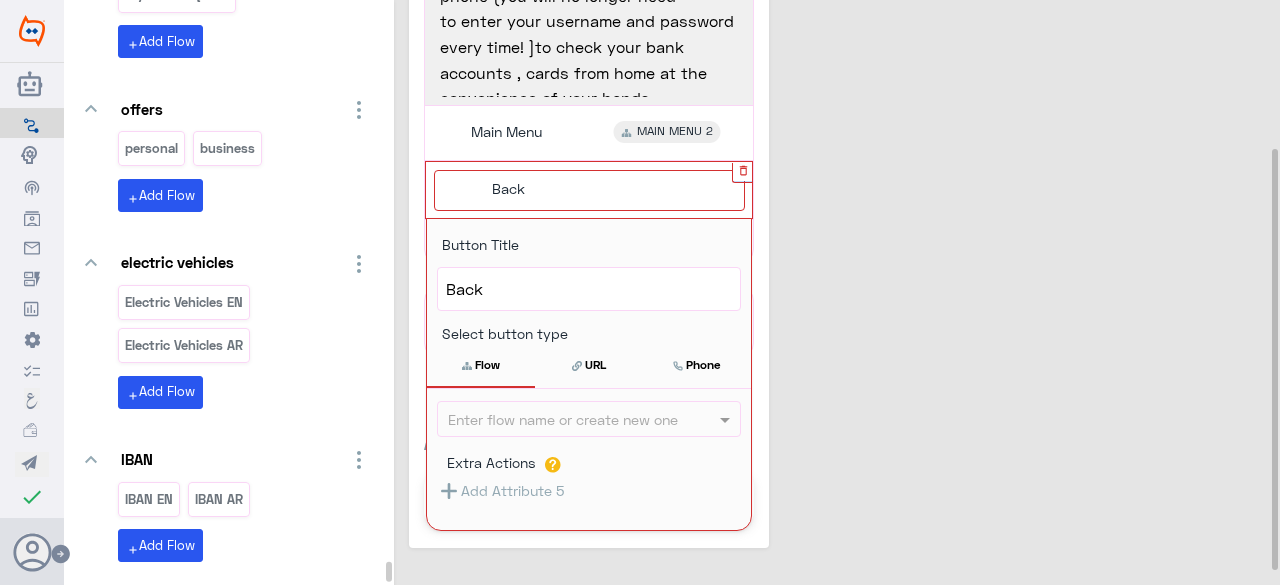 click 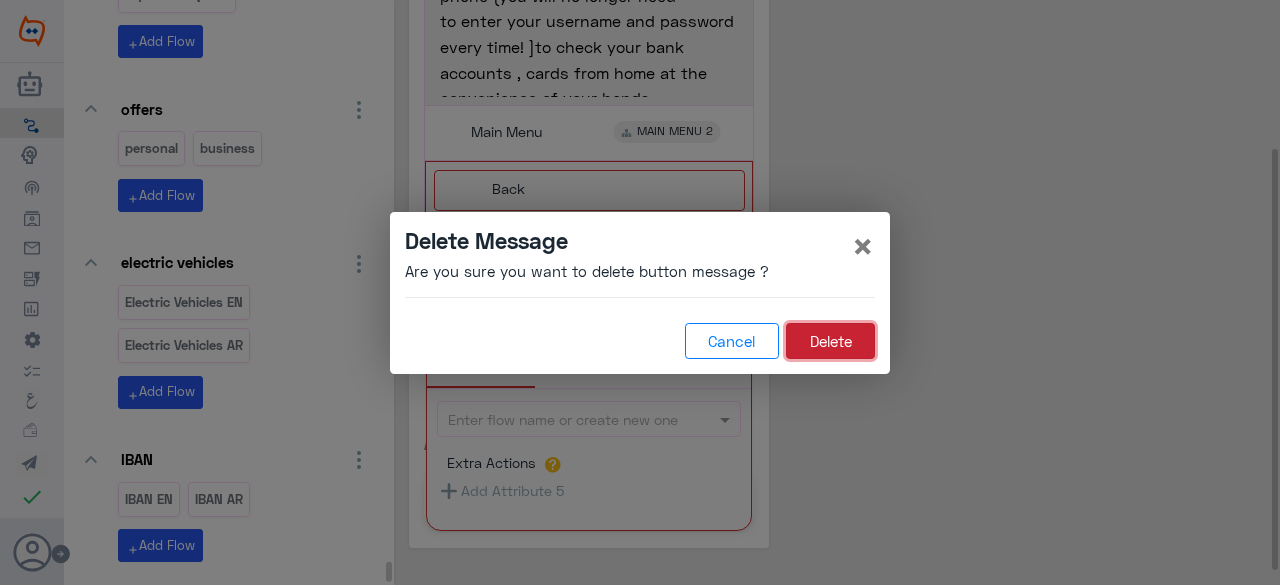 click on "Delete" 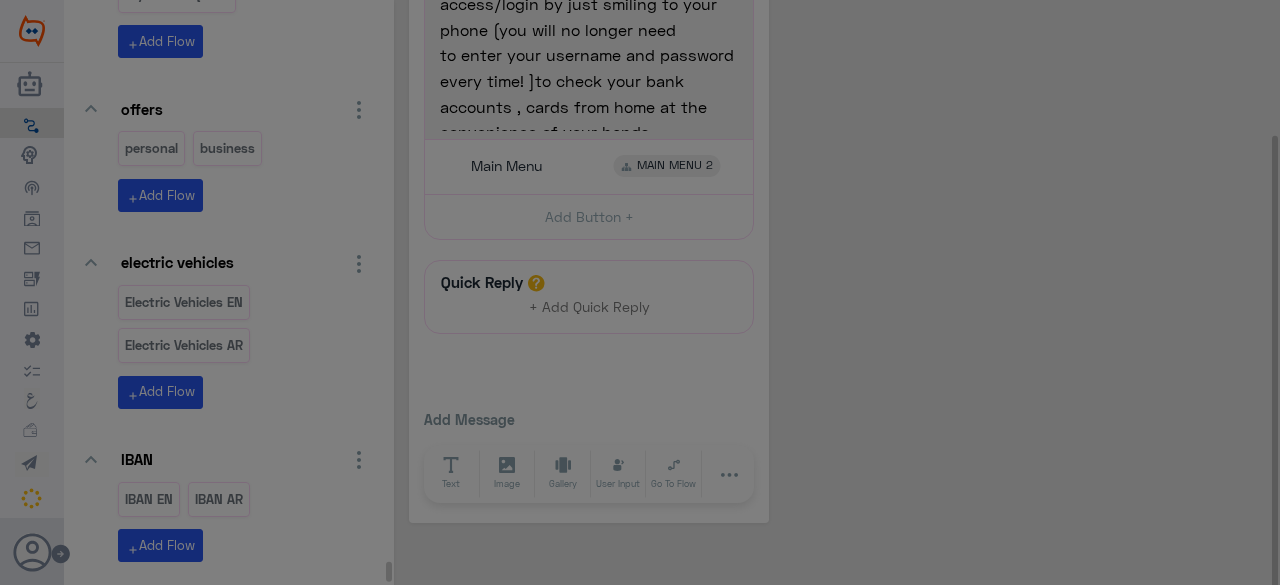 scroll, scrollTop: 168, scrollLeft: 0, axis: vertical 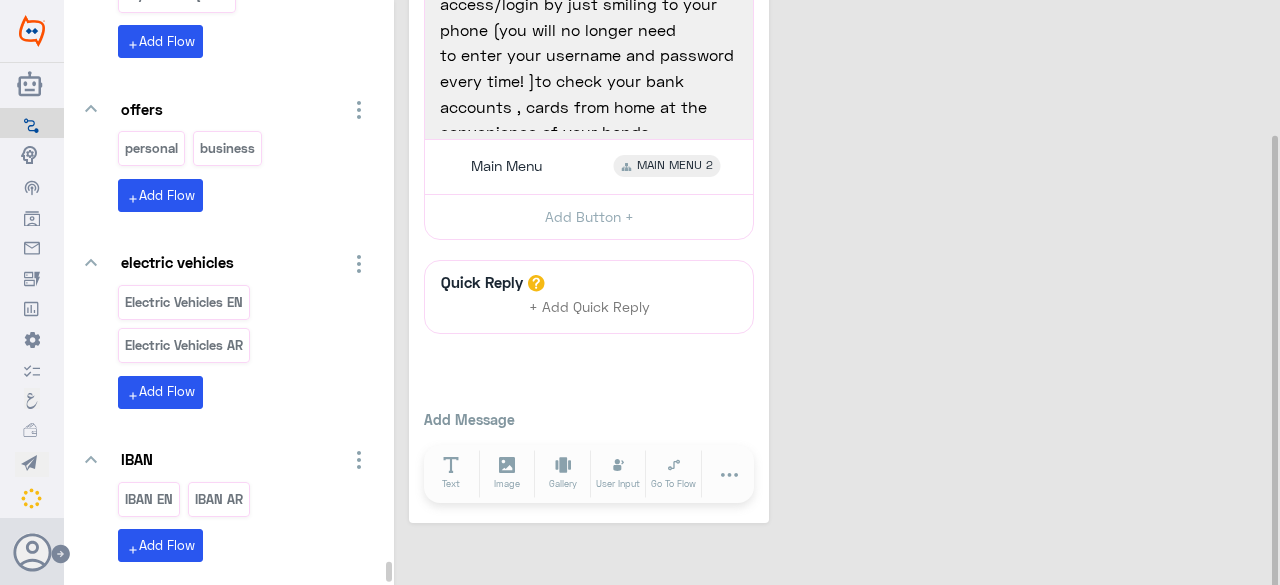 click on "Face ID AR" at bounding box center (241, 1260) 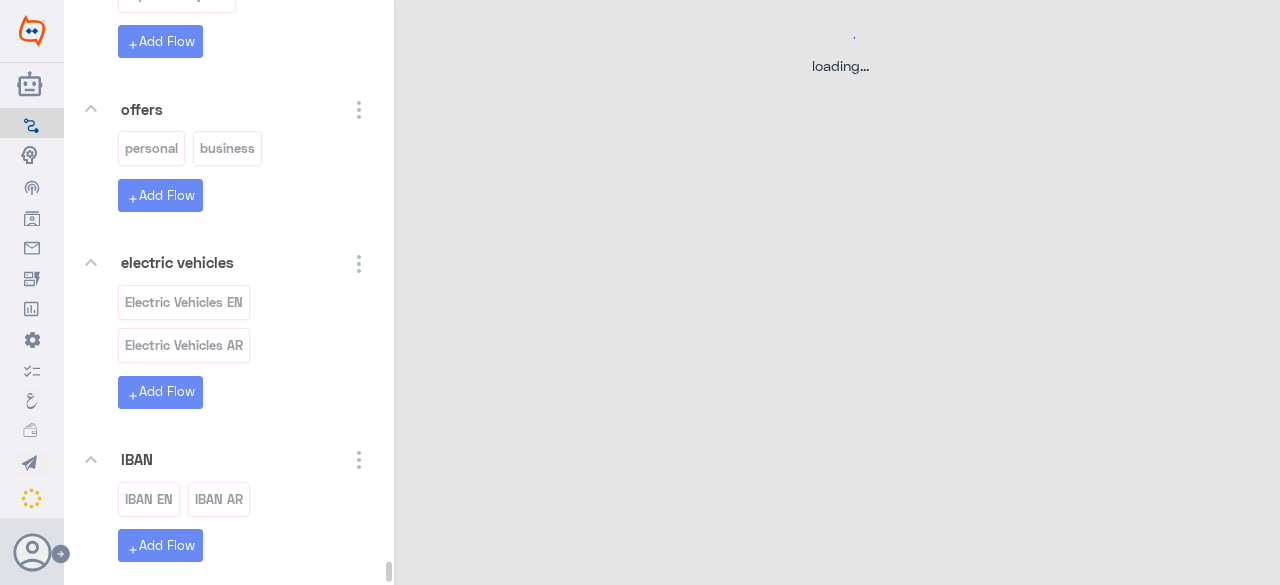 scroll, scrollTop: 0, scrollLeft: 0, axis: both 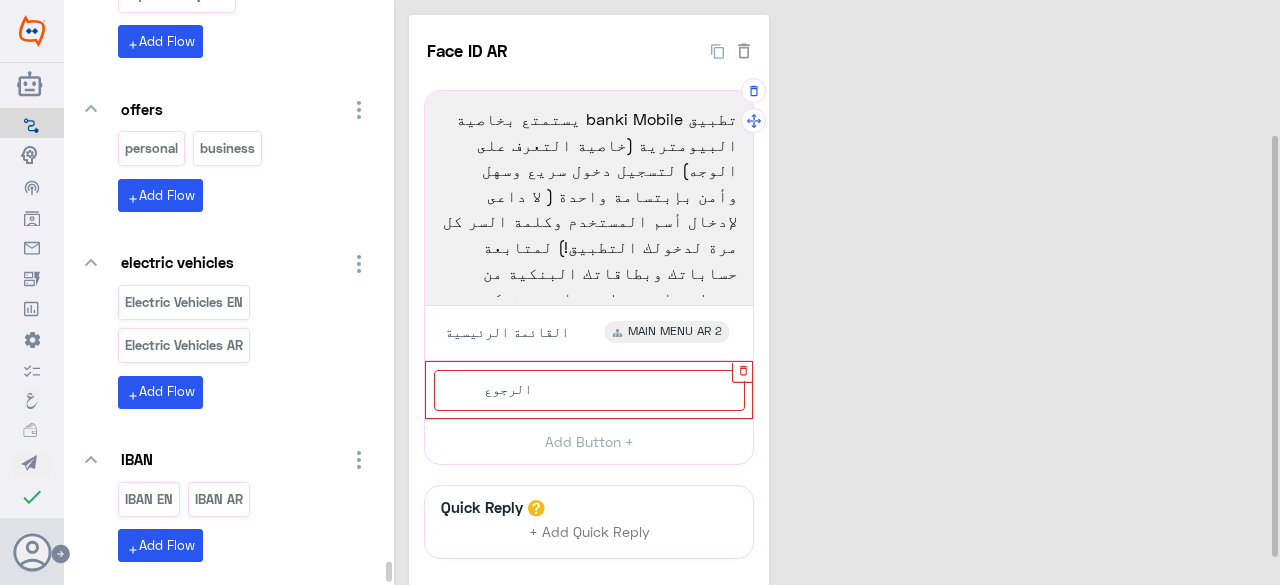 click 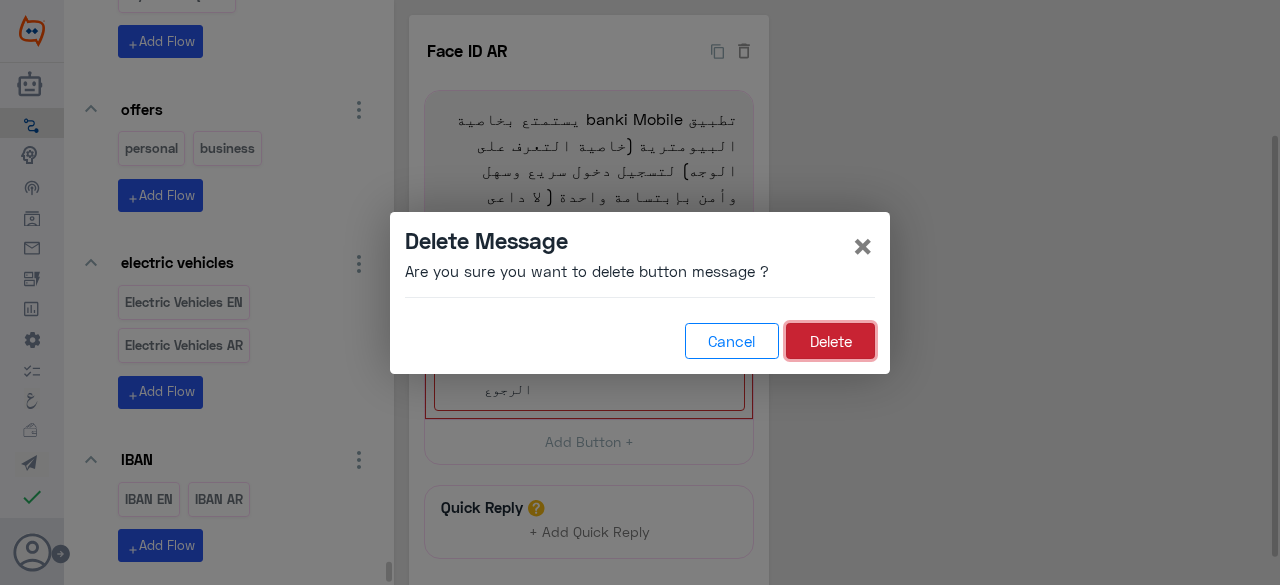 click on "Delete" 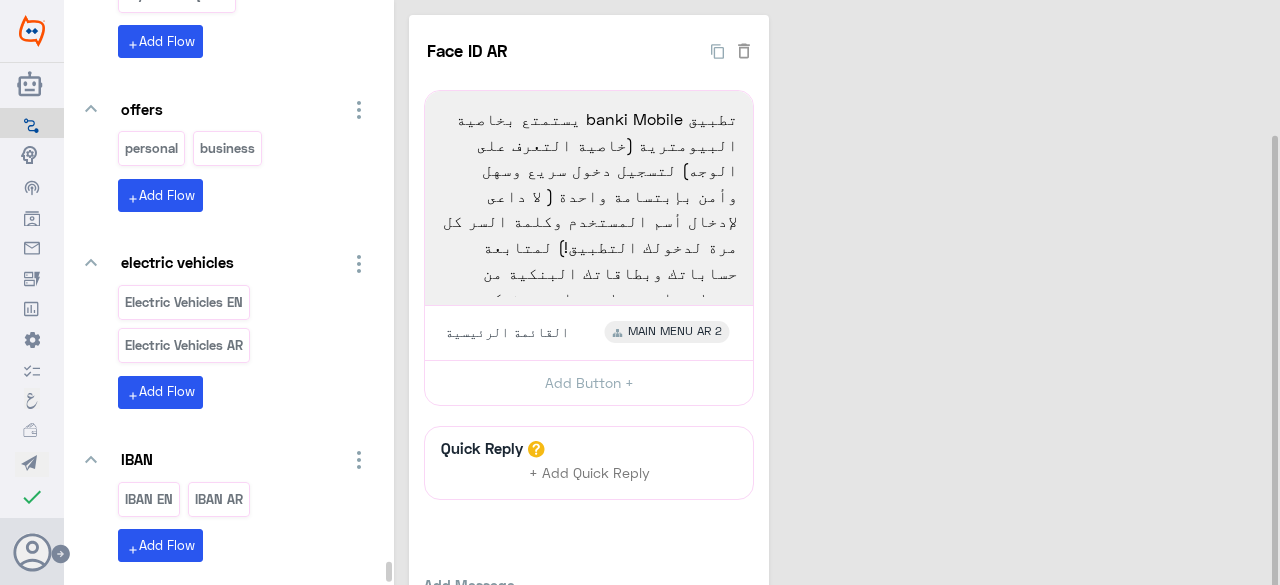 click on "Finger Print EN" at bounding box center [171, 1304] 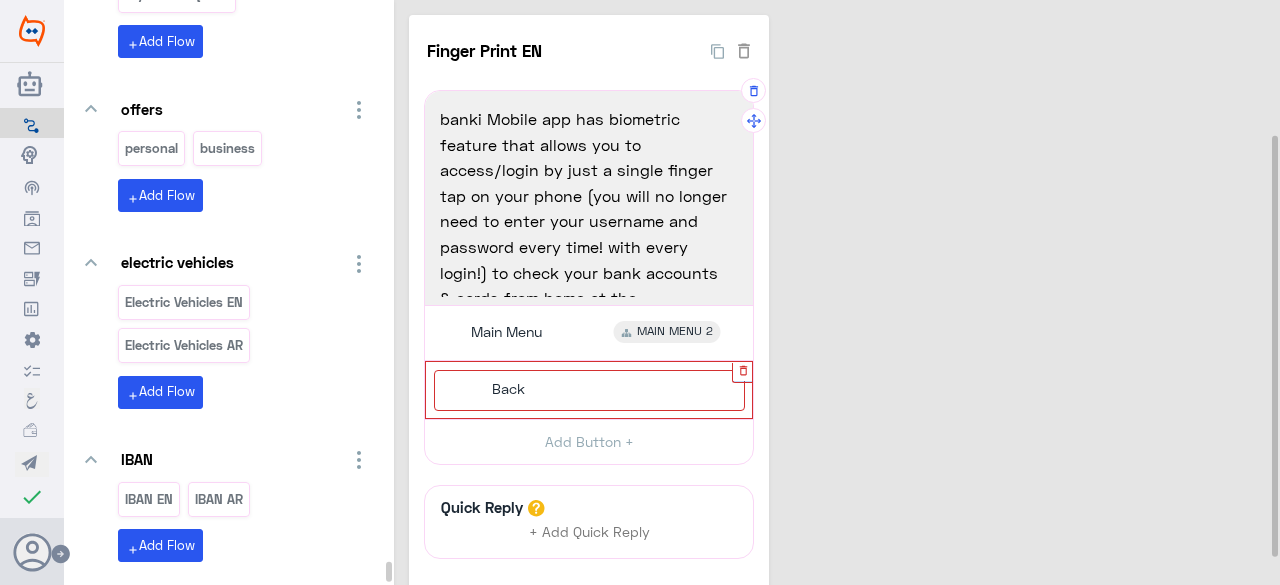 click 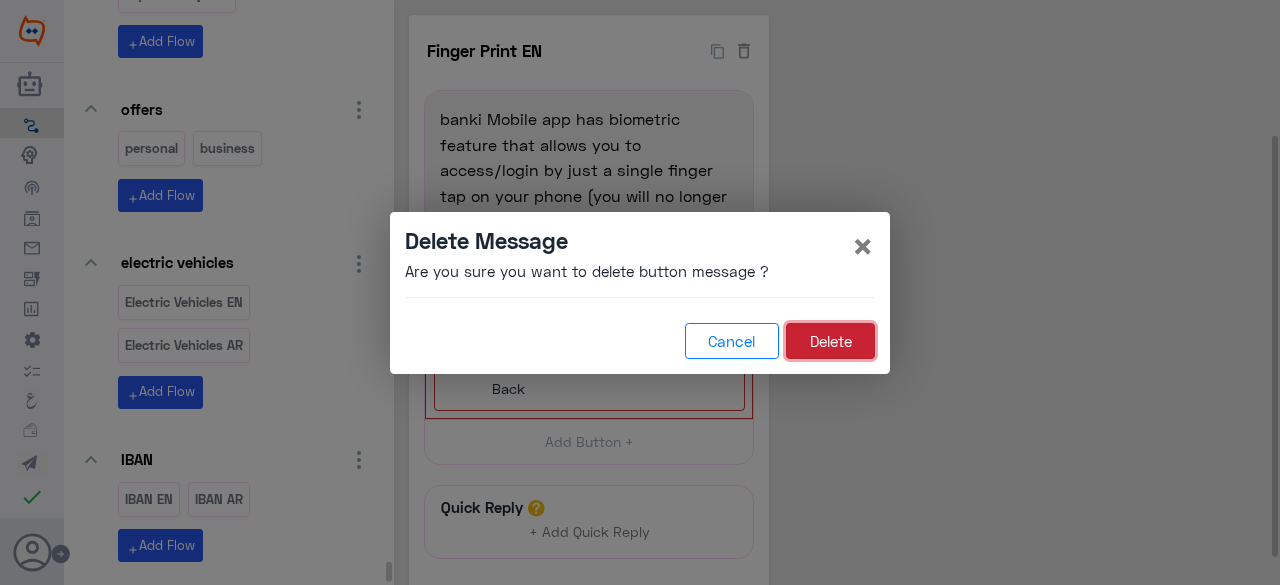 click on "Delete" 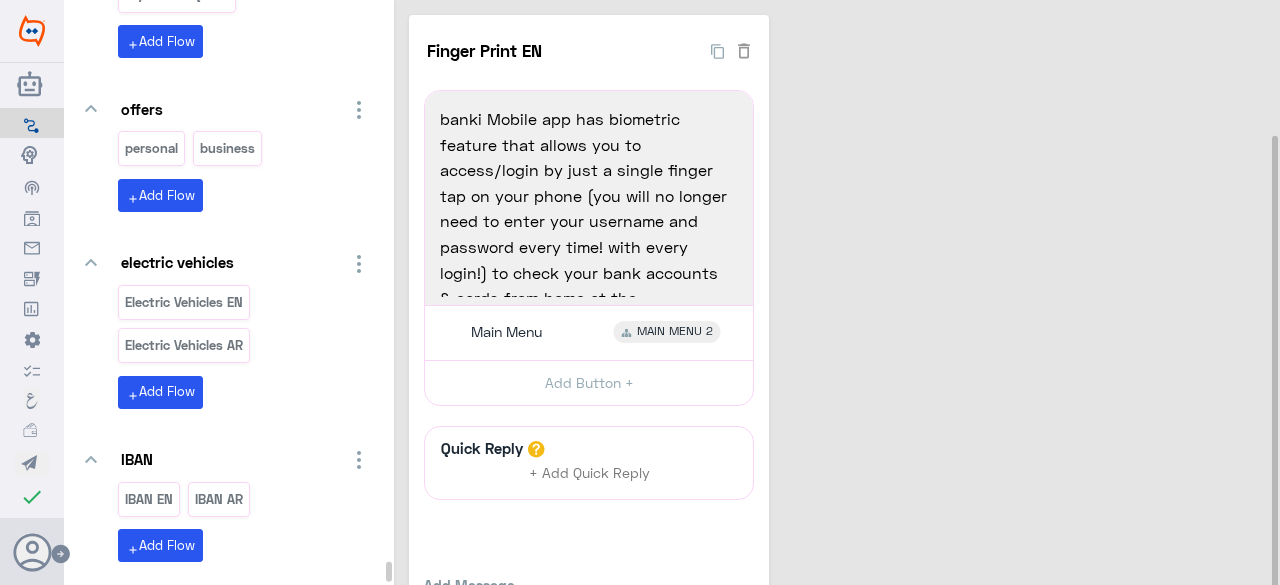 click on "Finger Print AR" at bounding box center (284, 1304) 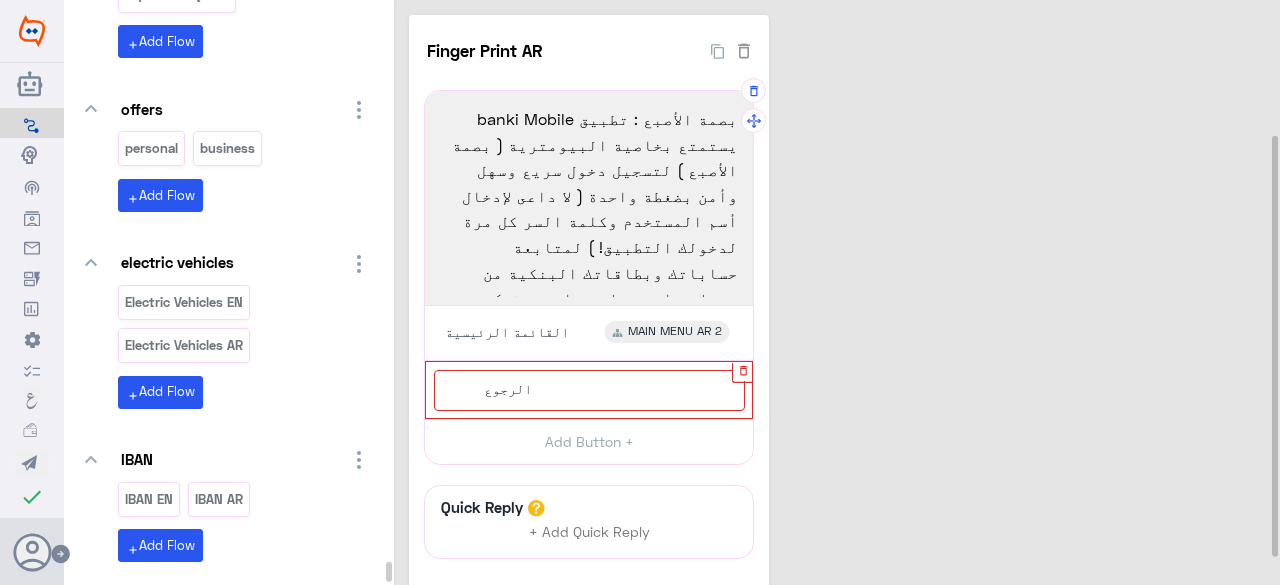 click 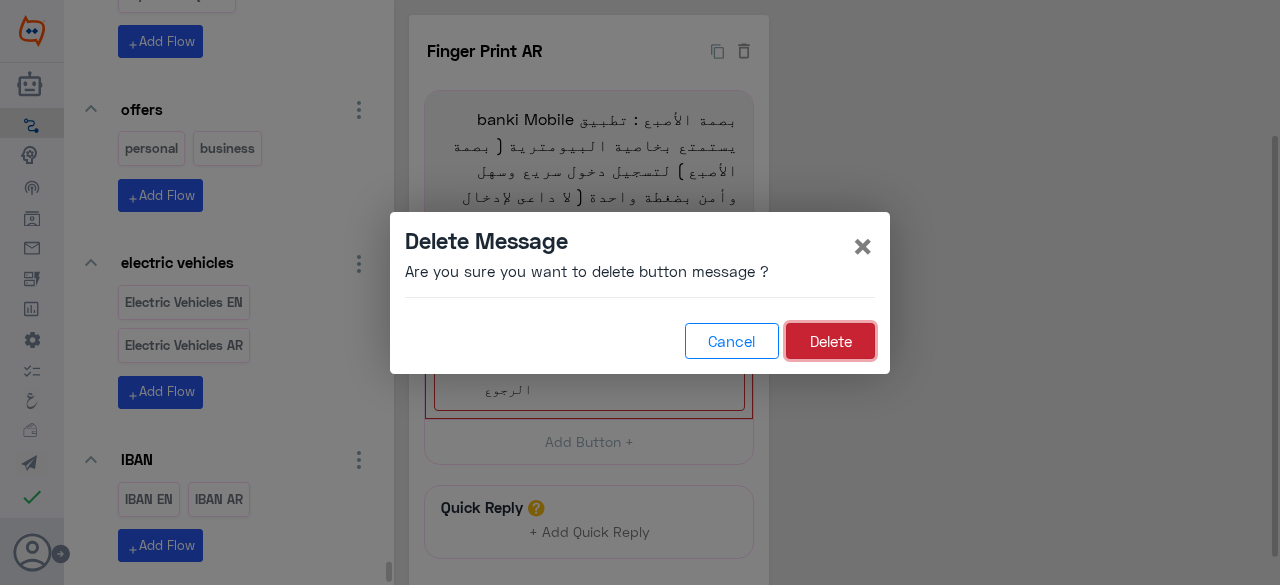 click on "Delete" 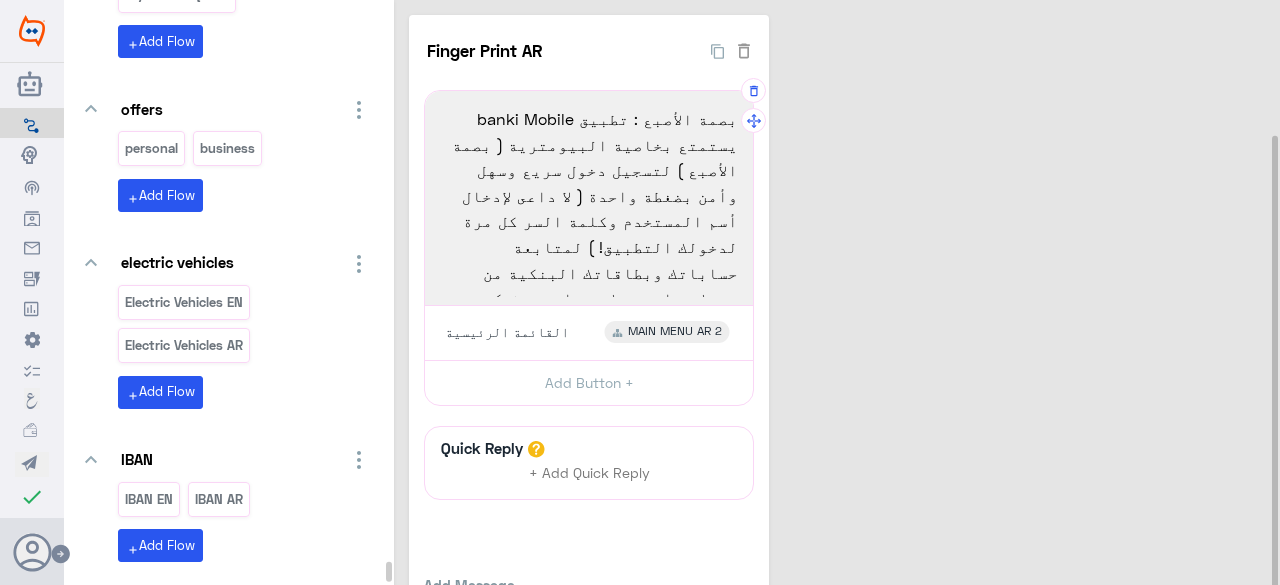 drag, startPoint x: 26, startPoint y: 150, endPoint x: 707, endPoint y: 261, distance: 689.98694 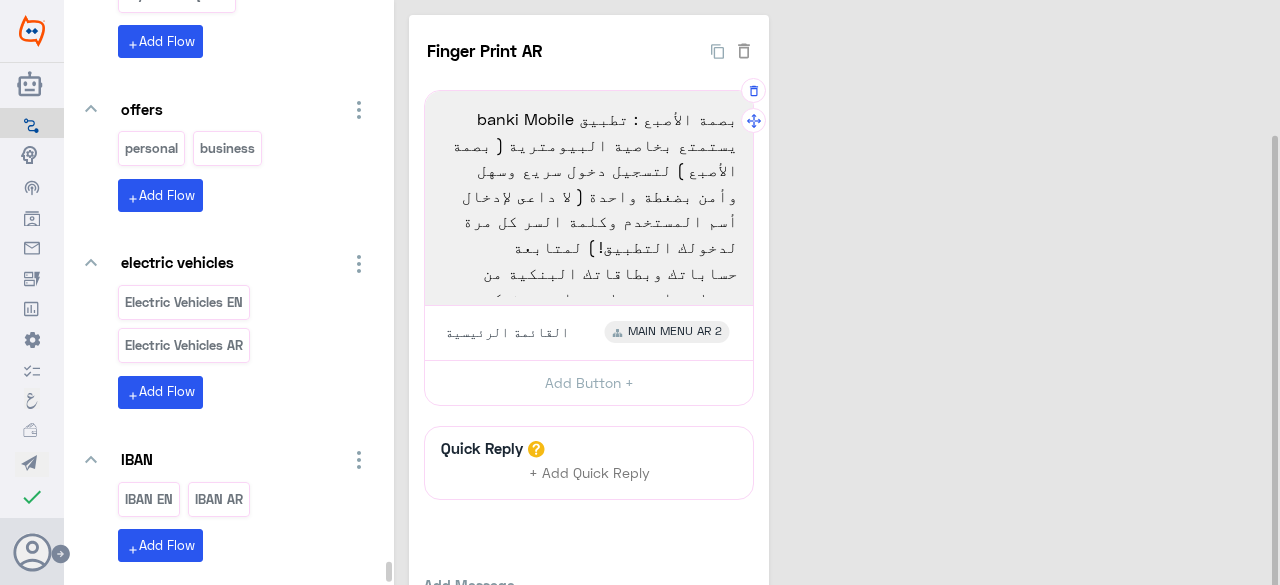 click on "Finger Print AR  35  بصمة الأصبع : تطبيق banki Mobile يستمتع بخاصية البيومترية ( بصمة الأصبع ) لتسجيل دخول سريع وسهل وأمن بضغطة واحدة ( لا داعى لإدخال أسم المستخدم وكلمة السر كل مرة لدخولك التطبيق! ) لمتابعة حساباتك وبطاقاتك البنكية من بيتك براحة يدك محتاج تعرف كيفية تفعيل خاصية بصمة الأصبع؟ أضغط هنا
https://www.ca-egypt.com/ar/%D8%AA%D9%81%D8%B9%D9%8A%D9%84-%D8%AE%D8%AF%D9%85%D8%A9-%D8%A7%D9%84%D8%A8%D8%B5%D9%85%D8%A9/?bank_segment=personal-banking  1568
https://www.ca-egypt.com/ar/%D8%AA%D9%81%D8%B9%D9%8A%D9%84-%D8%AE%D8%AF%D9%85%D8%A9-%D8%A7%D9%84%D8%A8%D8%B5%D9%85%D8%A9/?bank_segment=personal-banking  القائمة الرئيسية  MAIN MENU AR 2  Button Title القائمة الرئيسية  64  القائمة الرئيسية Select button type  Flow   URL   Phone   MAIN MENU AR 2  Text" 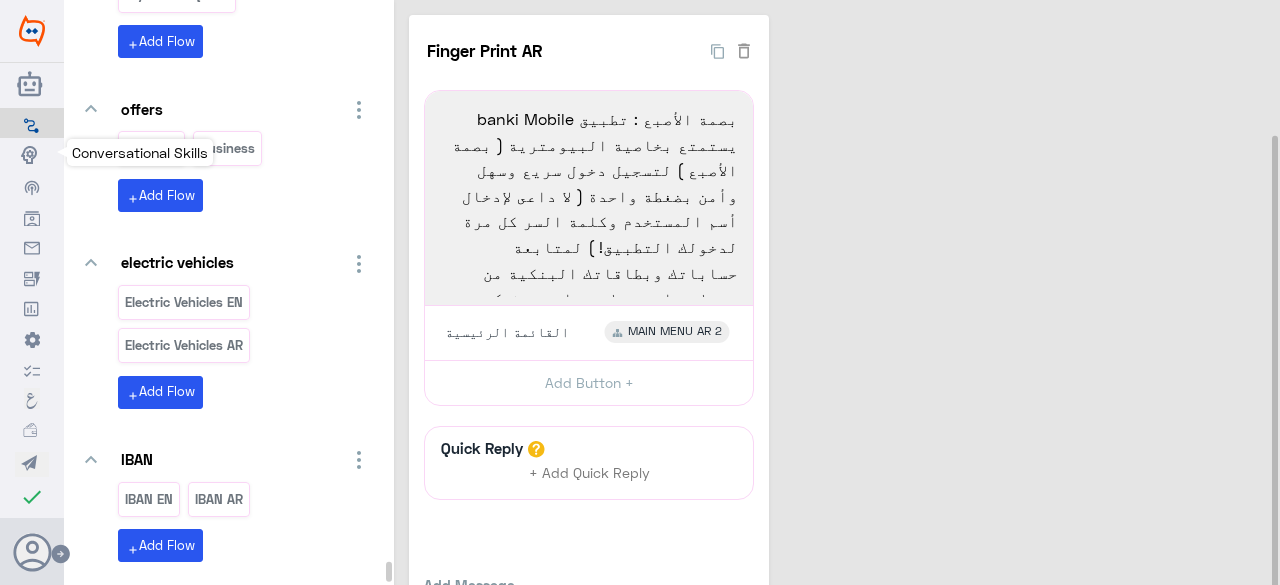 click 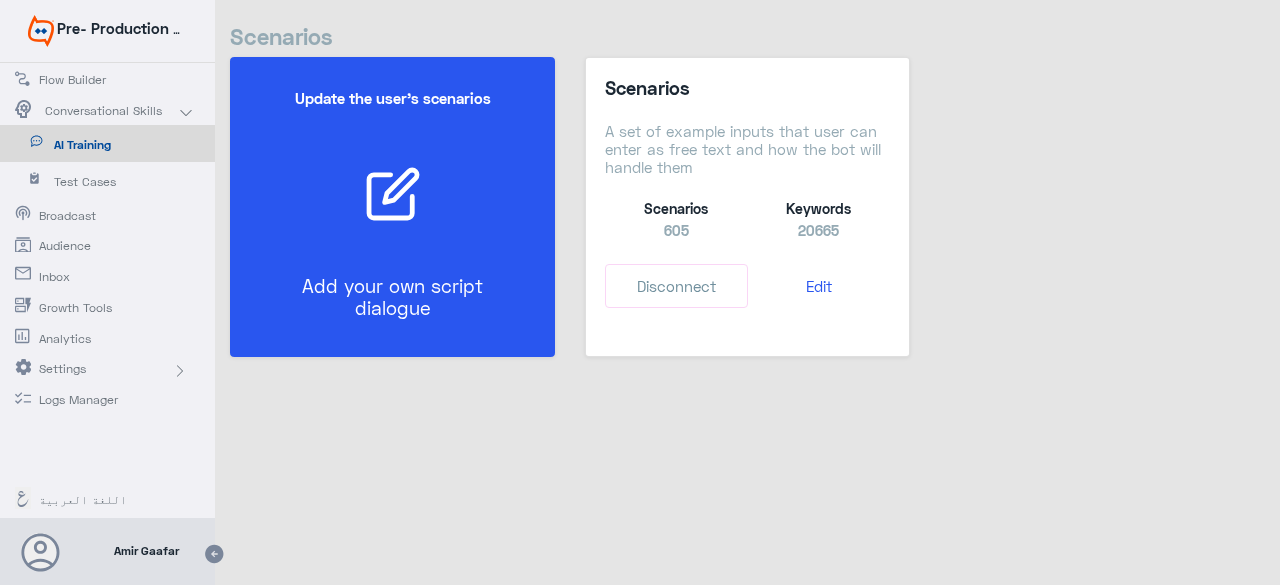 drag, startPoint x: 58, startPoint y: 106, endPoint x: 488, endPoint y: 282, distance: 464.62457 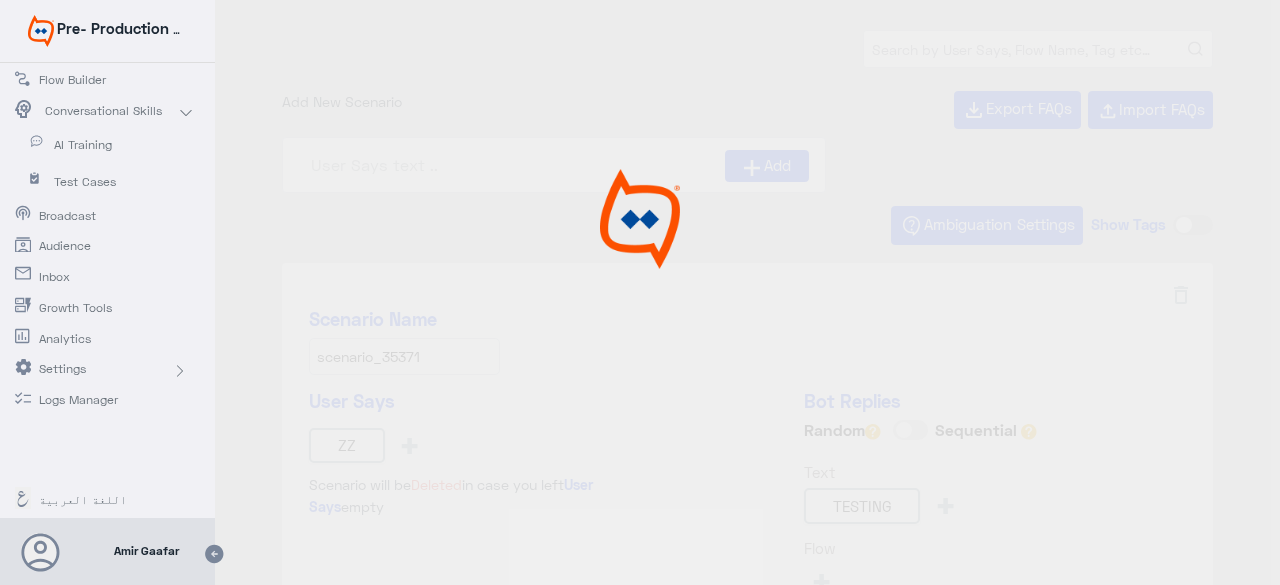 type on "Face ID AR" 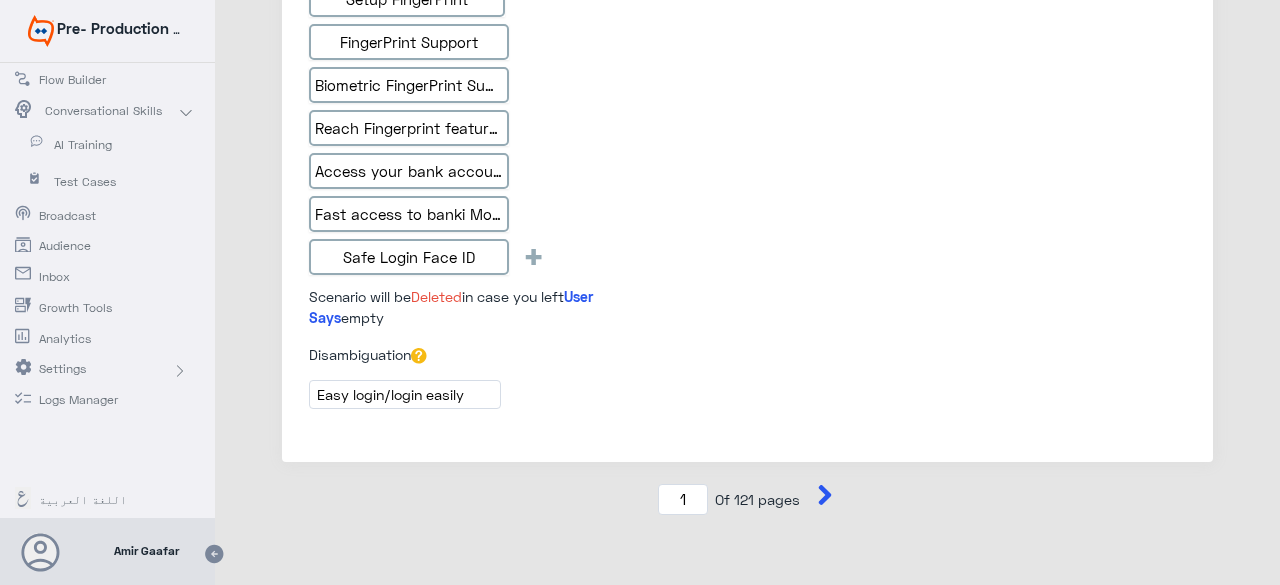 scroll, scrollTop: 3114, scrollLeft: 0, axis: vertical 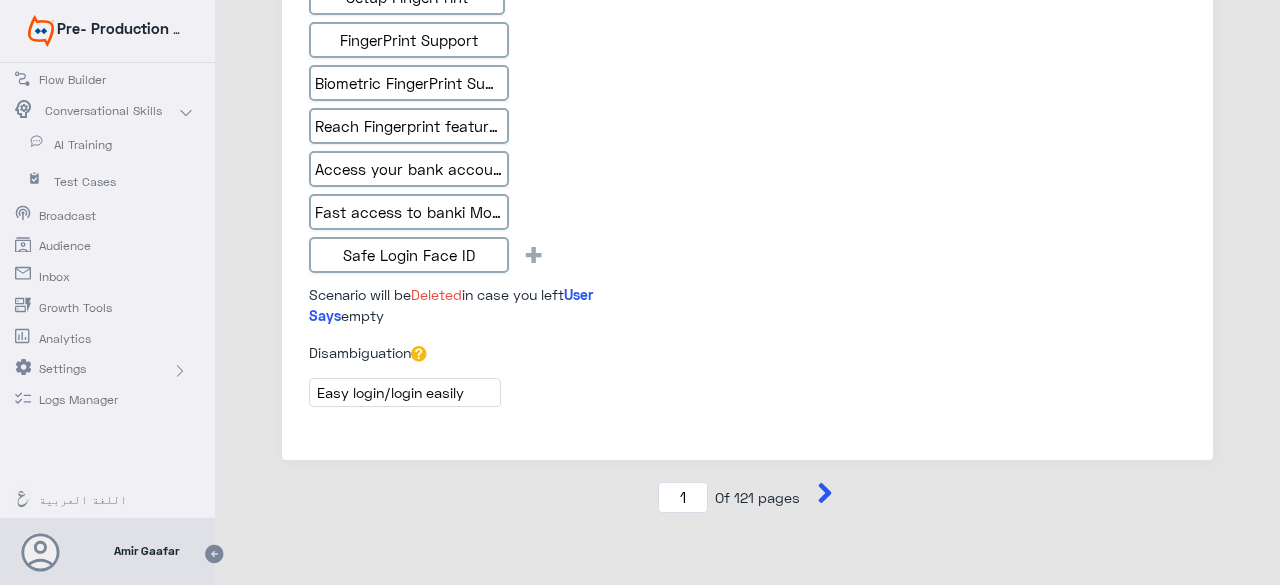 click 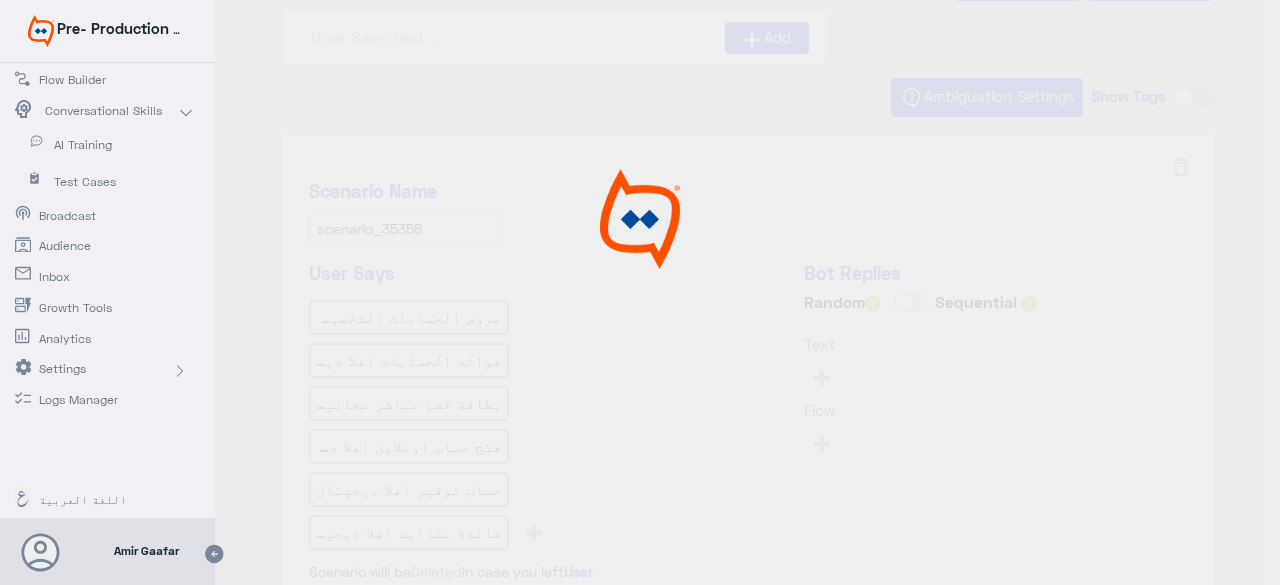 scroll, scrollTop: 0, scrollLeft: 0, axis: both 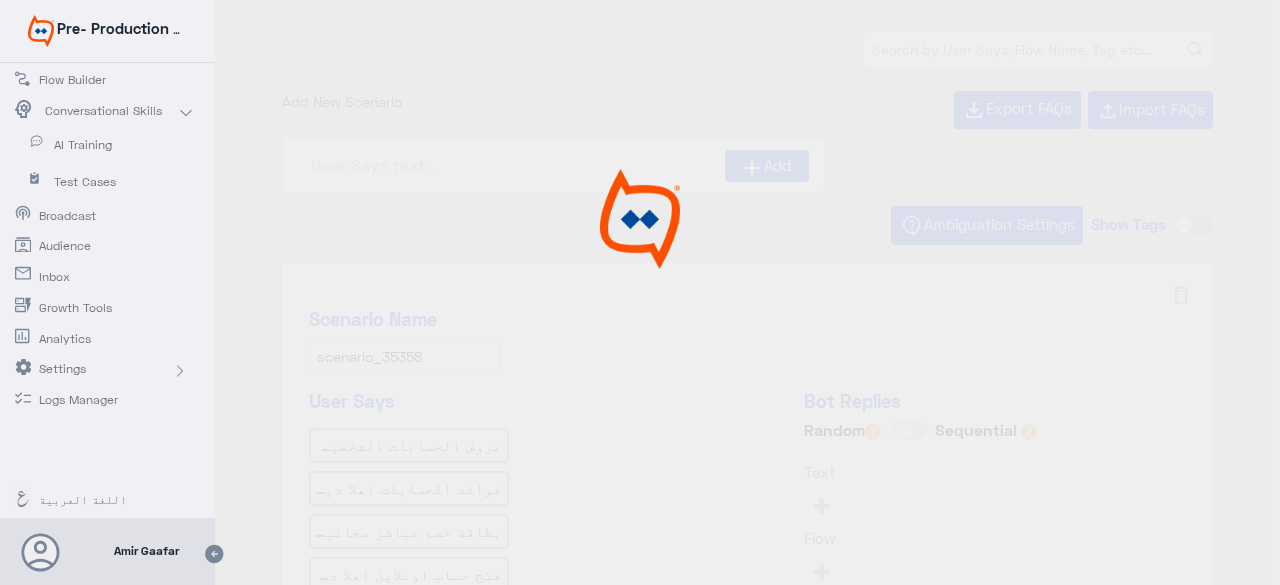 type on "Ahlan Account Digital EN" 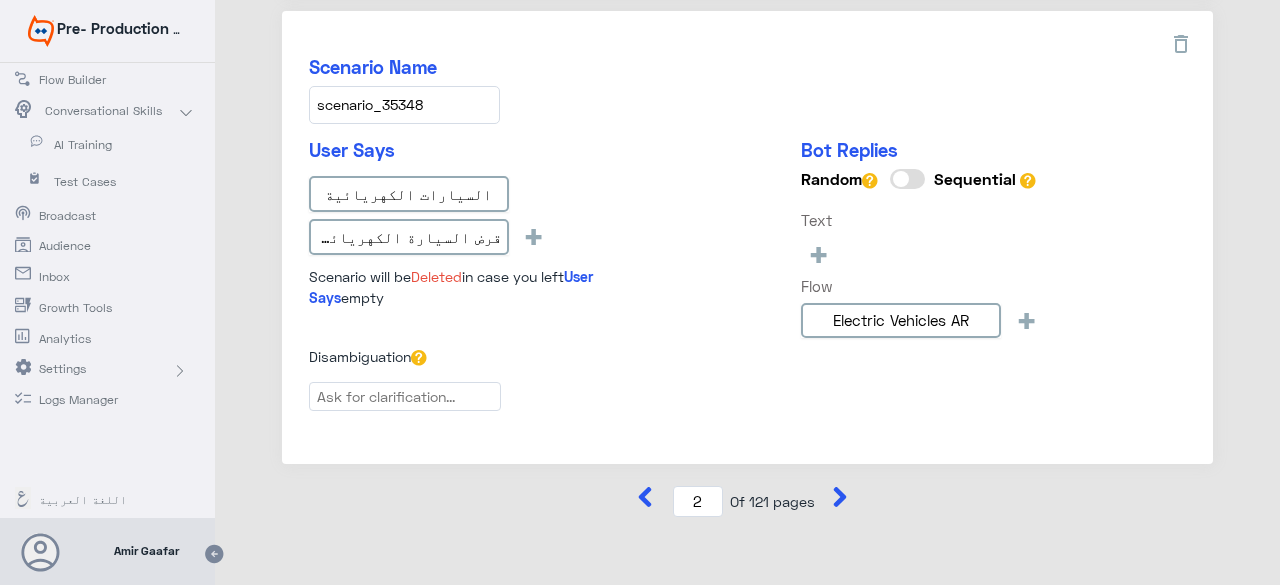 scroll, scrollTop: 2803, scrollLeft: 0, axis: vertical 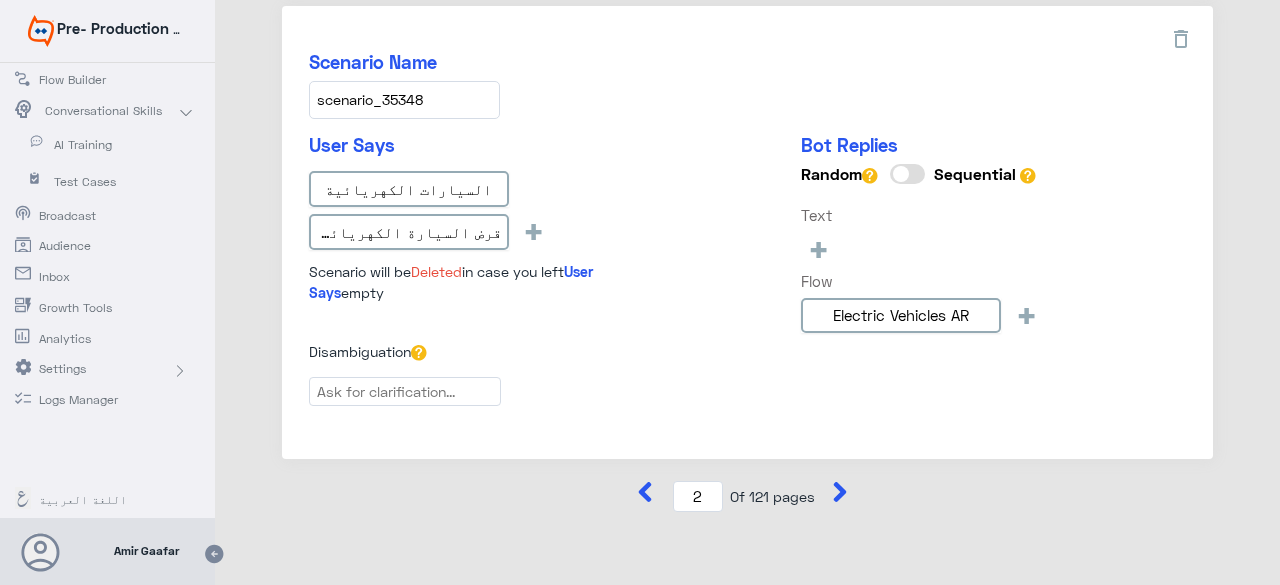 click 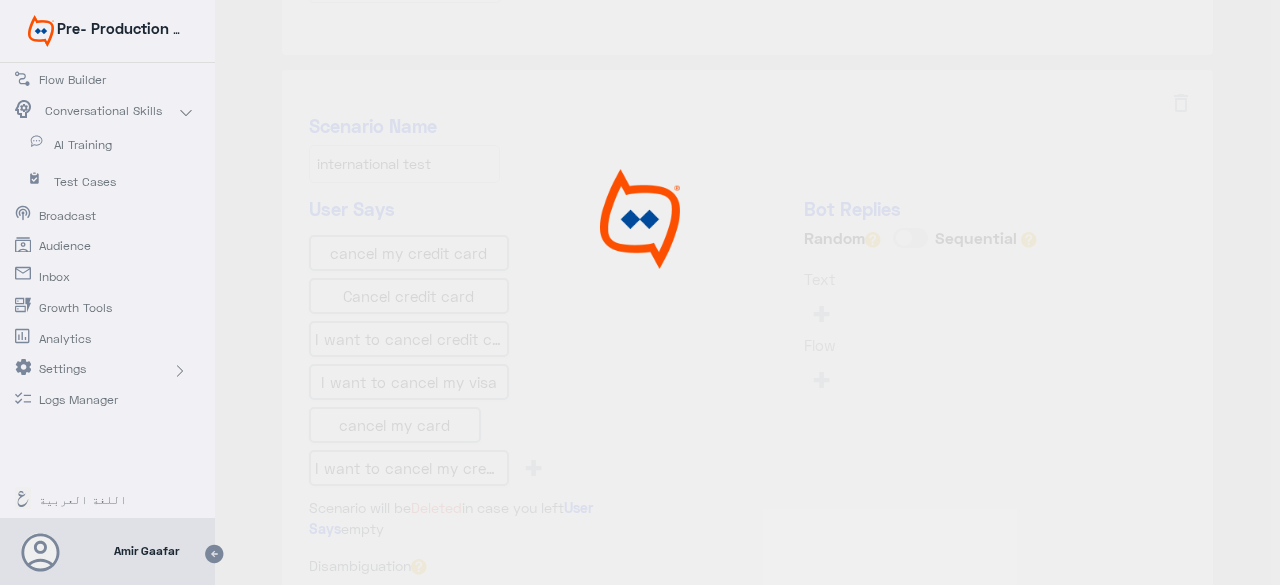 scroll, scrollTop: 0, scrollLeft: 0, axis: both 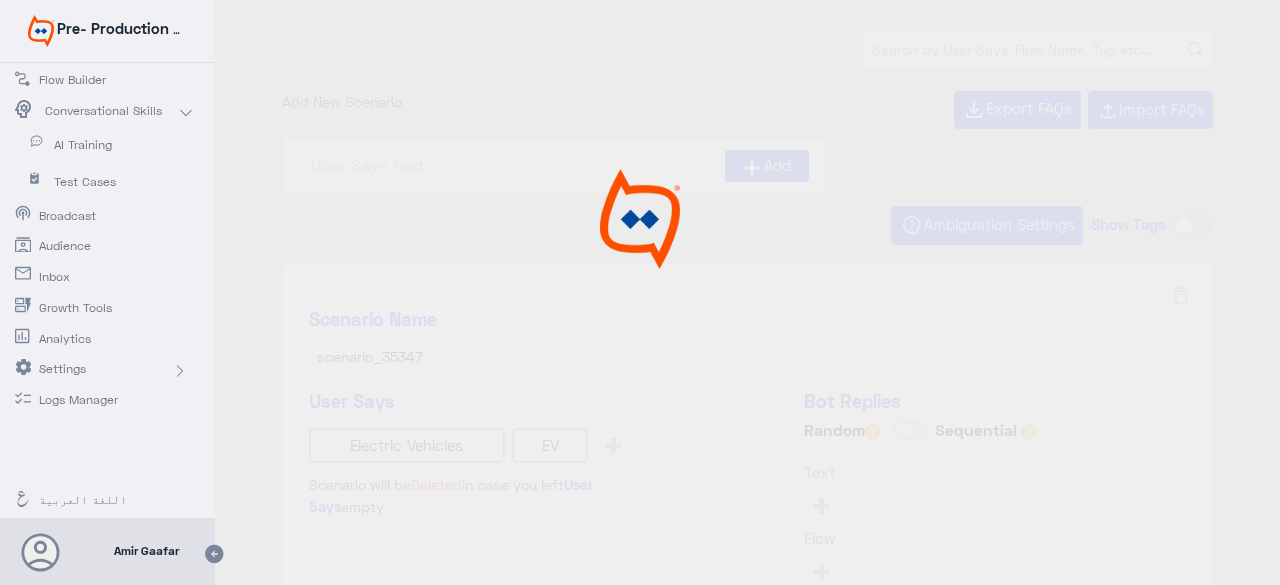 type on "Electric Vehicles EN" 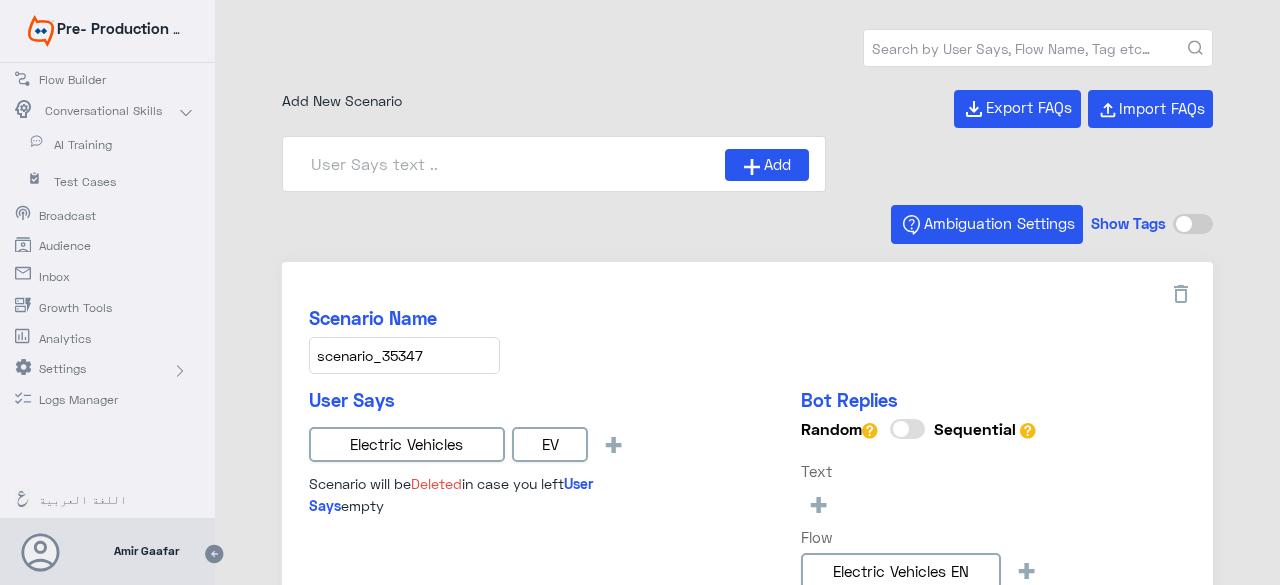 scroll, scrollTop: 0, scrollLeft: 0, axis: both 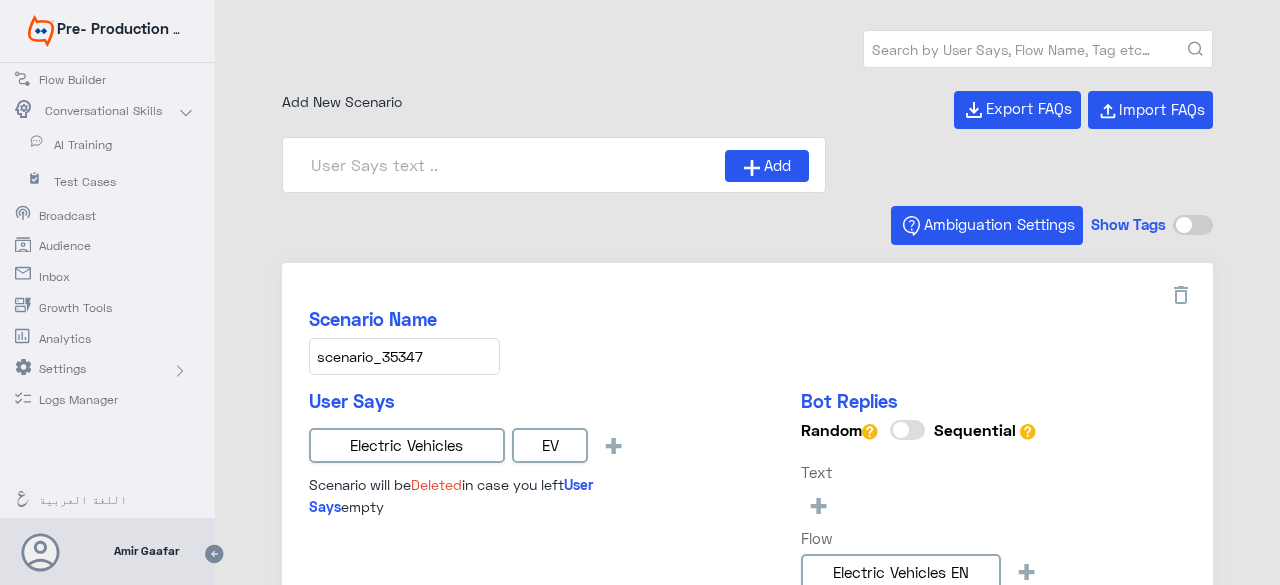 click at bounding box center (1038, 49) 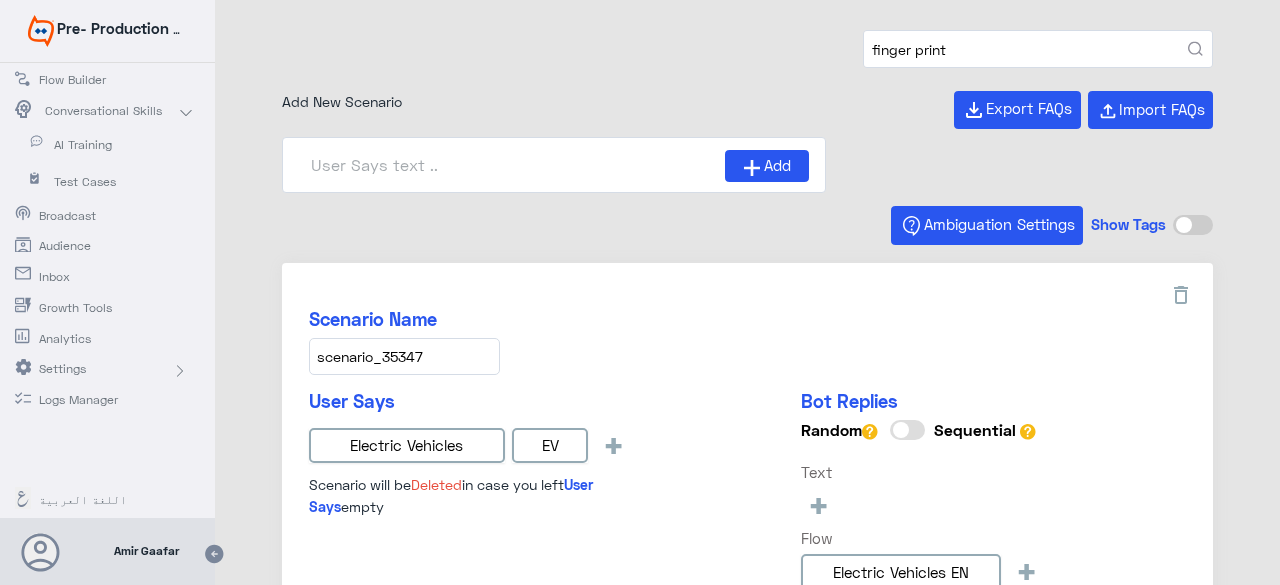 type on "finger print" 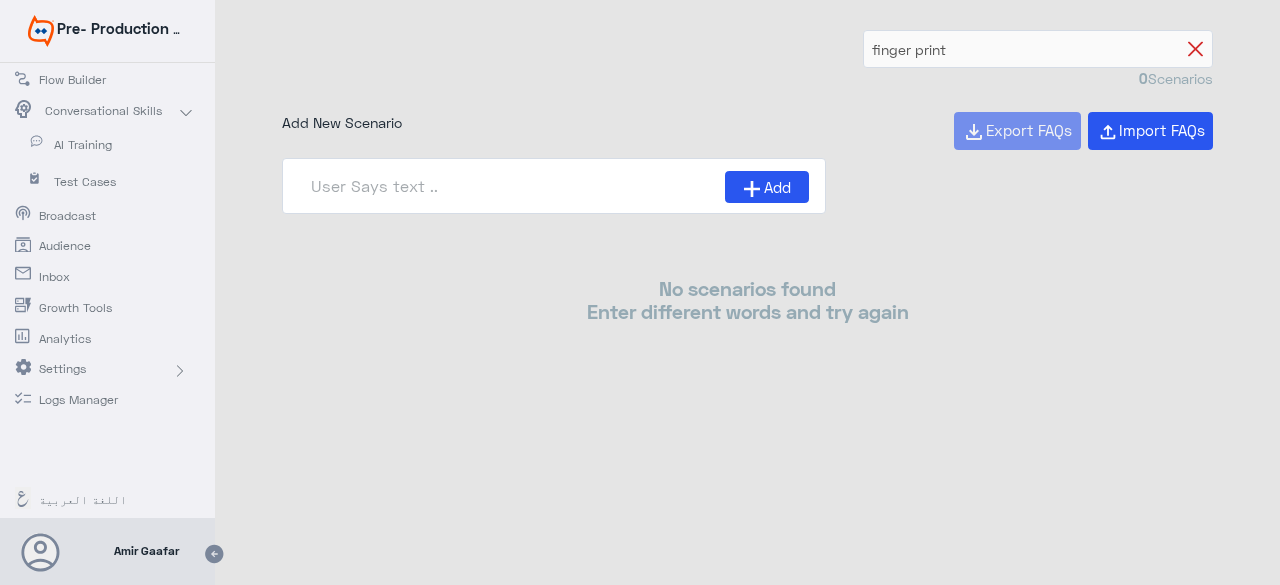 click 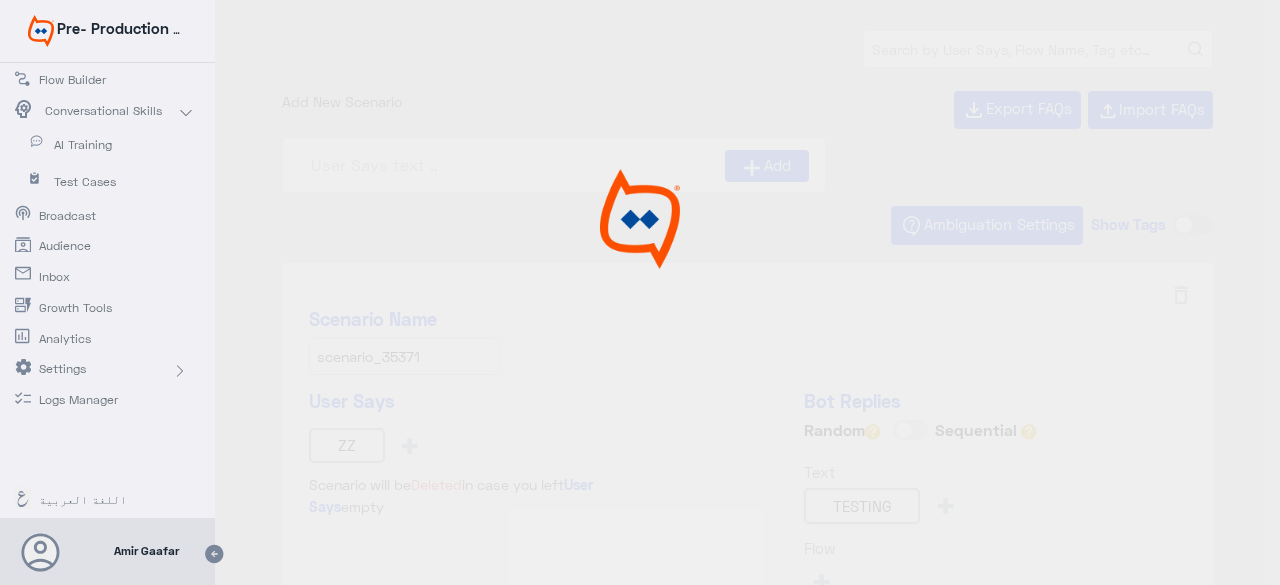type on "Face ID EN" 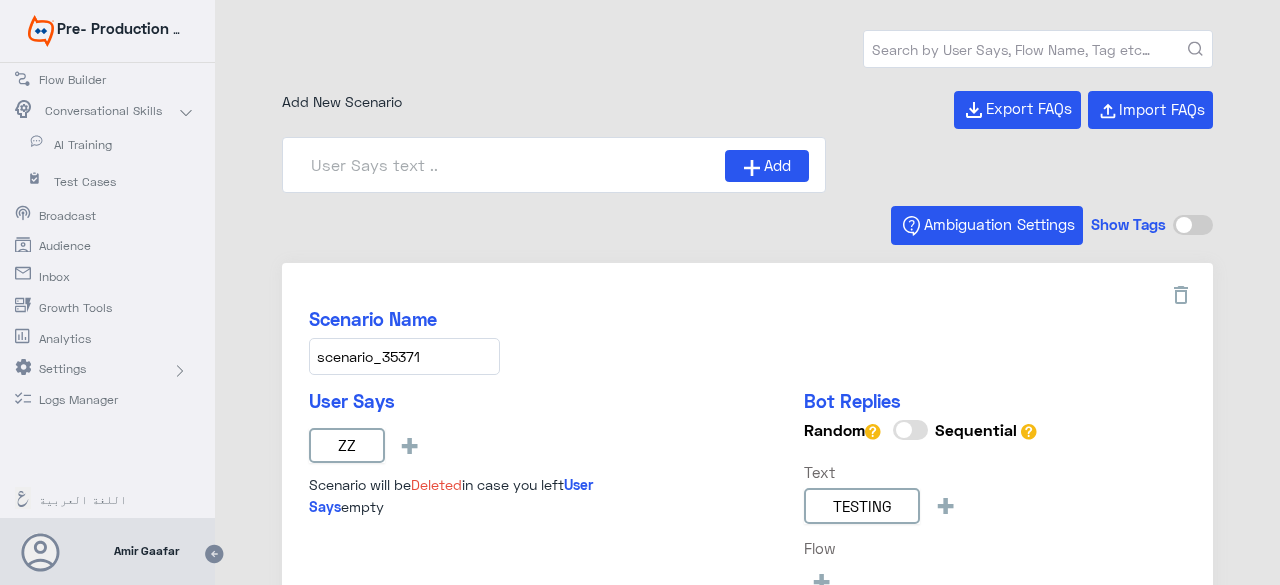 click at bounding box center [1038, 49] 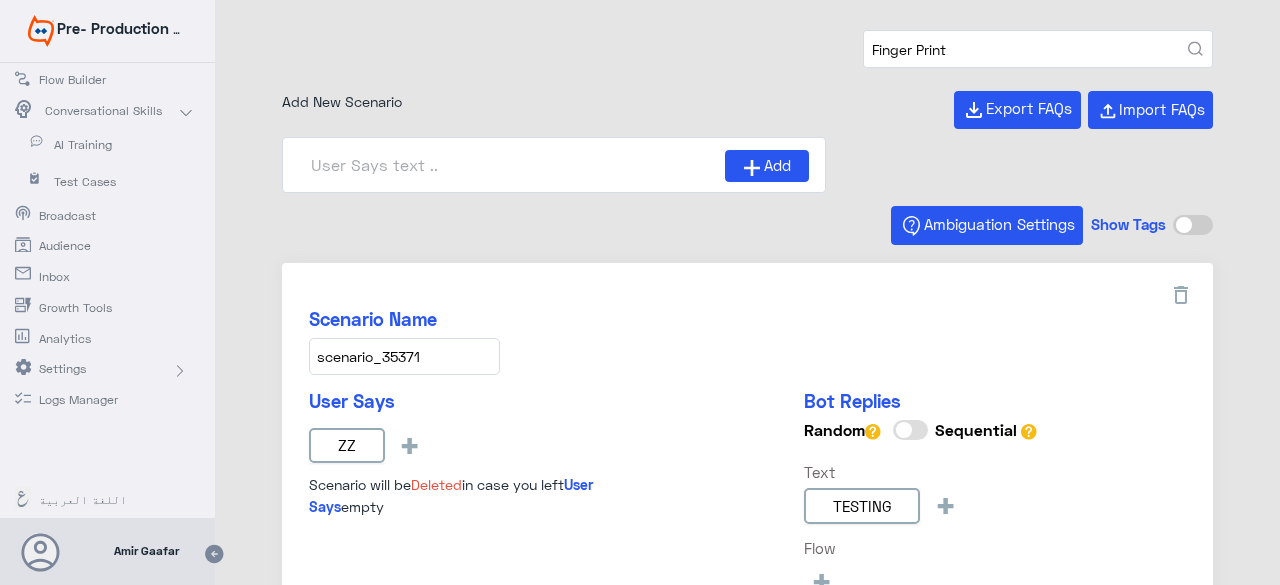 type on "Finger Print" 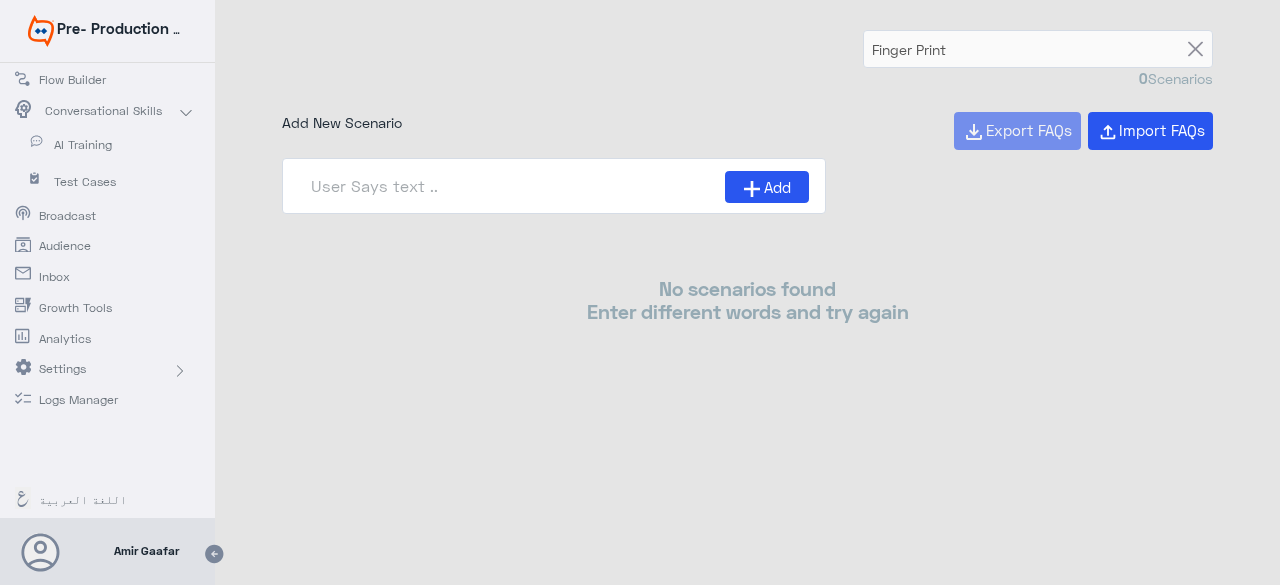 click on "Flow Builder" 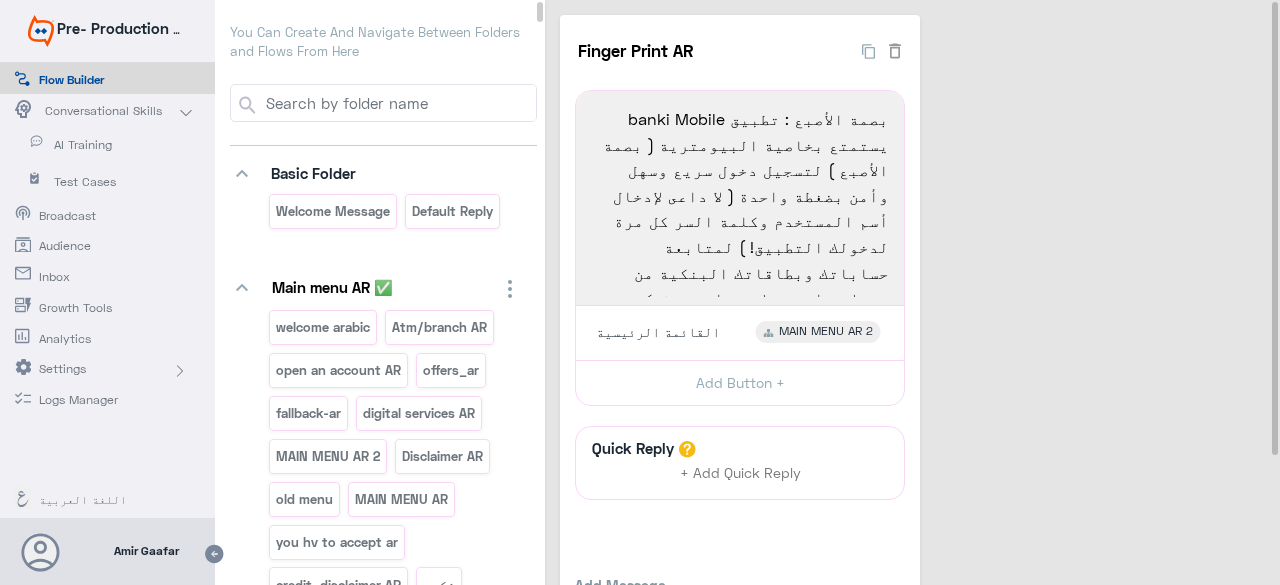 click on "Conversational Skills" 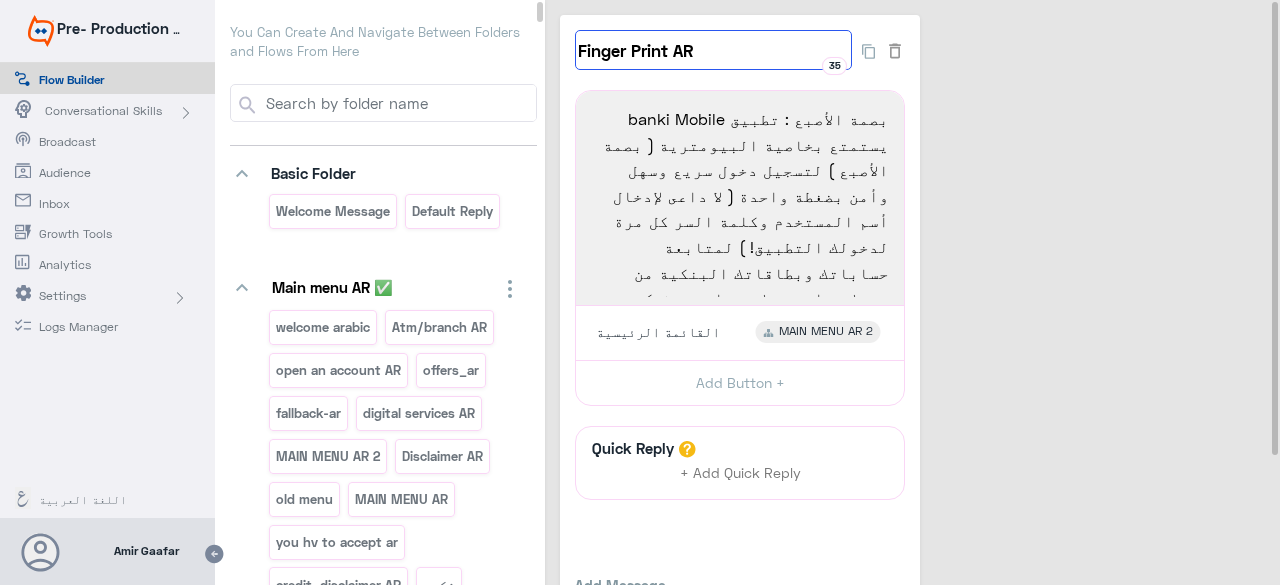 drag, startPoint x: 708, startPoint y: 57, endPoint x: 538, endPoint y: 41, distance: 170.75128 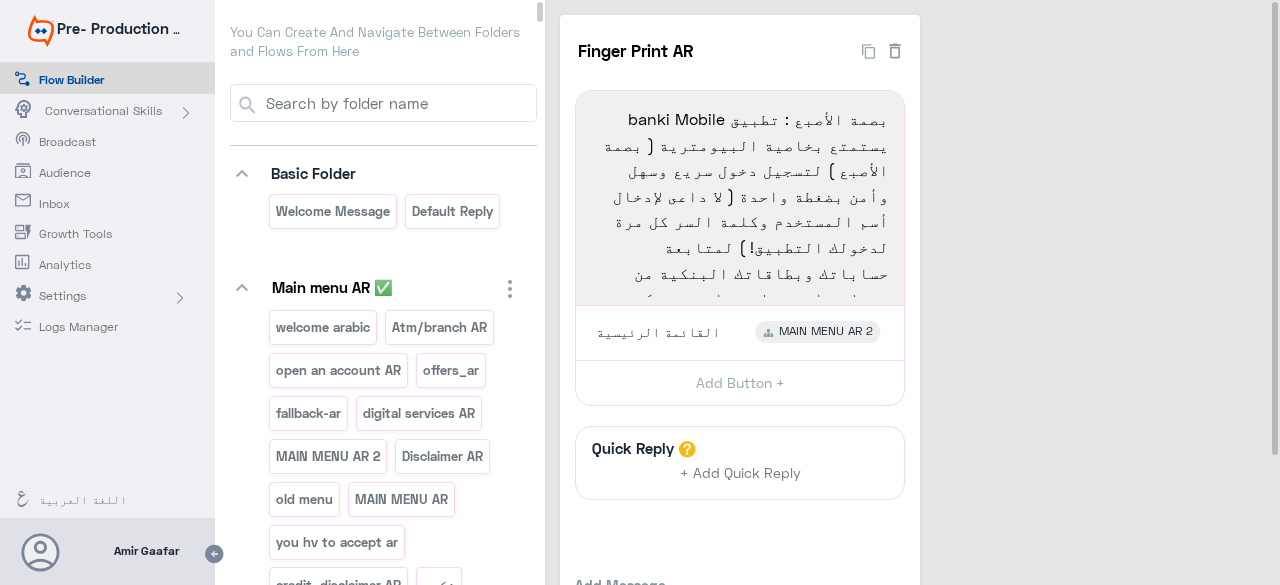 drag, startPoint x: 543, startPoint y: 13, endPoint x: 521, endPoint y: 1, distance: 25.059929 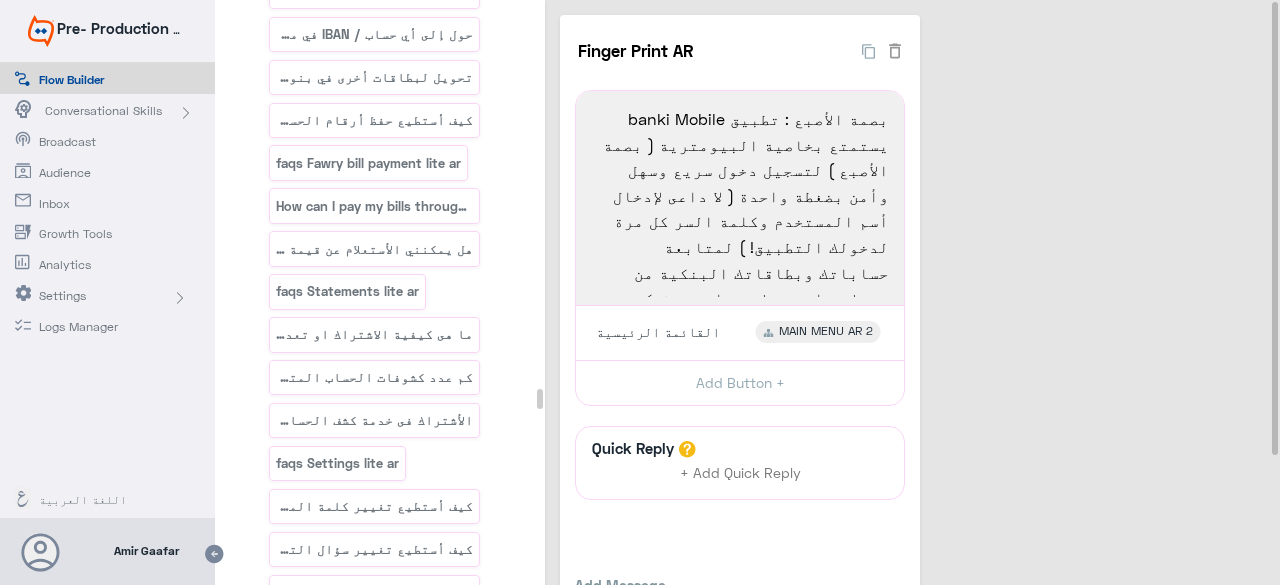 scroll, scrollTop: 35741, scrollLeft: 0, axis: vertical 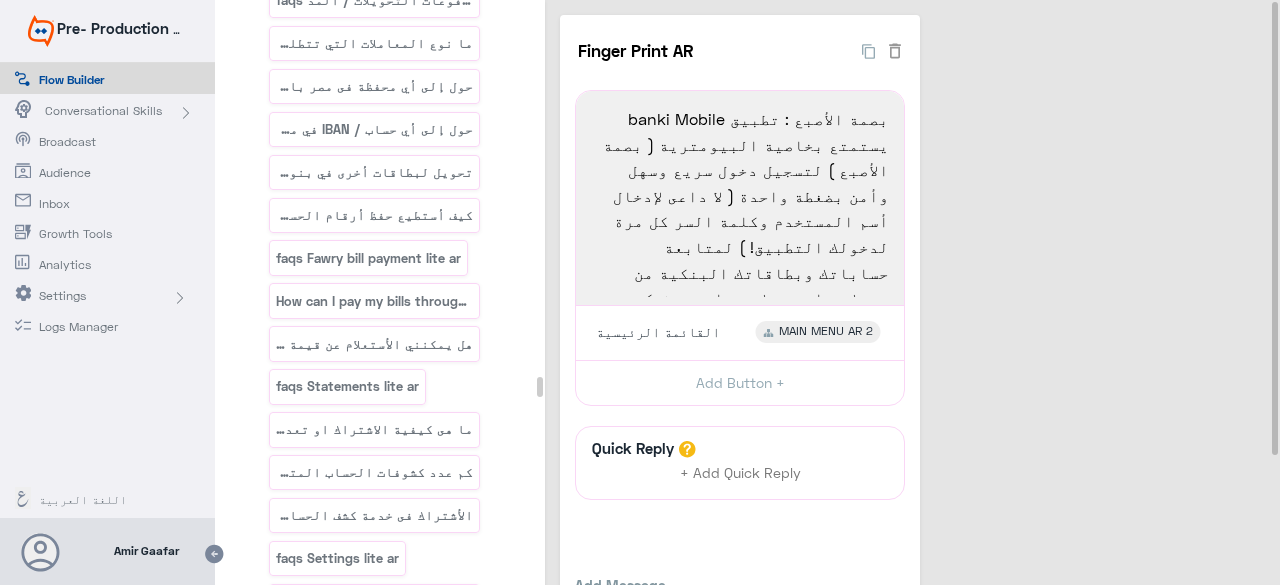 click on "Finger Print AR  35  بصمة الأصبع : تطبيق banki Mobile يستمتع بخاصية البيومترية ( بصمة الأصبع ) لتسجيل دخول سريع وسهل وأمن بضغطة واحدة ( لا داعى لإدخال أسم المستخدم وكلمة السر كل مرة لدخولك التطبيق! ) لمتابعة حساباتك وبطاقاتك البنكية من بيتك براحة يدك محتاج تعرف كيفية تفعيل خاصية بصمة الأصبع؟ أضغط هنا
https://www.ca-egypt.com/ar/%D8%AA%D9%81%D8%B9%D9%8A%D9%84-%D8%AE%D8%AF%D9%85%D8%A9-%D8%A7%D9%84%D8%A8%D8%B5%D9%85%D8%A9/?bank_segment=personal-banking  1568
https://www.ca-egypt.com/ar/%D8%AA%D9%81%D8%B9%D9%8A%D9%84-%D8%AE%D8%AF%D9%85%D8%A9-%D8%A7%D9%84%D8%A8%D8%B5%D9%85%D8%A9/?bank_segment=personal-banking  القائمة الرئيسية  MAIN MENU AR 2  Button Title القائمة الرئيسية  64  القائمة الرئيسية Select button type  Flow   URL   Phone   MAIN MENU AR 2  Text" 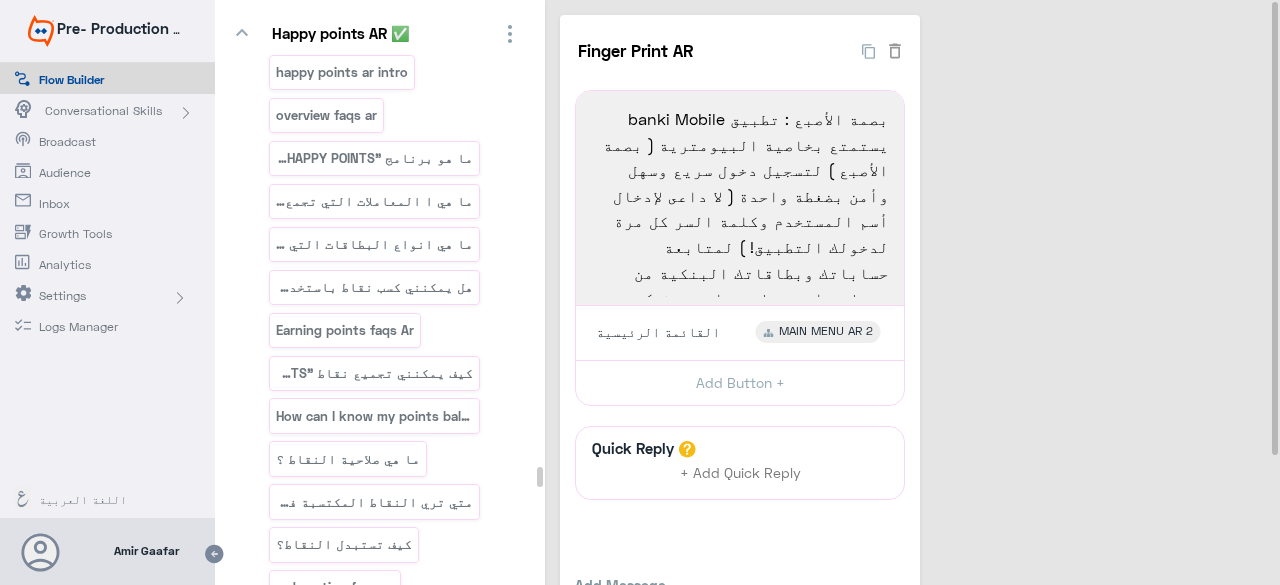 scroll, scrollTop: 44319, scrollLeft: 0, axis: vertical 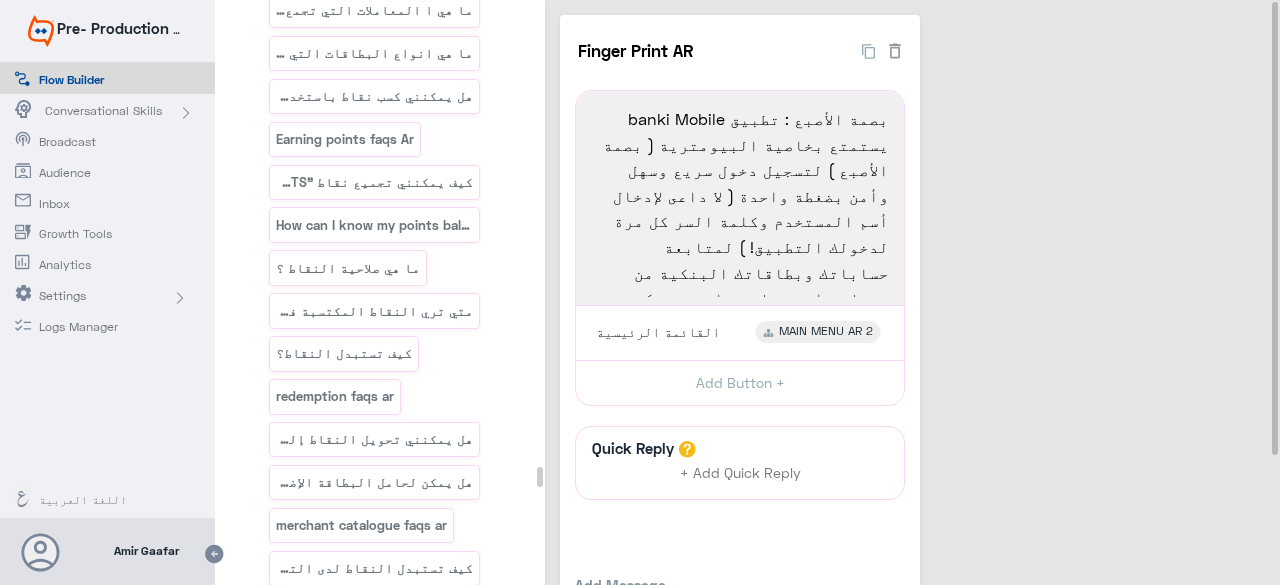 click on "Finger Print AR  35  بصمة الأصبع : تطبيق banki Mobile يستمتع بخاصية البيومترية ( بصمة الأصبع ) لتسجيل دخول سريع وسهل وأمن بضغطة واحدة ( لا داعى لإدخال أسم المستخدم وكلمة السر كل مرة لدخولك التطبيق! ) لمتابعة حساباتك وبطاقاتك البنكية من بيتك براحة يدك محتاج تعرف كيفية تفعيل خاصية بصمة الأصبع؟ أضغط هنا
https://www.ca-egypt.com/ar/%D8%AA%D9%81%D8%B9%D9%8A%D9%84-%D8%AE%D8%AF%D9%85%D8%A9-%D8%A7%D9%84%D8%A8%D8%B5%D9%85%D8%A9/?bank_segment=personal-banking  1568
https://www.ca-egypt.com/ar/%D8%AA%D9%81%D8%B9%D9%8A%D9%84-%D8%AE%D8%AF%D9%85%D8%A9-%D8%A7%D9%84%D8%A8%D8%B5%D9%85%D8%A9/?bank_segment=personal-banking  القائمة الرئيسية  MAIN MENU AR 2  Button Title القائمة الرئيسية  64  القائمة الرئيسية Select button type  Flow   URL   Phone   MAIN MENU AR 2  Text" 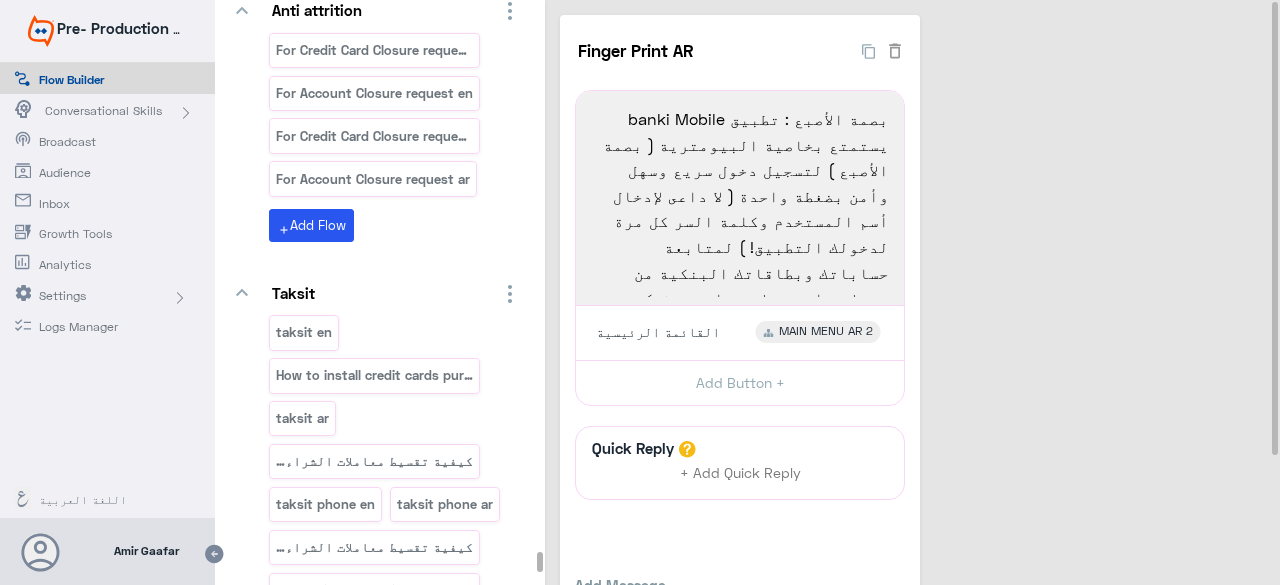 scroll, scrollTop: 52706, scrollLeft: 0, axis: vertical 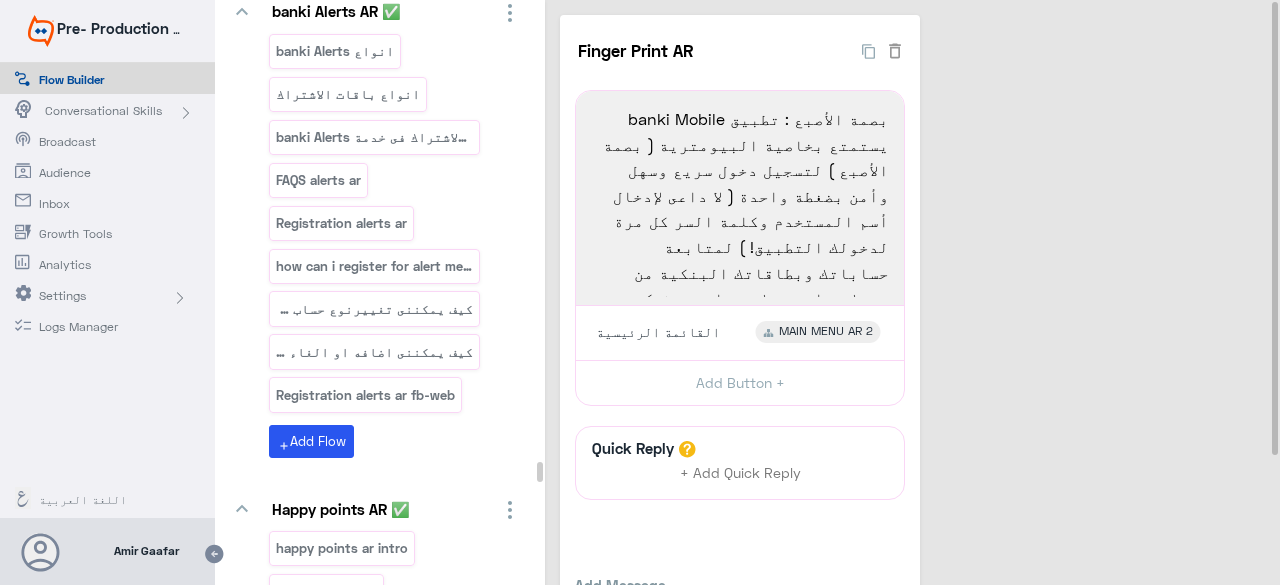 click on "Finger Print AR  35  بصمة الأصبع : تطبيق banki Mobile يستمتع بخاصية البيومترية ( بصمة الأصبع ) لتسجيل دخول سريع وسهل وأمن بضغطة واحدة ( لا داعى لإدخال أسم المستخدم وكلمة السر كل مرة لدخولك التطبيق! ) لمتابعة حساباتك وبطاقاتك البنكية من بيتك براحة يدك محتاج تعرف كيفية تفعيل خاصية بصمة الأصبع؟ أضغط هنا
https://www.ca-egypt.com/ar/%D8%AA%D9%81%D8%B9%D9%8A%D9%84-%D8%AE%D8%AF%D9%85%D8%A9-%D8%A7%D9%84%D8%A8%D8%B5%D9%85%D8%A9/?bank_segment=personal-banking  1568
https://www.ca-egypt.com/ar/%D8%AA%D9%81%D8%B9%D9%8A%D9%84-%D8%AE%D8%AF%D9%85%D8%A9-%D8%A7%D9%84%D8%A8%D8%B5%D9%85%D8%A9/?bank_segment=personal-banking  القائمة الرئيسية  MAIN MENU AR 2  Button Title القائمة الرئيسية  64  القائمة الرئيسية Select button type  Flow   URL   Phone   MAIN MENU AR 2  Text" 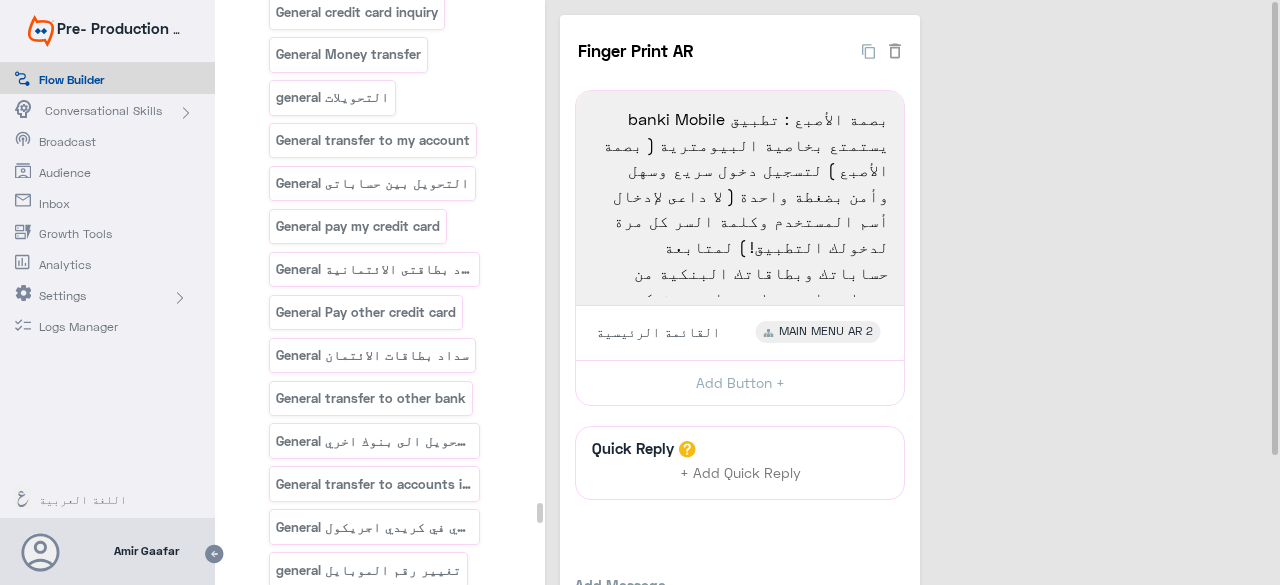 scroll, scrollTop: 47750, scrollLeft: 0, axis: vertical 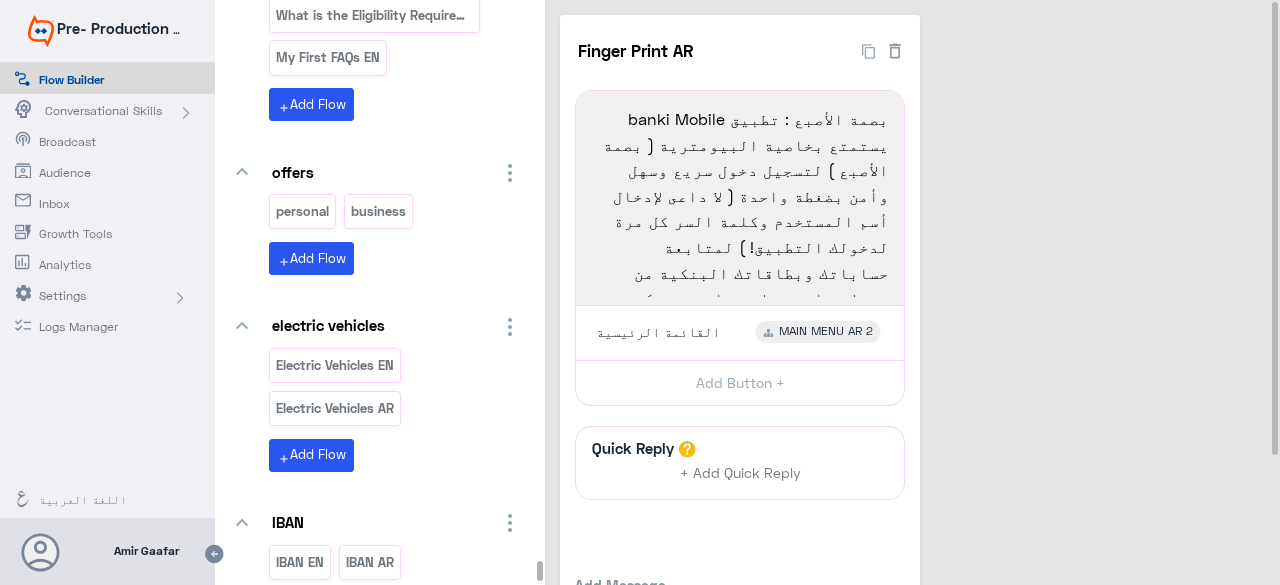 drag, startPoint x: 536, startPoint y: 511, endPoint x: 542, endPoint y: 569, distance: 58.30952 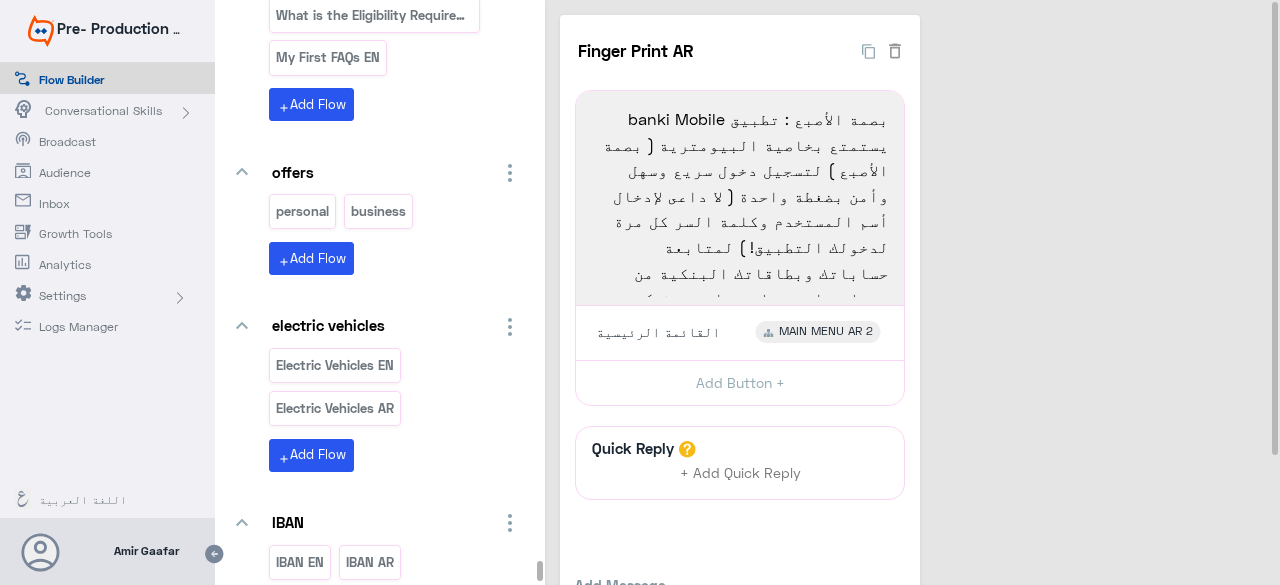 click on "You Can Create And Navigate Between Folders and Flows From Here   keyboard_arrow_down
Basic Folder  Welcome Message   Default reply   keyboard_arrow_down
Main menu AR ✅ welcome arabic Atm/branch AR open an  account AR offers_ar fallback-ar digital services AR MAIN MENU AR 2 Disclaimer AR old menu MAIN MENU AR you hv to accept ar credit_disclaimer AR شكوي offers from main ar new MAIN MENU AR FB-WEB MAIN MENU AR 2 FB-WEB العروض add  Add Flow   keyboard_arrow_down
Menu EN ✅ digital services english welcome en open an account locate Atm/branch en offers_en fallback-en Mapping menus Comments MAIN MENU 2 Draft welcome Disclaimer MAIN MENU you have to accept handover credit_disclaimer Comments API coming soon complaint offers from main new credit_disclaimer en Rating en Thanks for ur rating MAIN MENU FB-WEB MAIN MENU 2 FB-WEB Suspended test tamer Awards add  Add Flow   keyboard_arrow_down
Branches EN 🚩 branch options api citylist for branch cairo arealist for branch fail 1 6th of October branch" 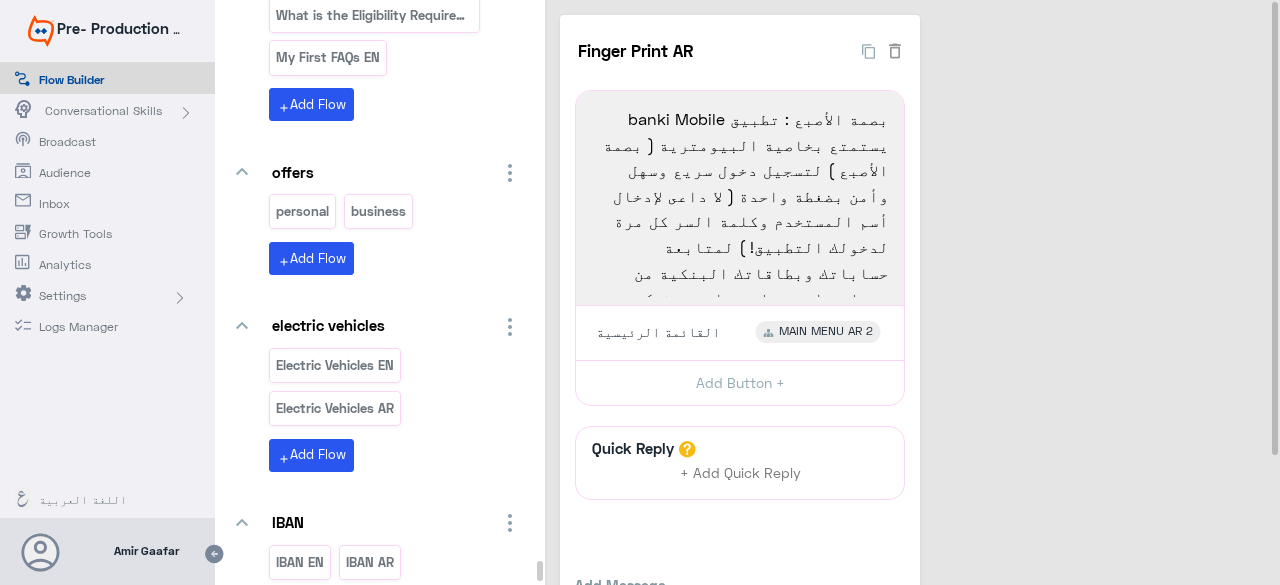 click on "Face ID AR" at bounding box center [392, 1324] 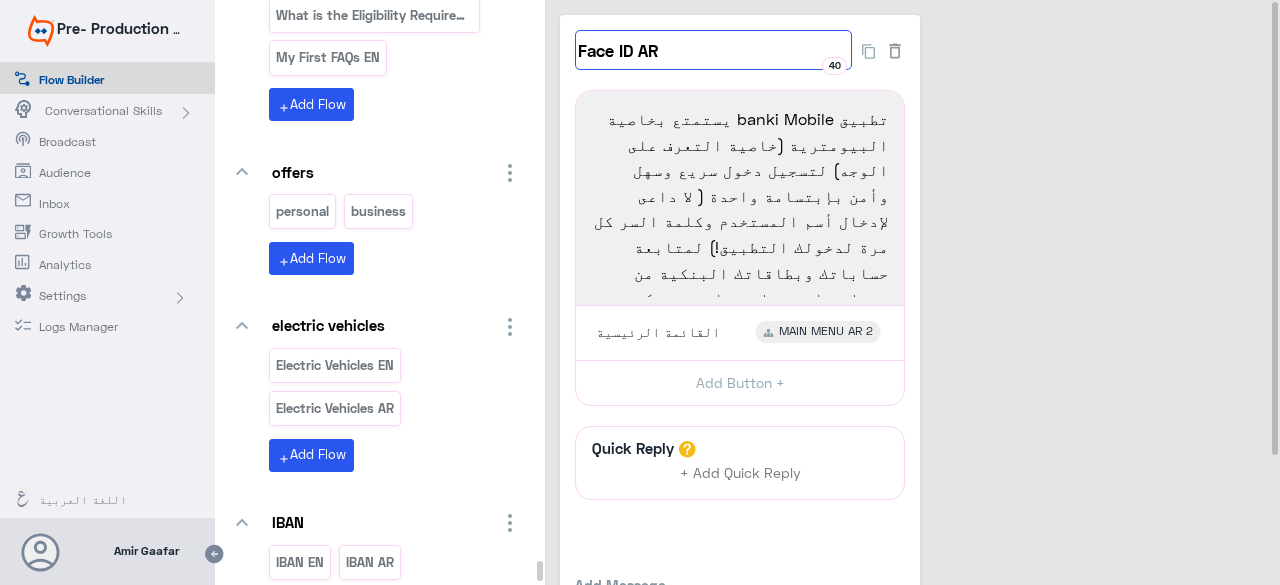 click on "Face ID AR" 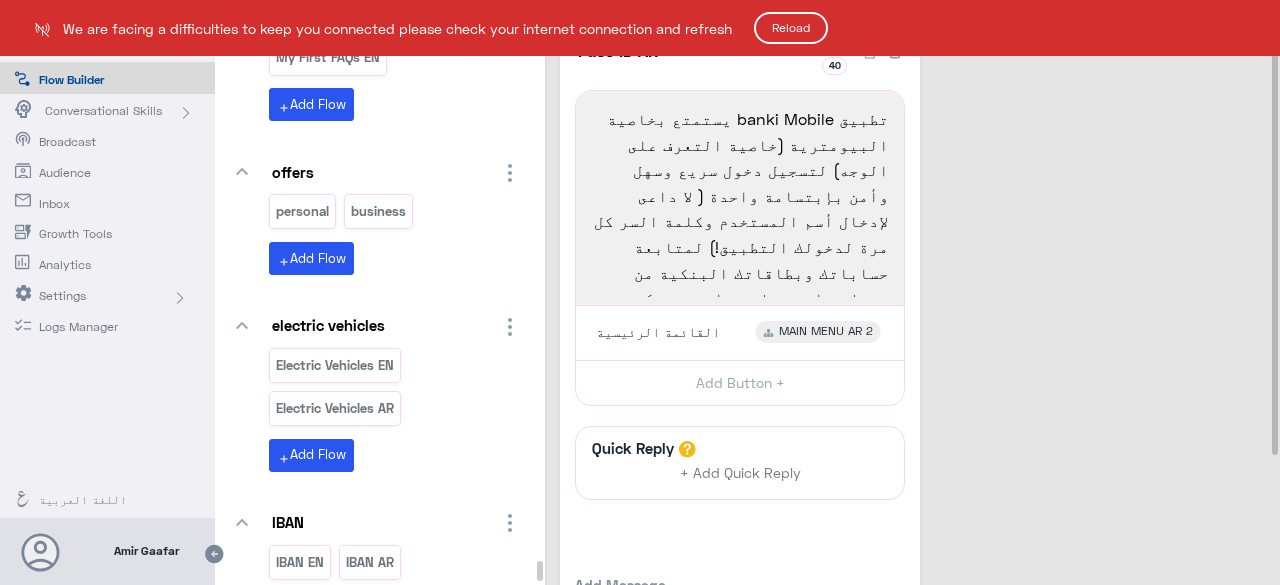 click on "Reload" 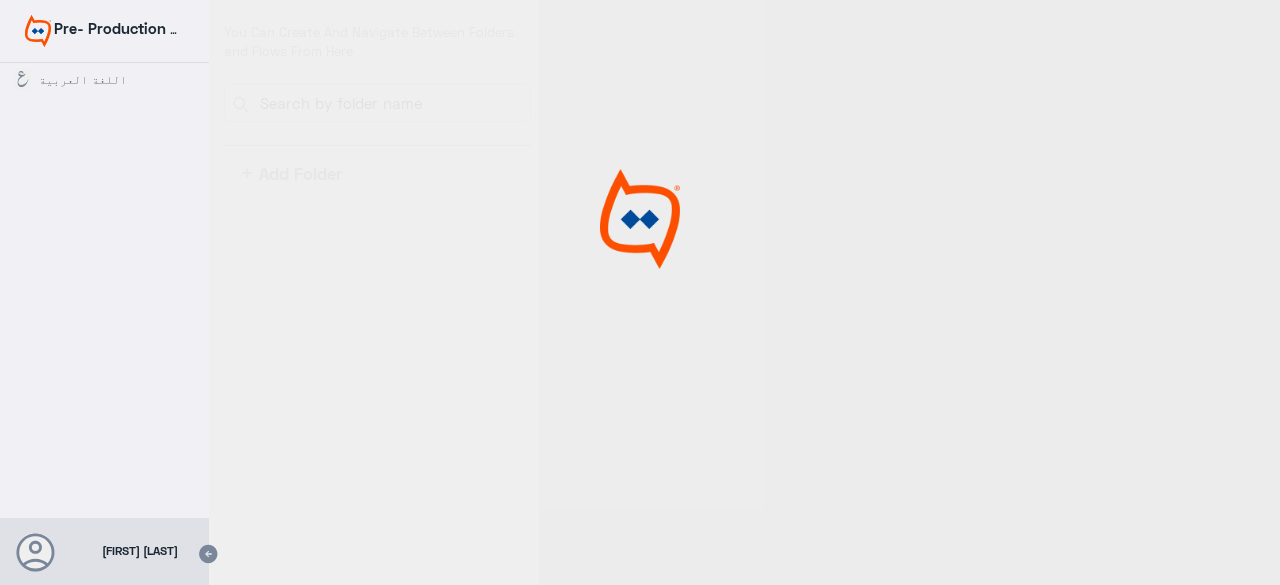 scroll, scrollTop: 0, scrollLeft: 0, axis: both 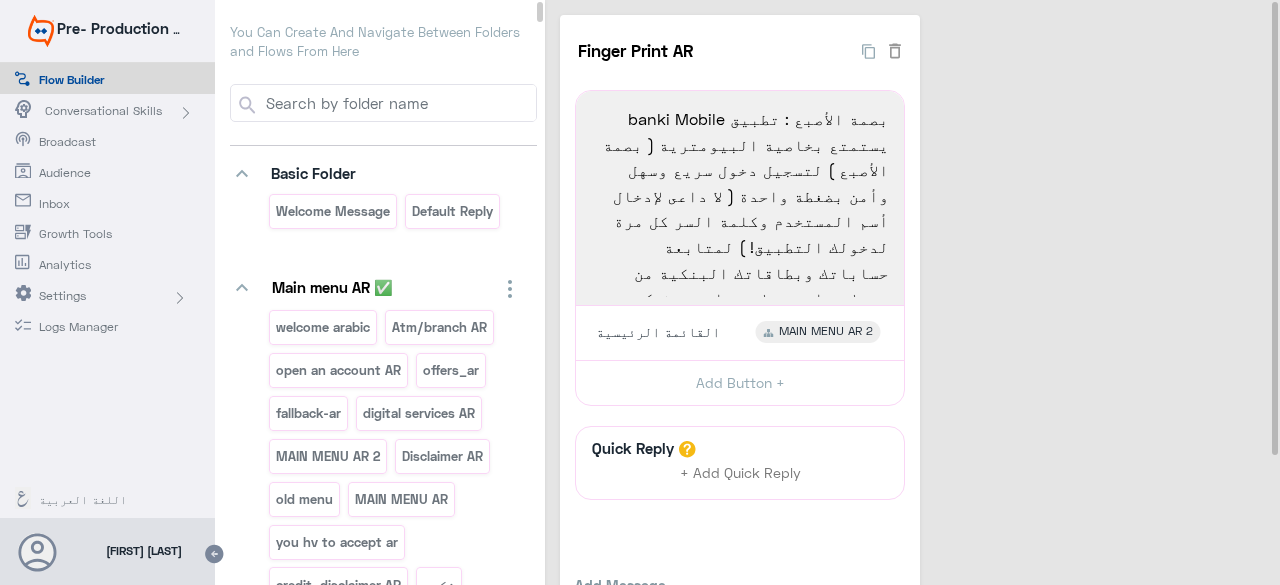 click on "Conversational Skills" 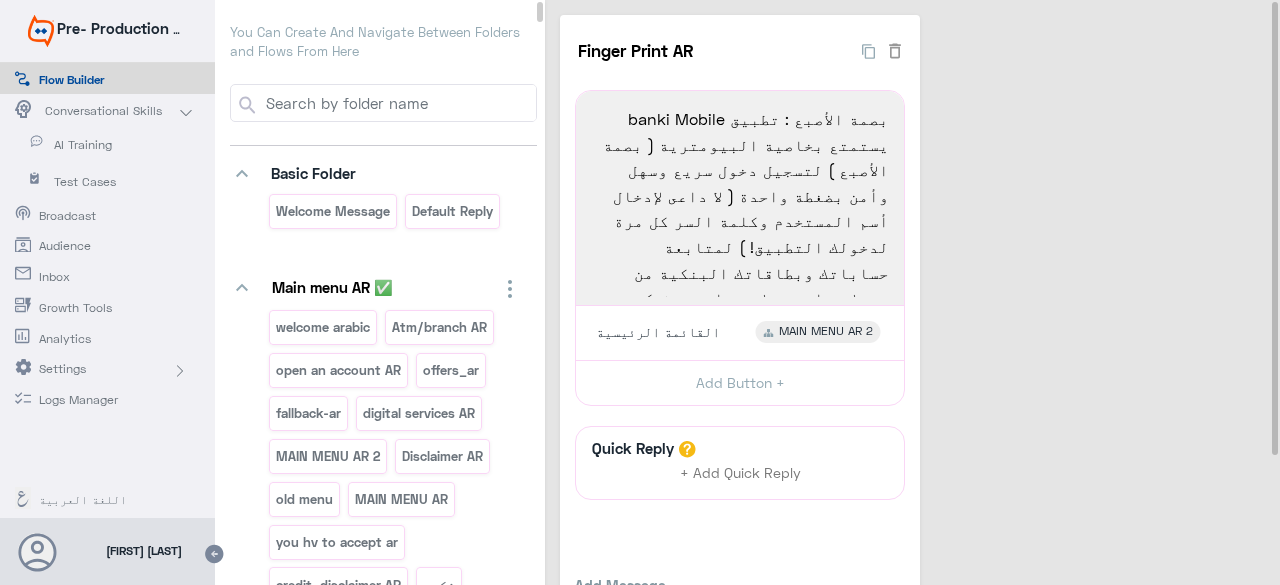 click on "AI Training" 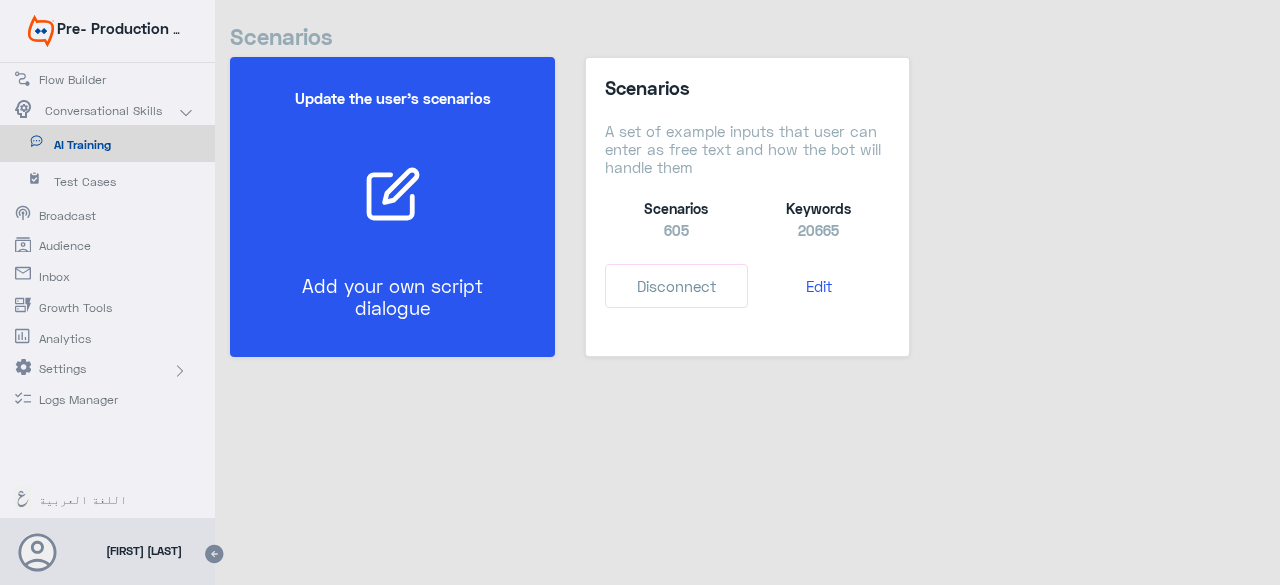 click on "Update the user’s scenarios Add your own script dialogue" at bounding box center [392, 207] 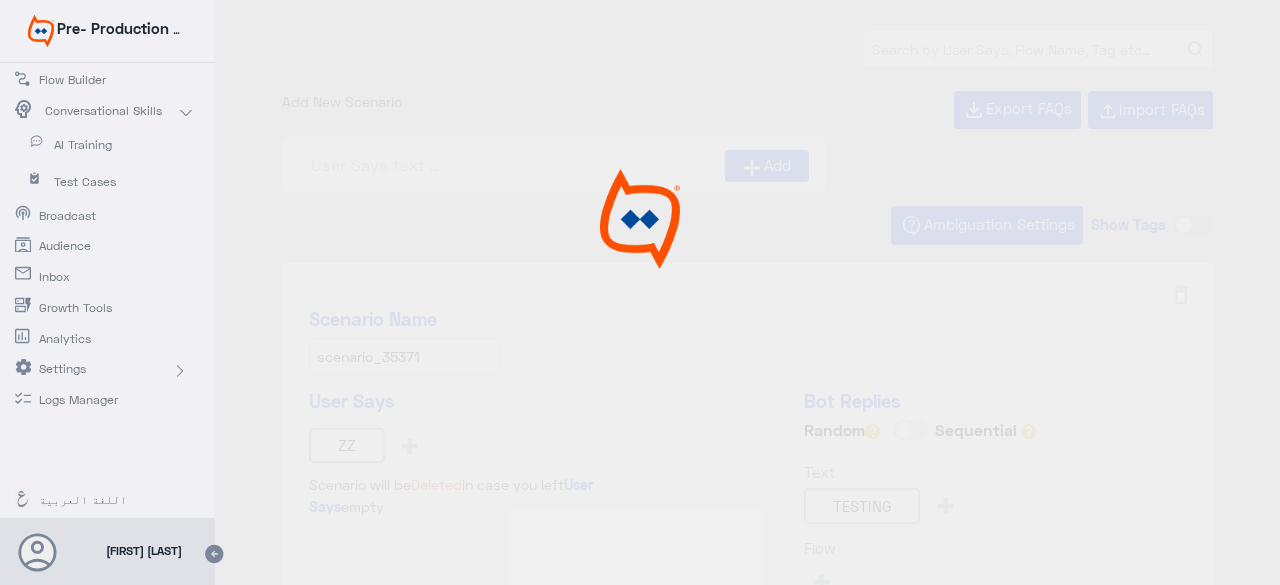 type on "offers_ar" 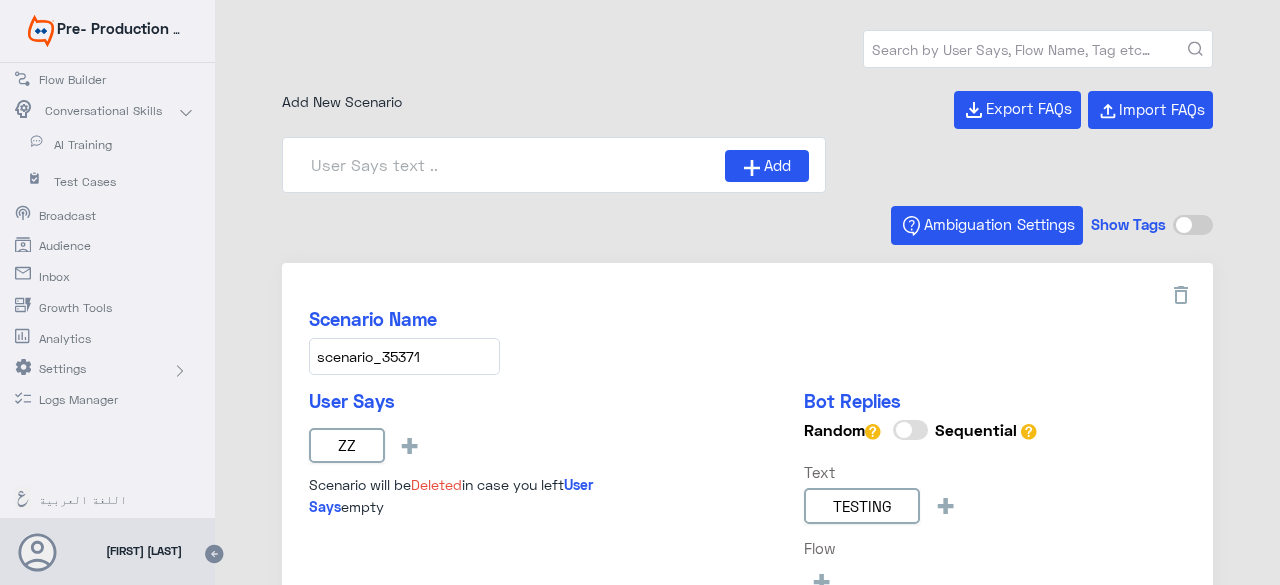 click at bounding box center [1038, 49] 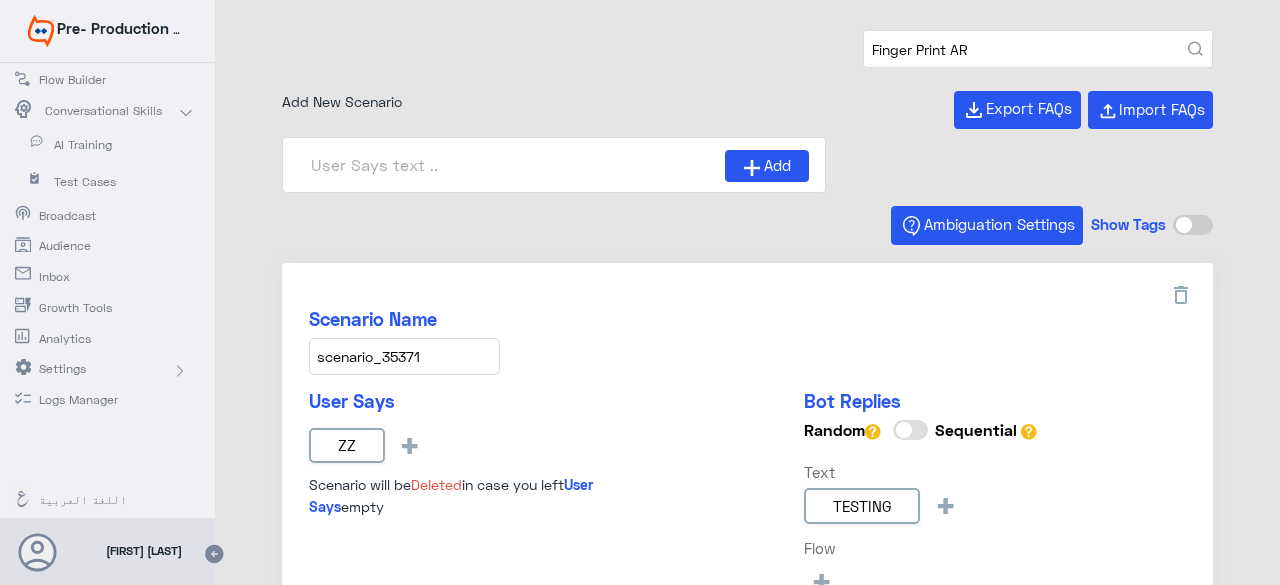 type on "Finger Print AR" 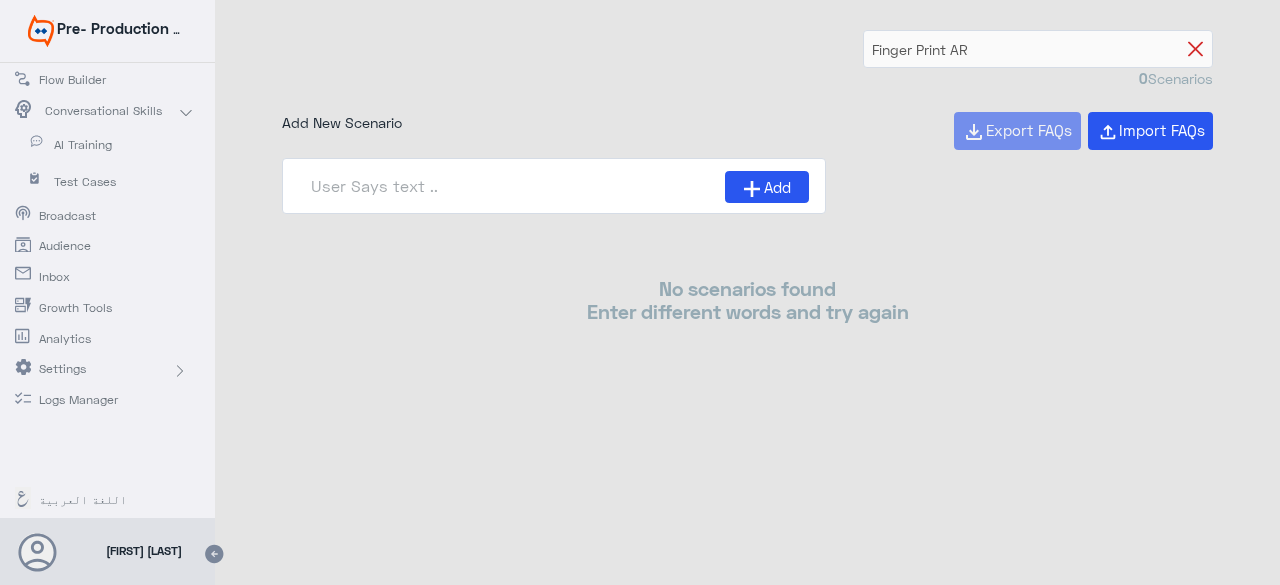 click 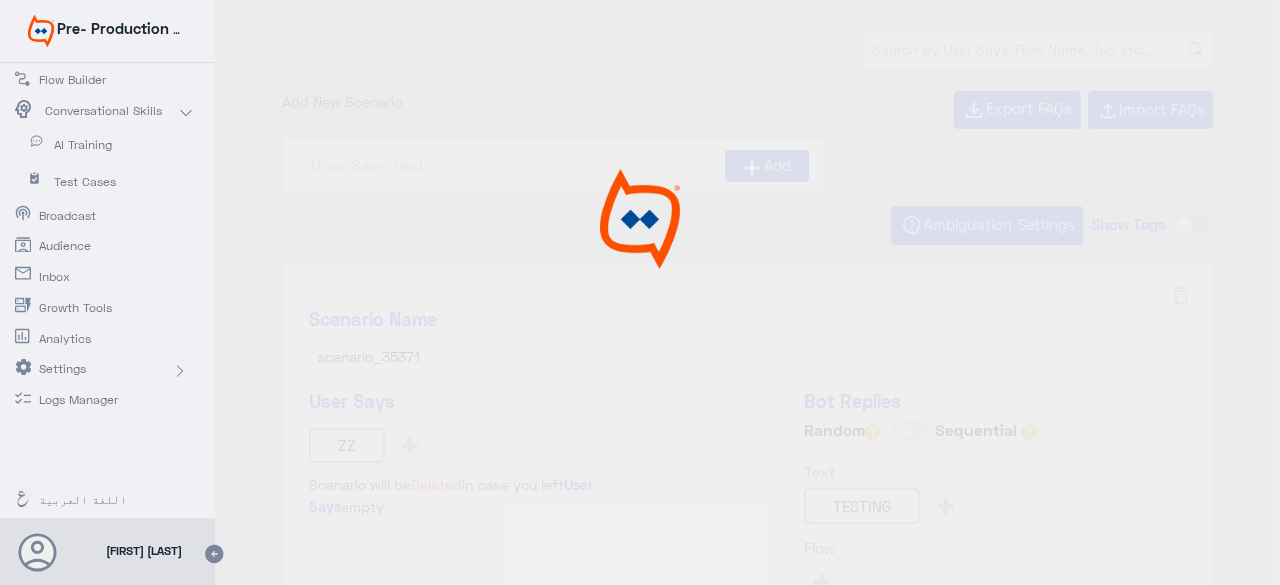 type on "offers_ar" 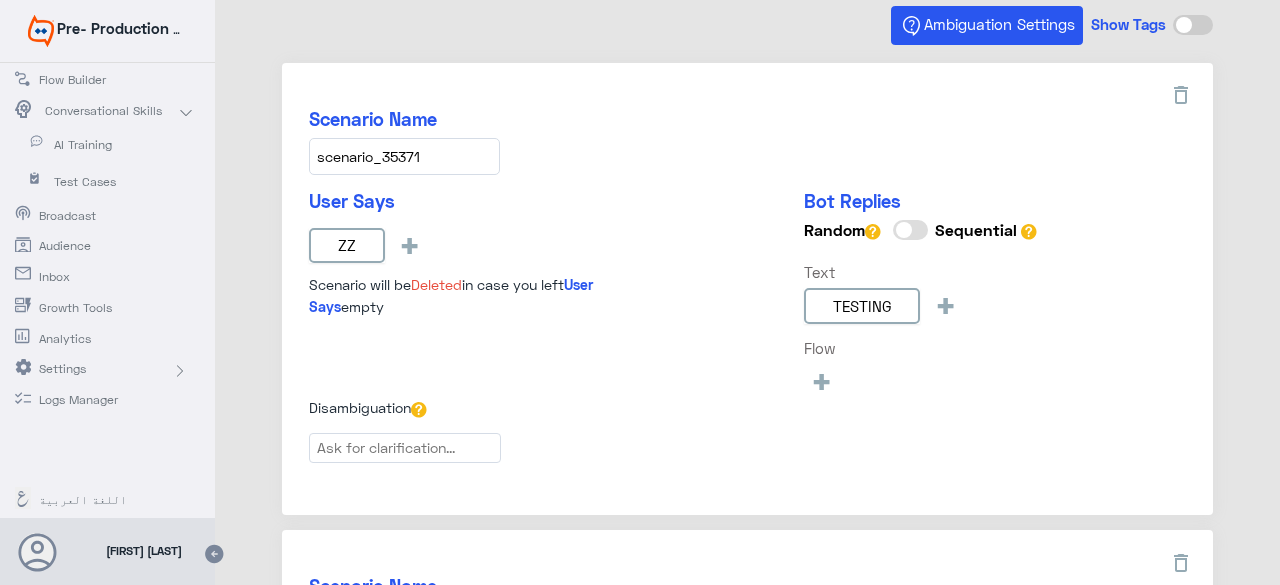 scroll, scrollTop: 0, scrollLeft: 0, axis: both 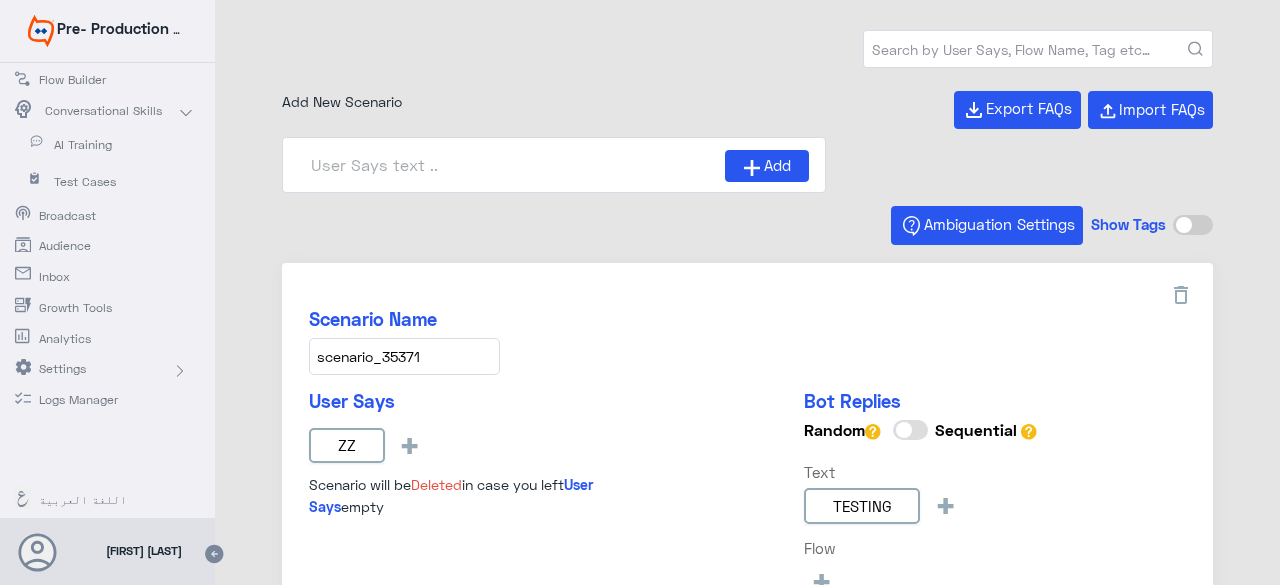 click at bounding box center (512, 165) 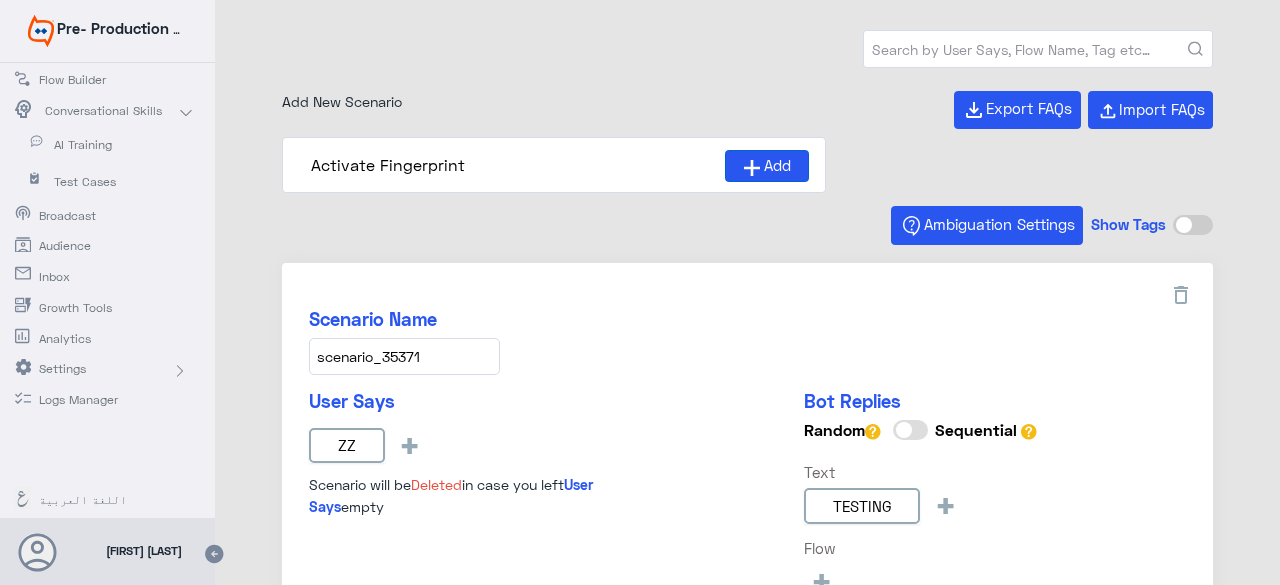 type on "Activate Fingerprint" 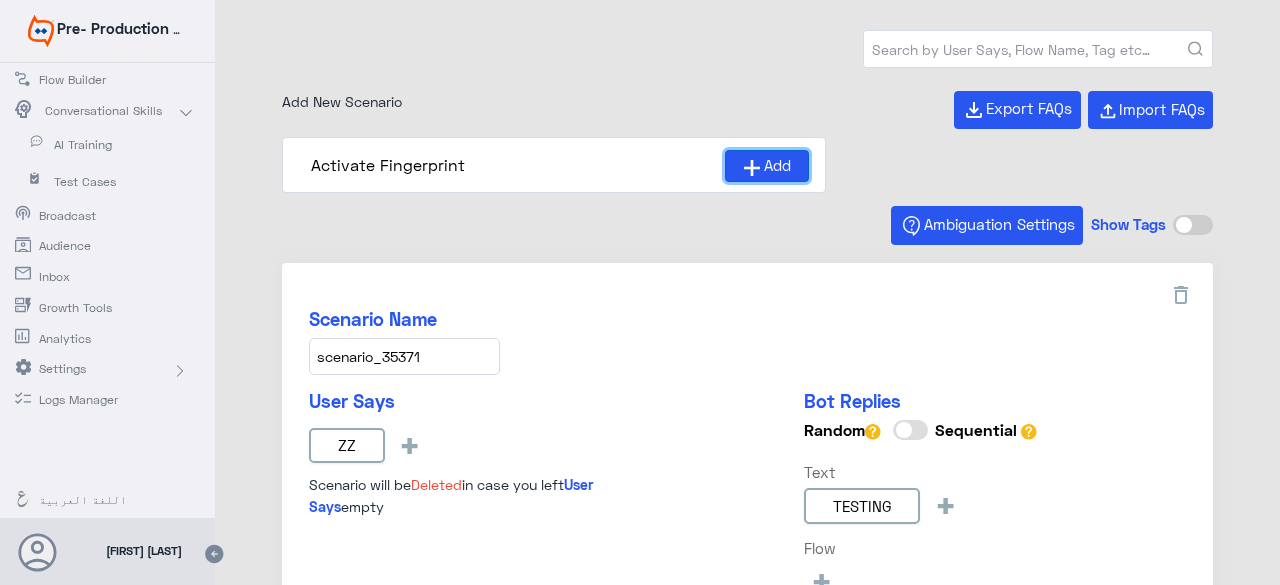 click on "Add" 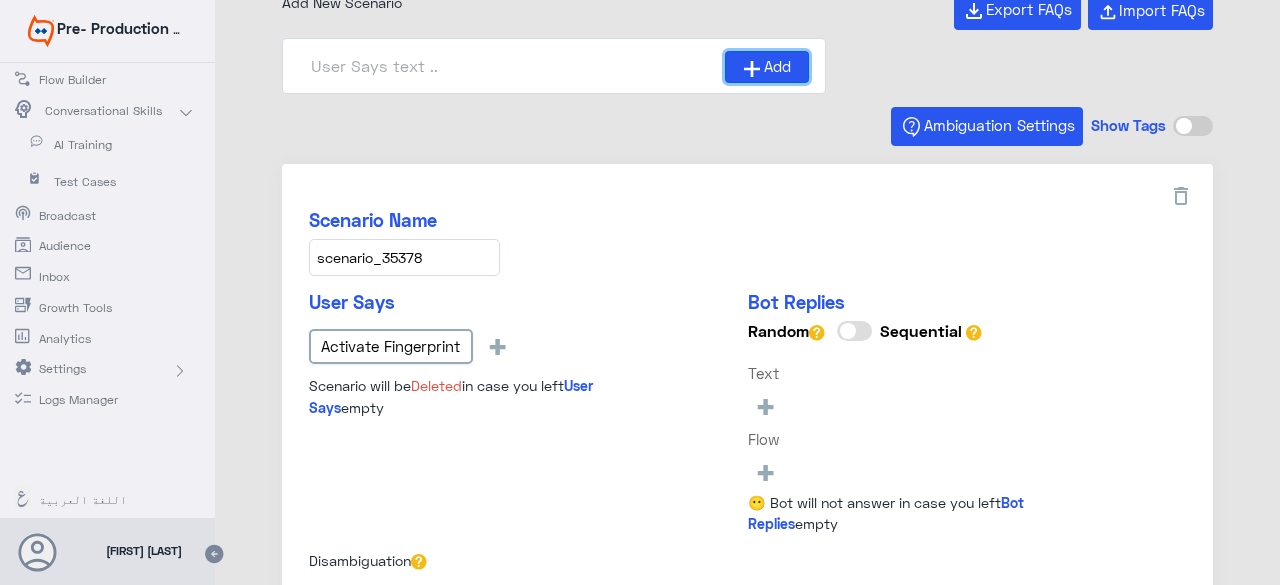 scroll, scrollTop: 200, scrollLeft: 0, axis: vertical 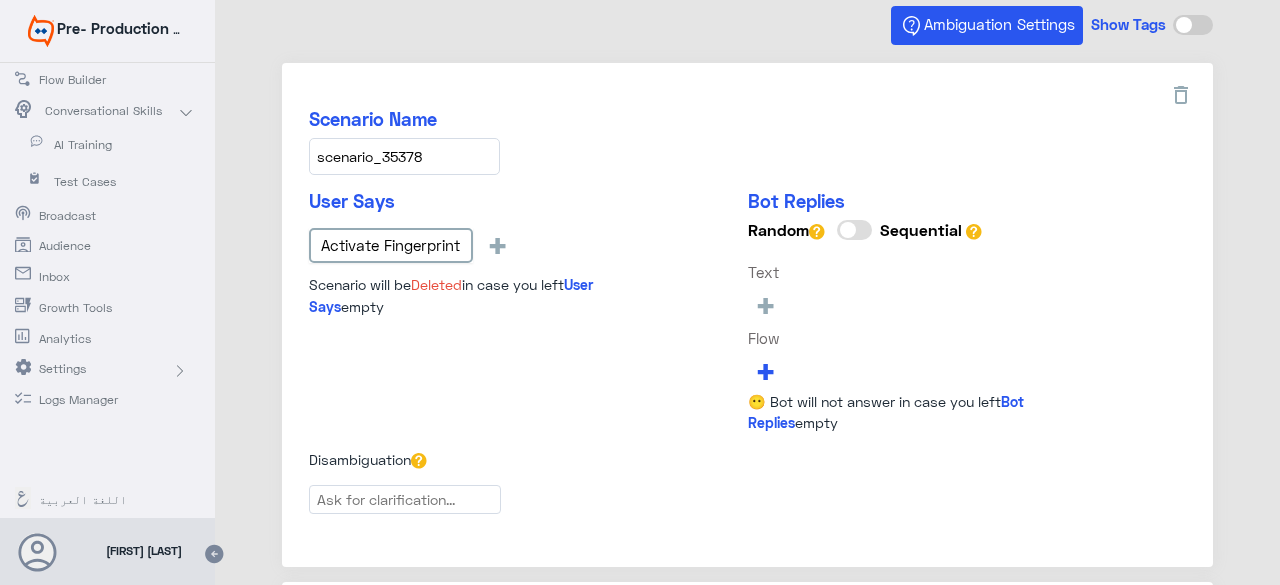 click on "+" at bounding box center (765, 370) 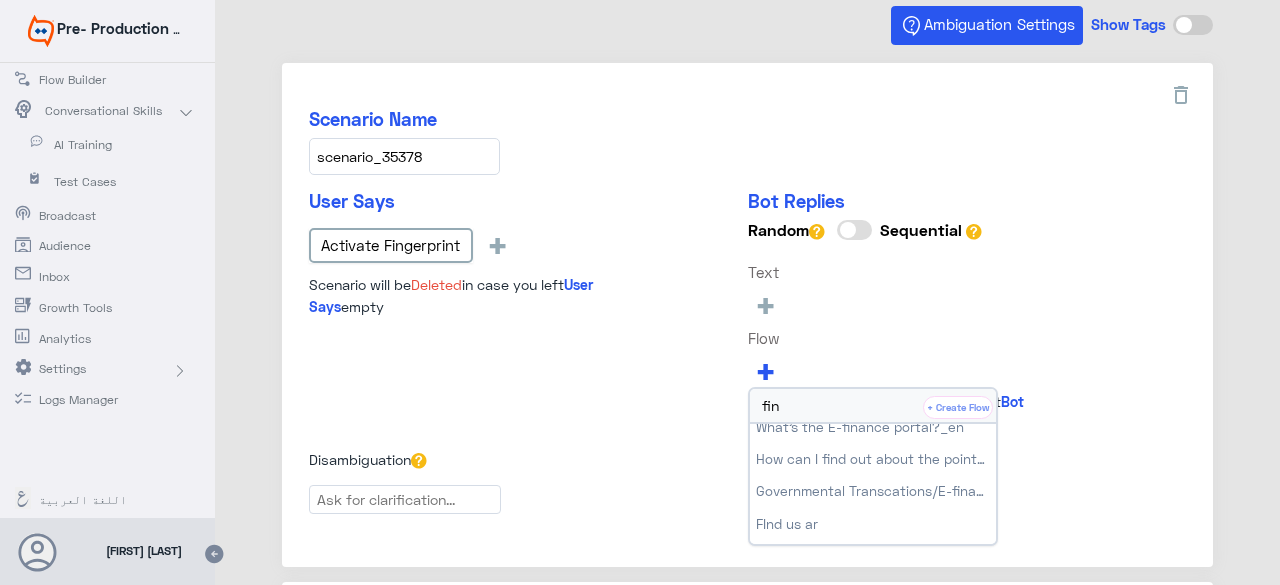 scroll, scrollTop: 0, scrollLeft: 0, axis: both 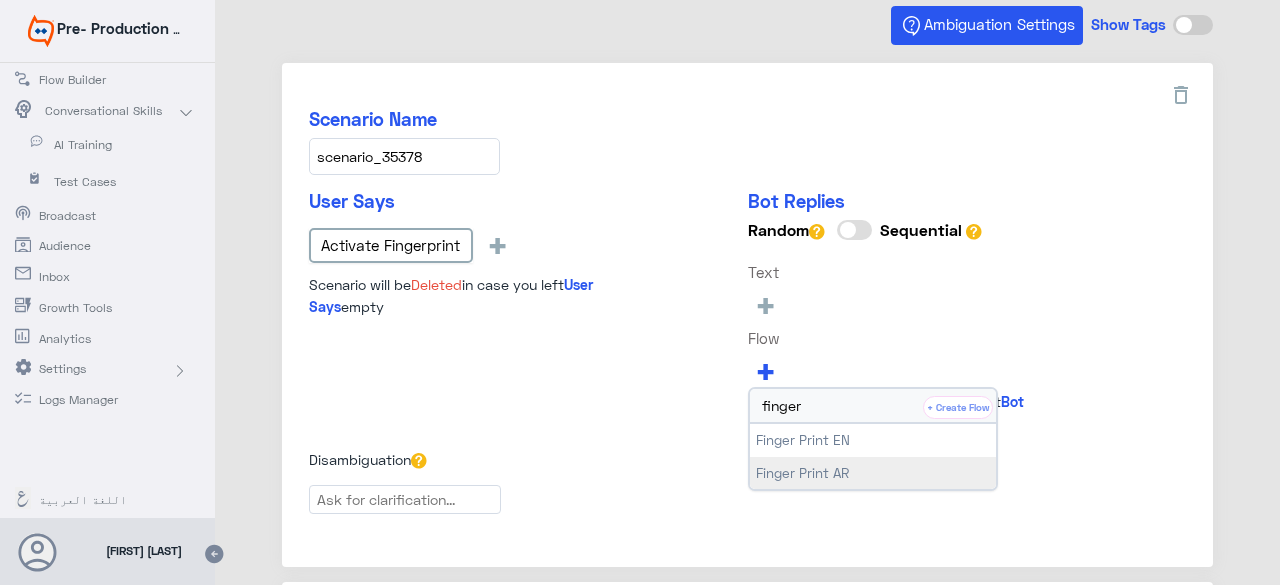 type on "finger" 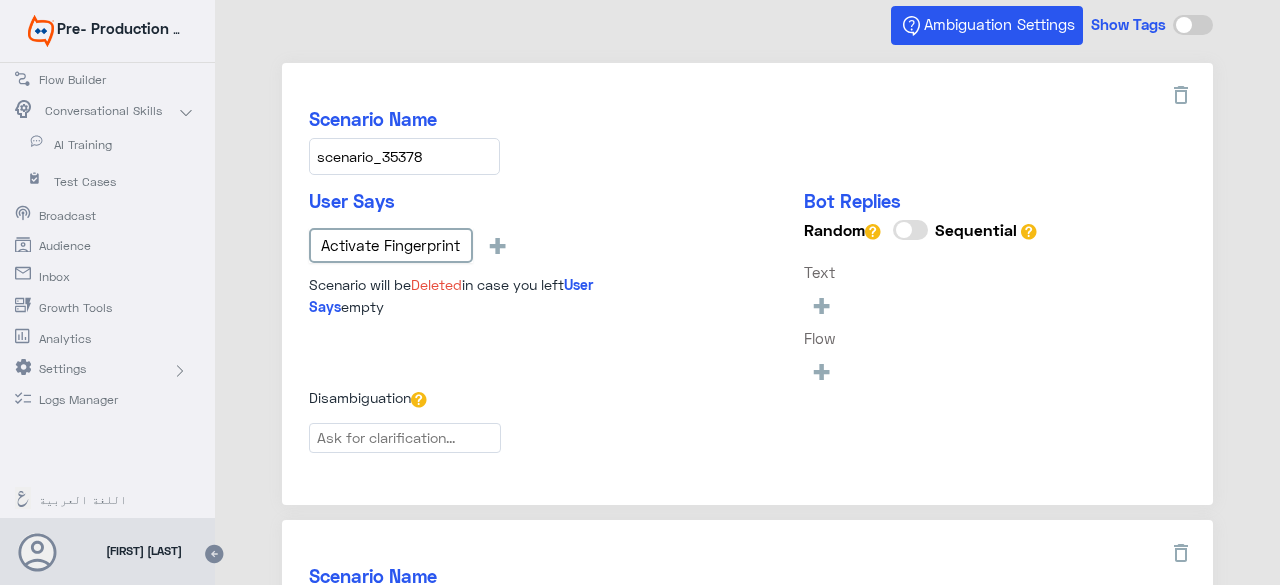 type on "Finger Print AR" 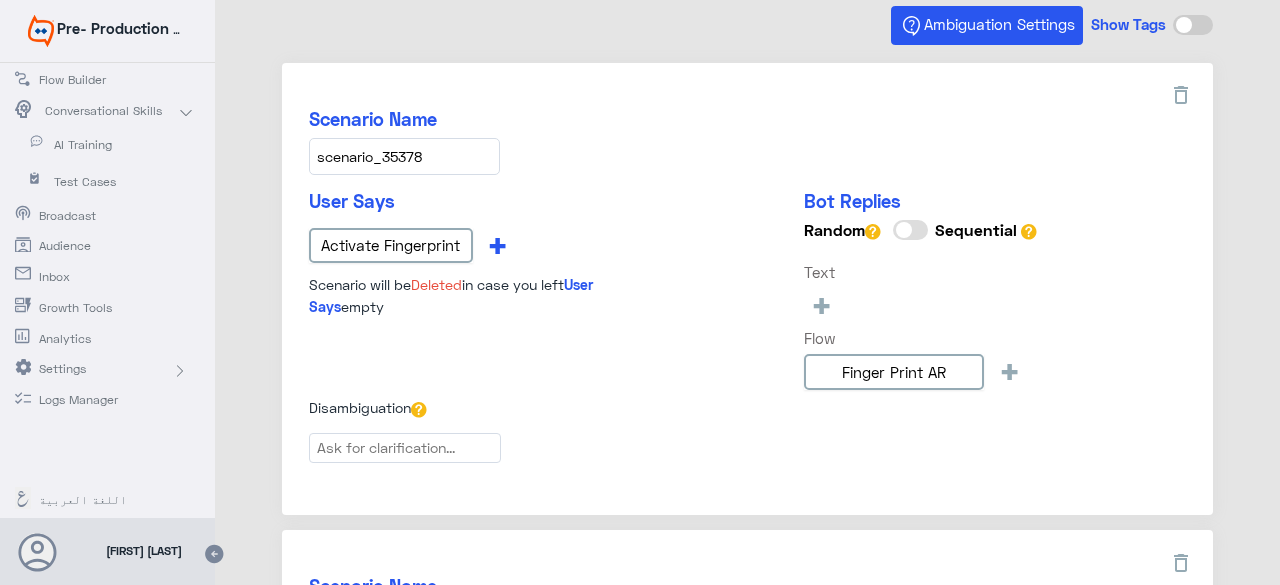 click on "+" at bounding box center (497, 244) 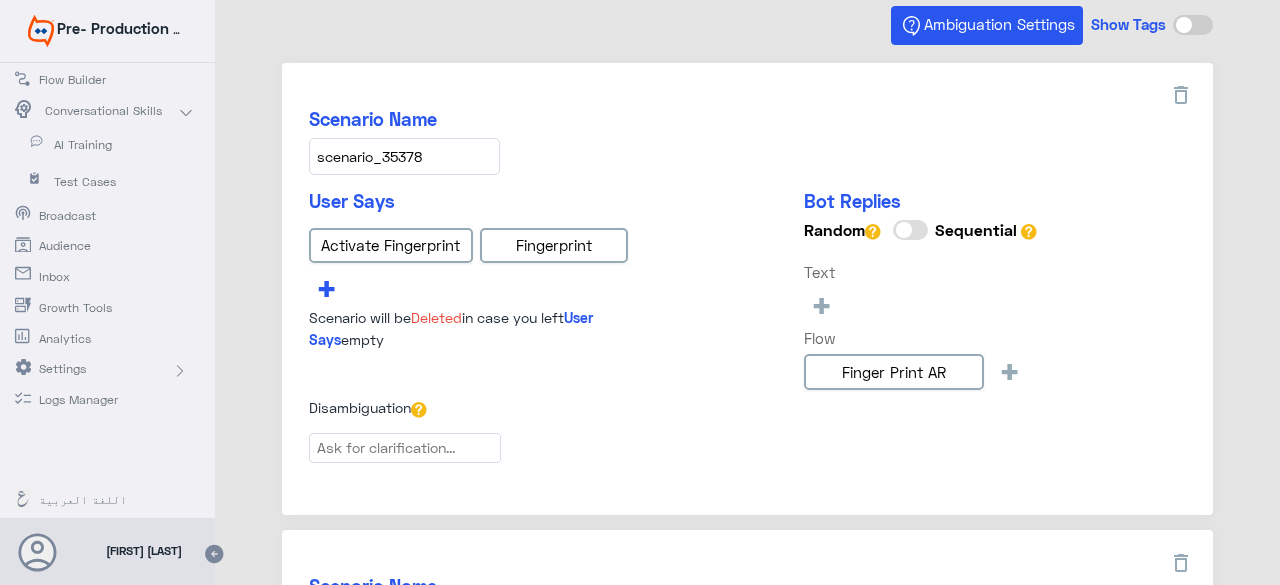 type on "Fingerprint" 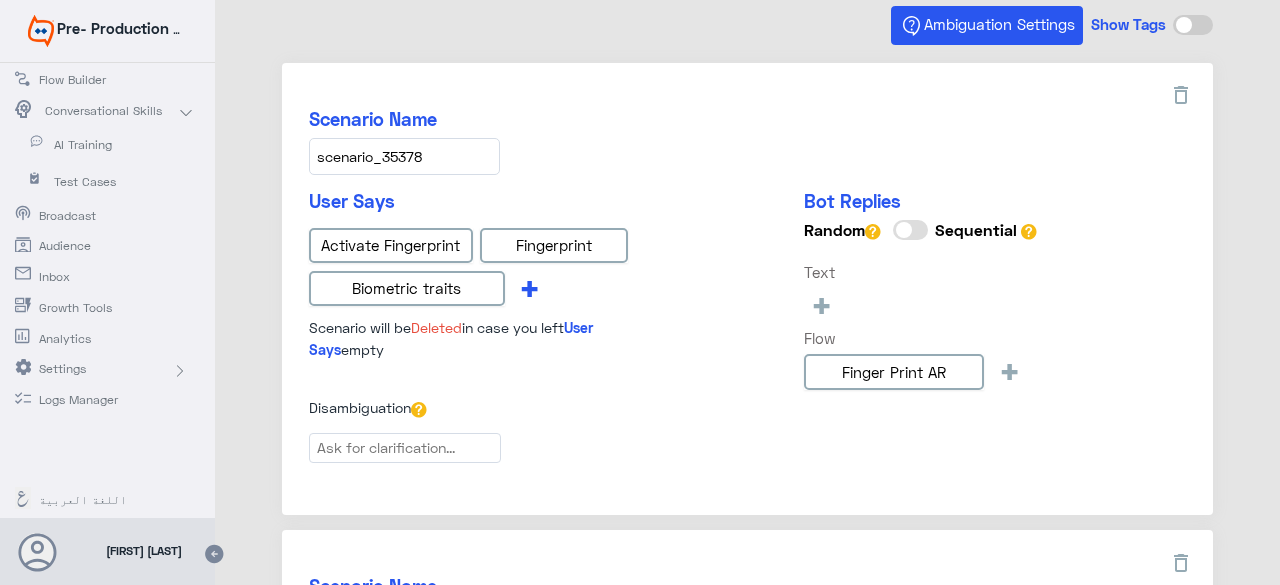 type on "Biometric traits" 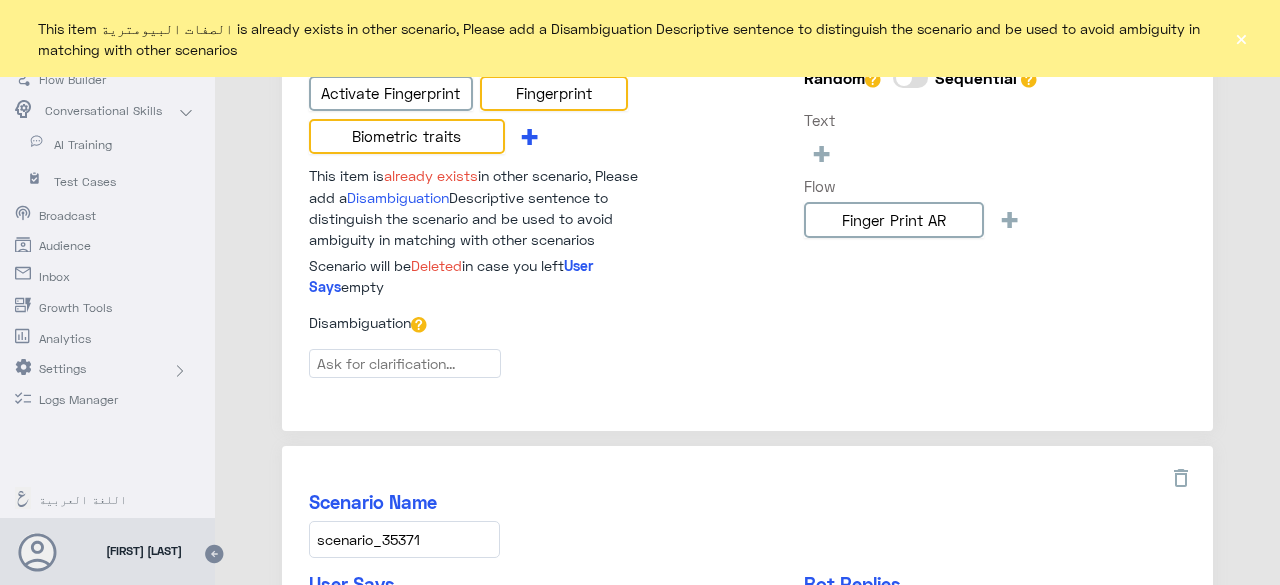 scroll, scrollTop: 400, scrollLeft: 0, axis: vertical 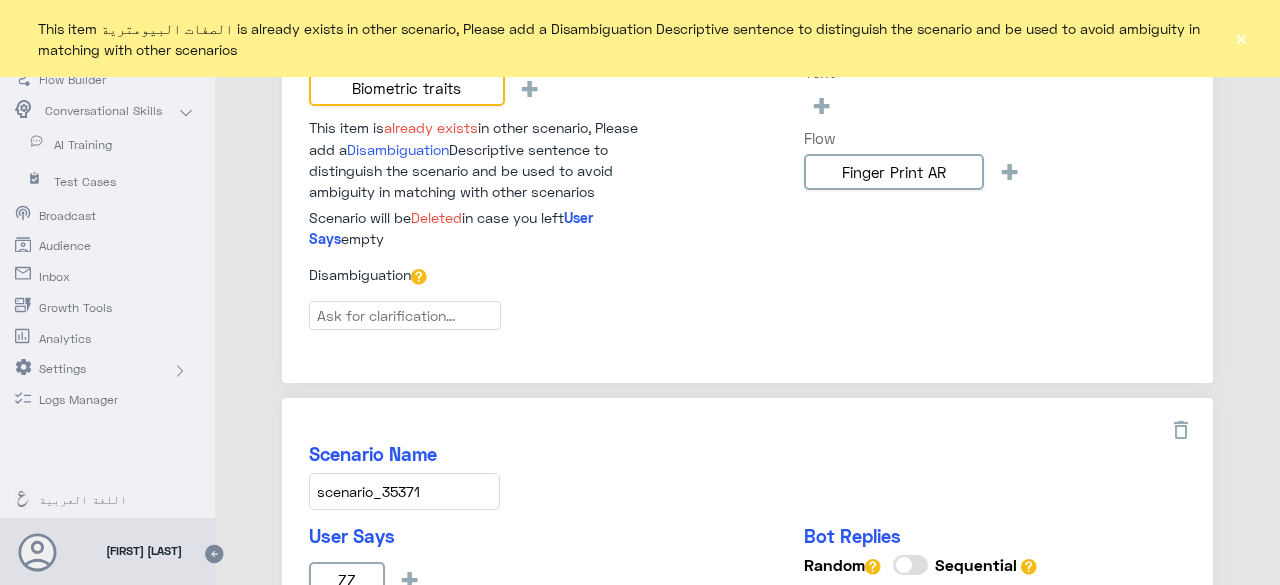 click at bounding box center [405, 315] 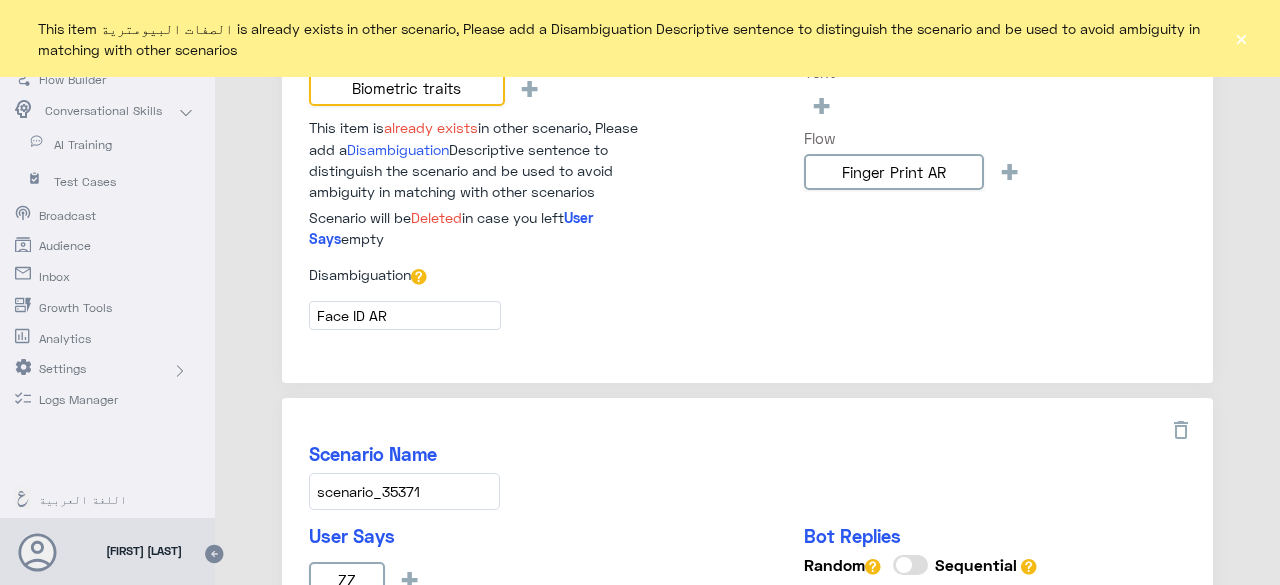 type on "Face ID AR" 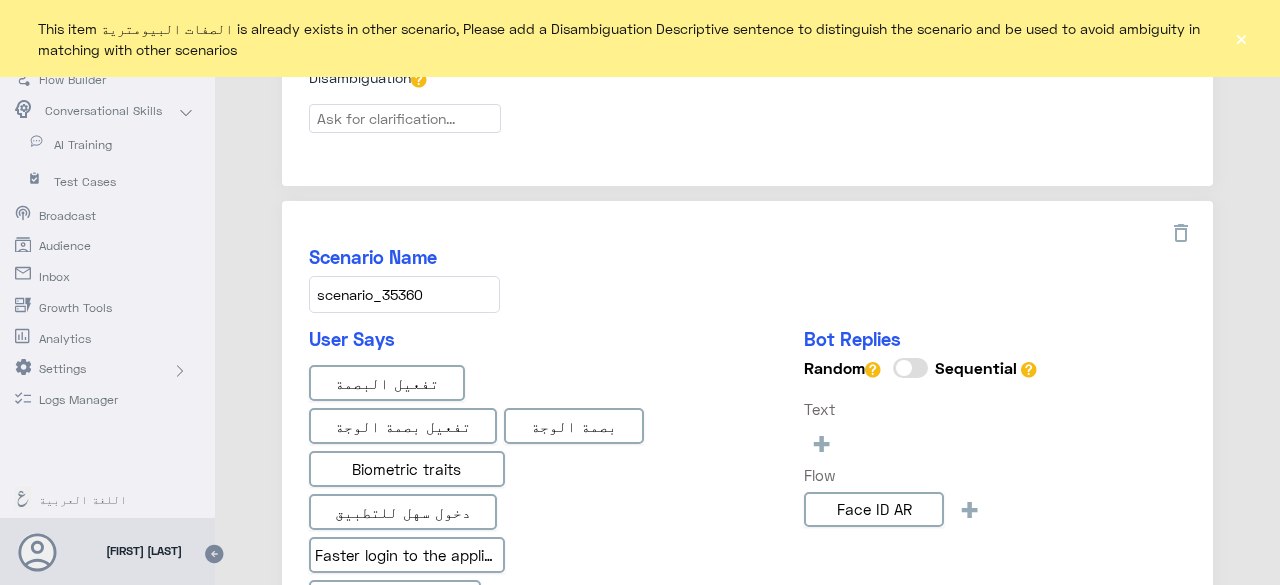 scroll, scrollTop: 2100, scrollLeft: 0, axis: vertical 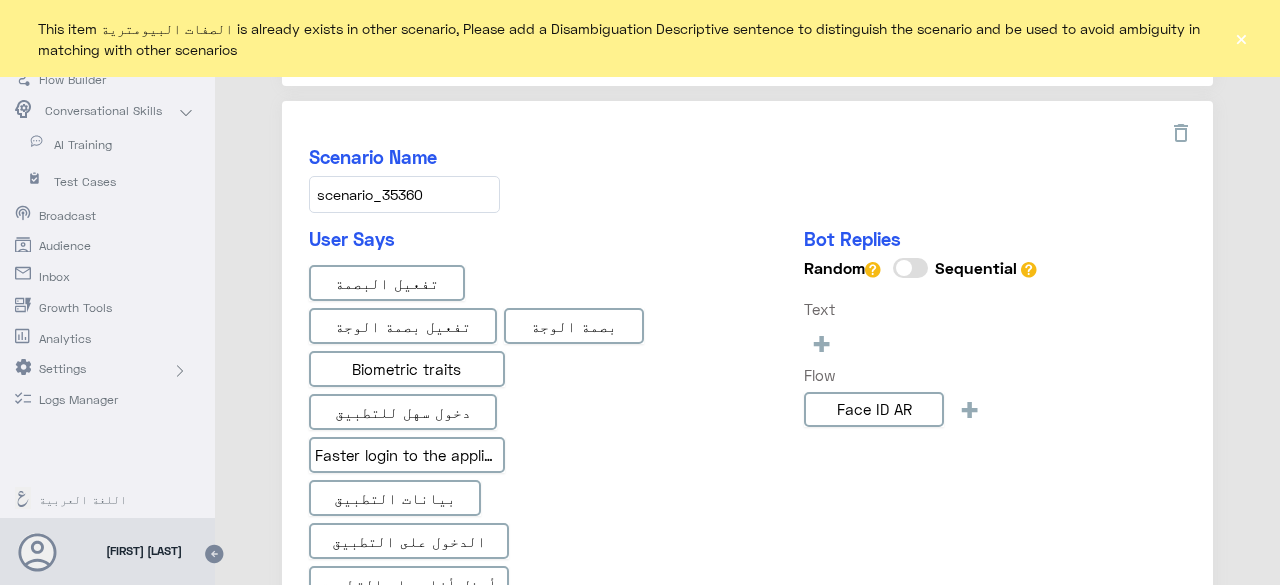 drag, startPoint x: 438, startPoint y: 189, endPoint x: 306, endPoint y: 203, distance: 132.74034 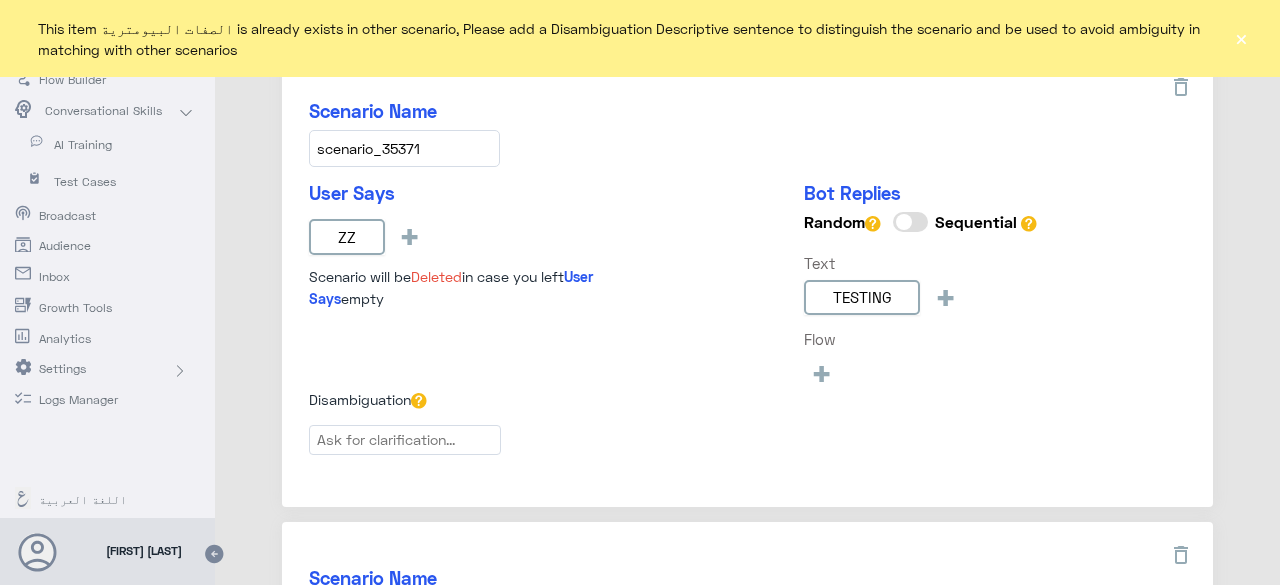 scroll, scrollTop: 700, scrollLeft: 0, axis: vertical 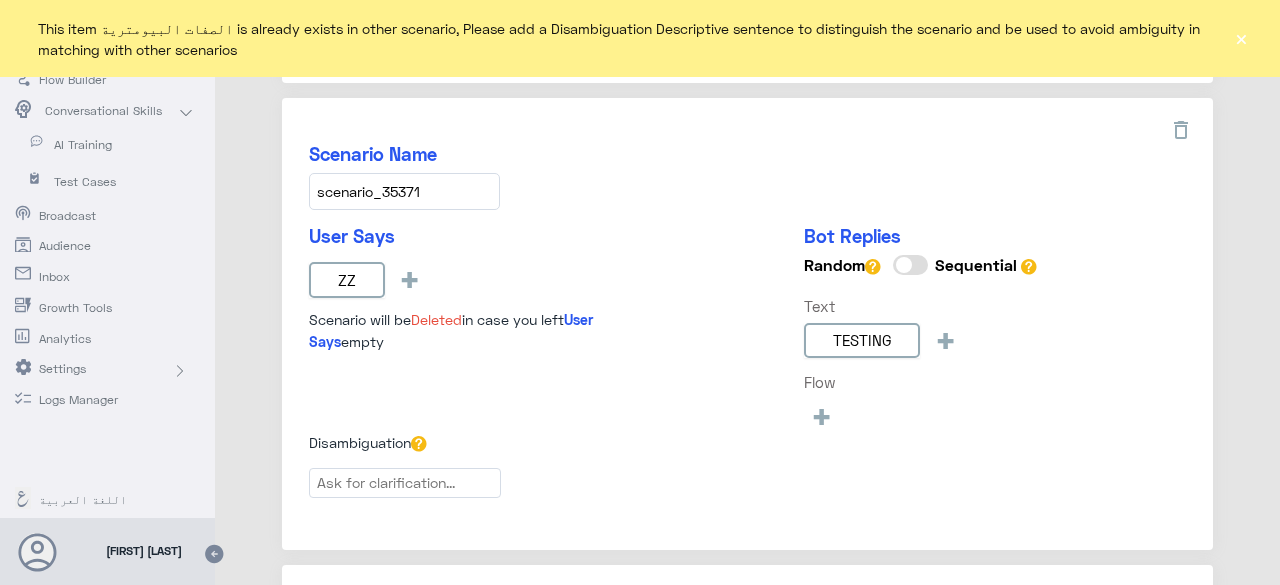 click at bounding box center [405, 482] 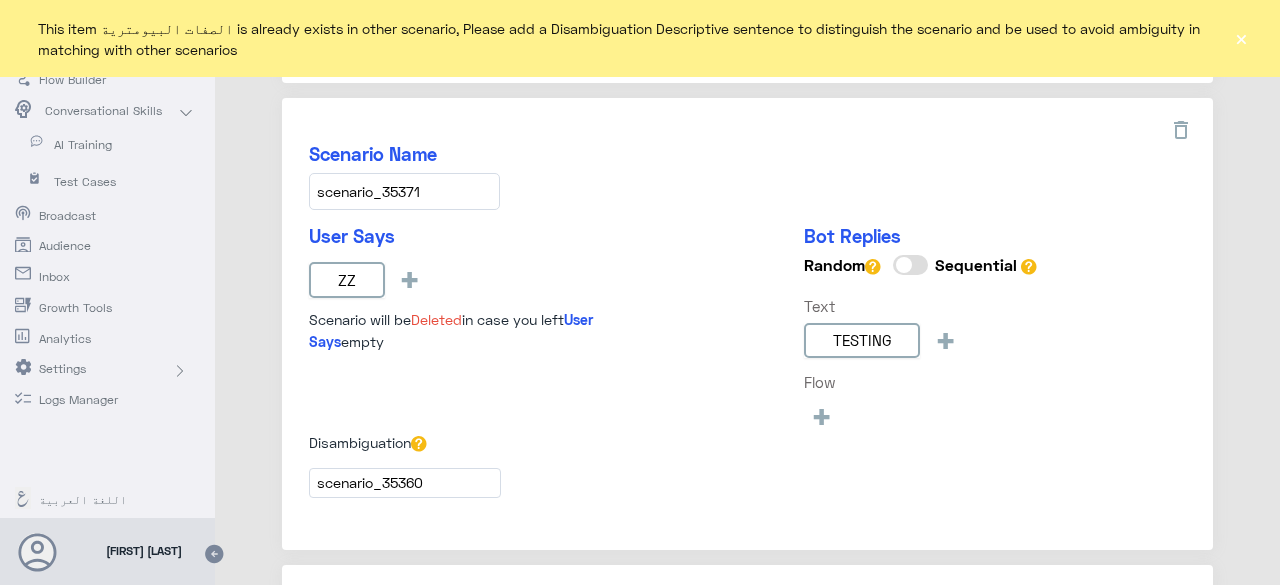 type on "scenario_35360" 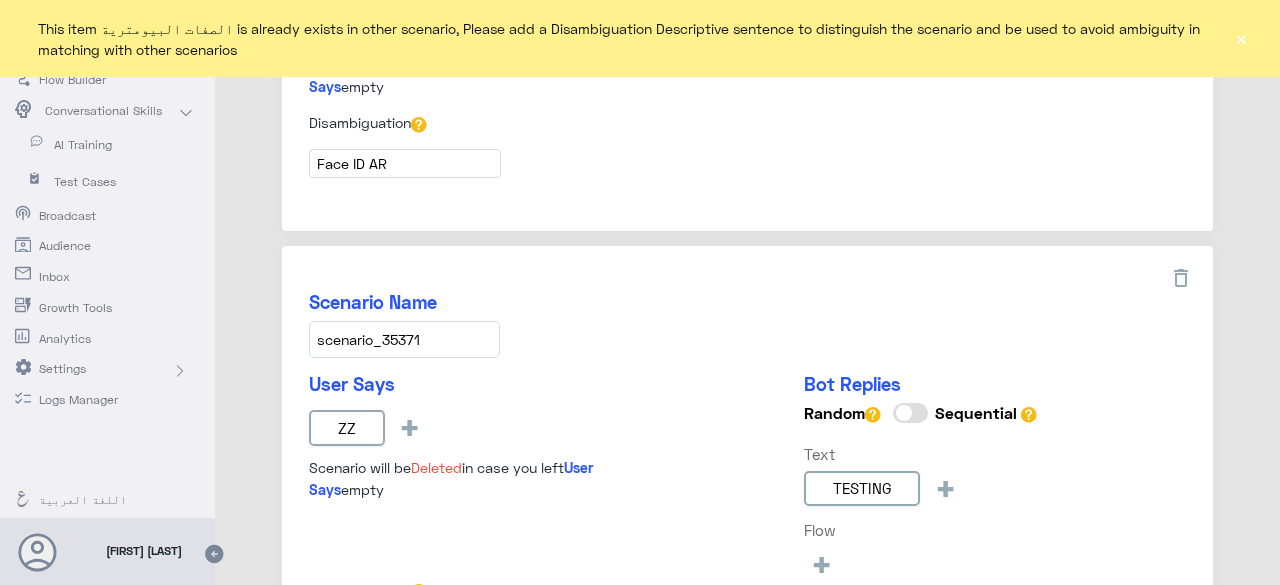 scroll, scrollTop: 300, scrollLeft: 0, axis: vertical 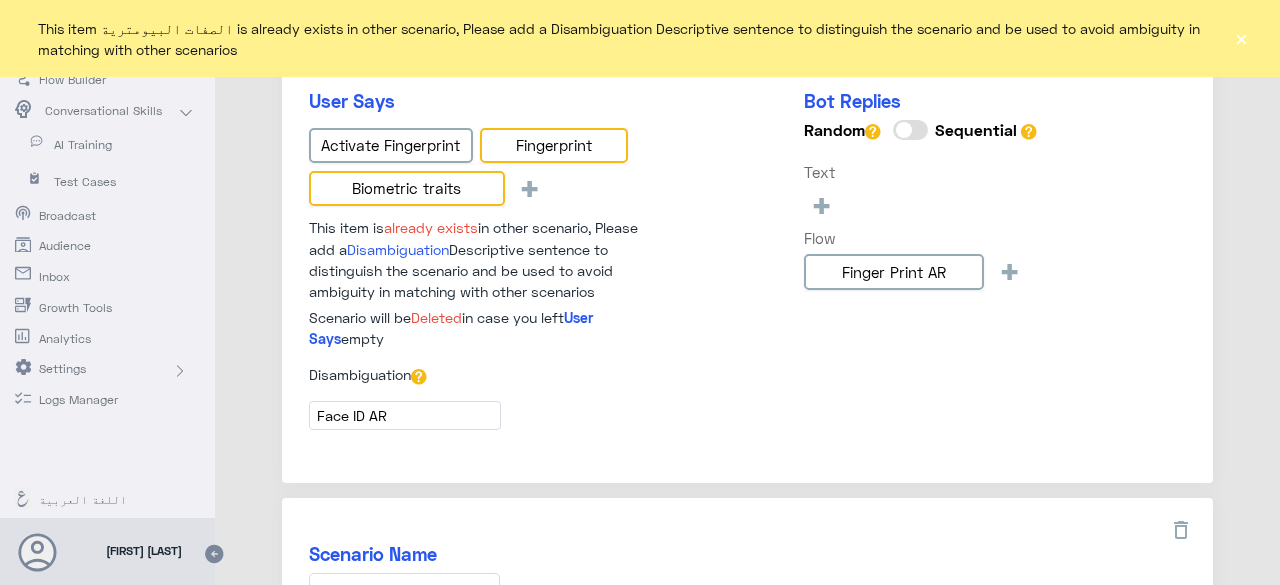 type 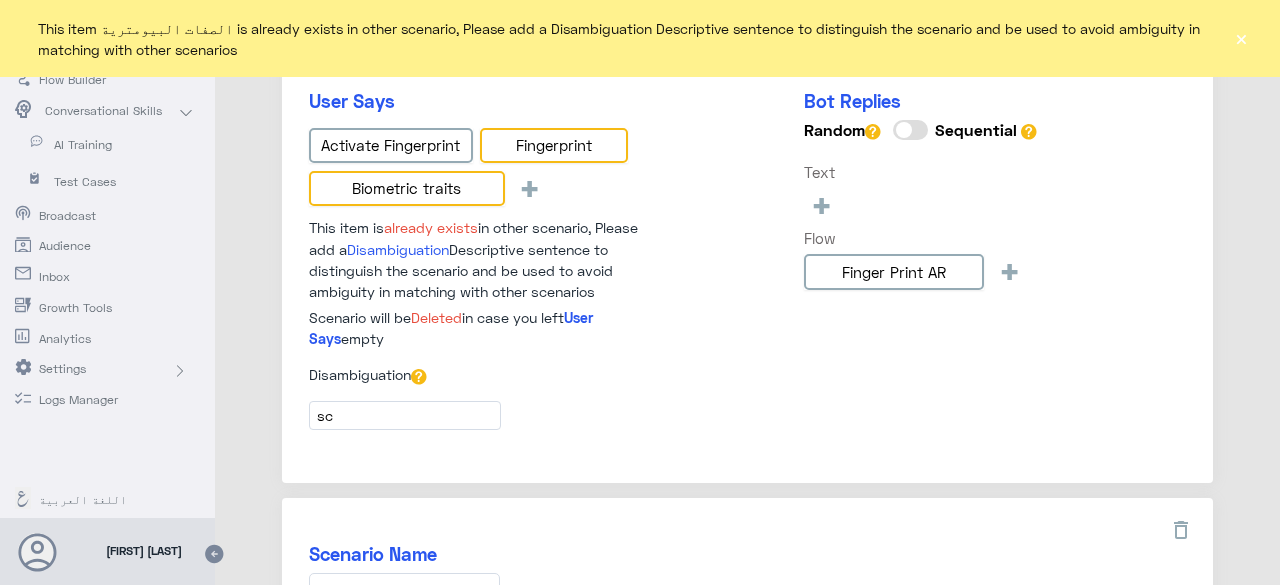 type on "s" 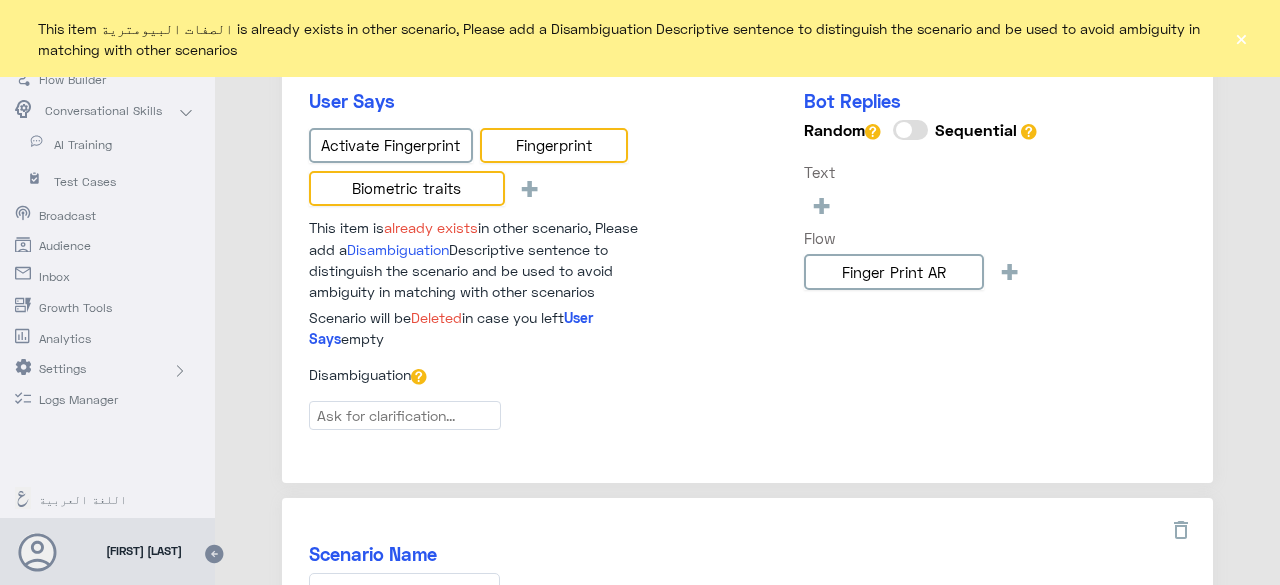 click at bounding box center (405, 415) 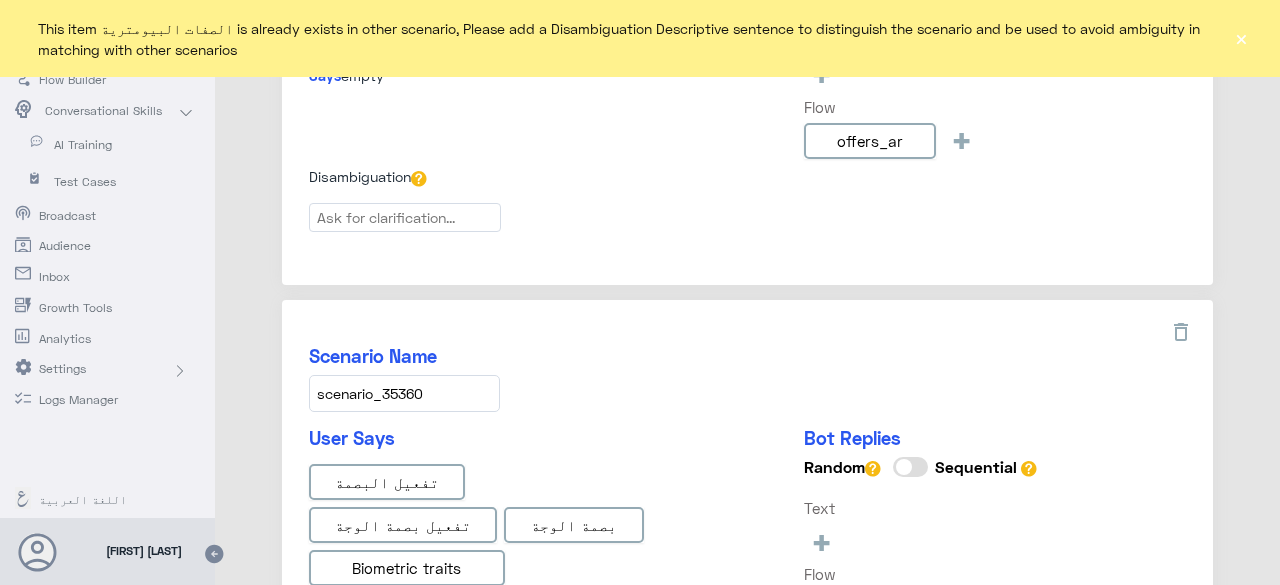 scroll, scrollTop: 1900, scrollLeft: 0, axis: vertical 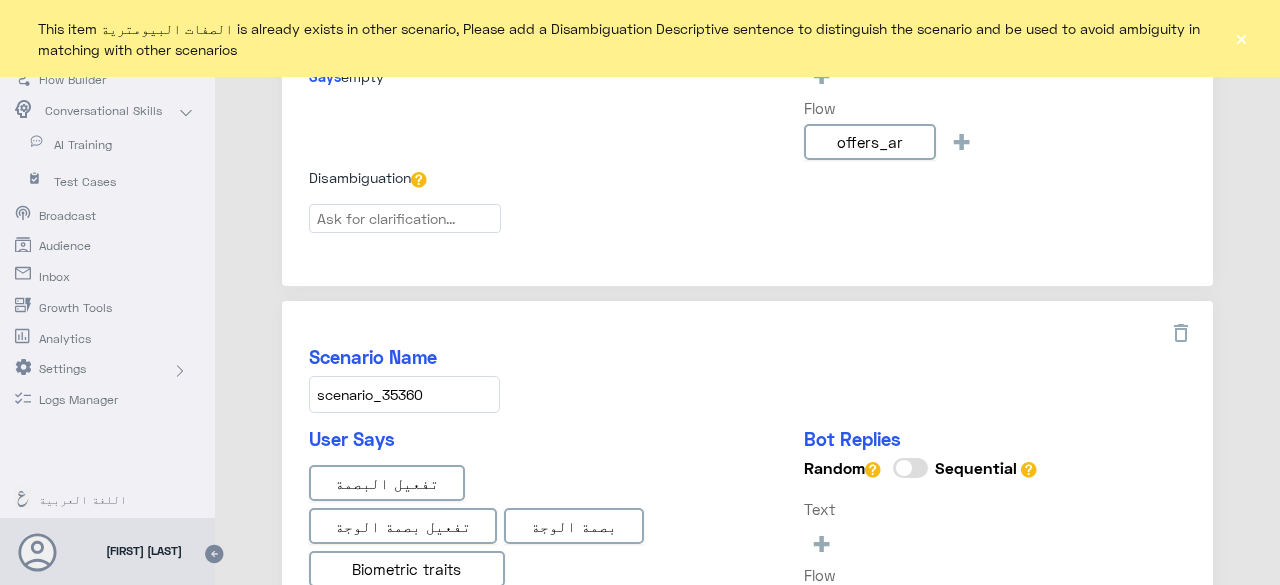 drag, startPoint x: 425, startPoint y: 381, endPoint x: 386, endPoint y: 387, distance: 39.45884 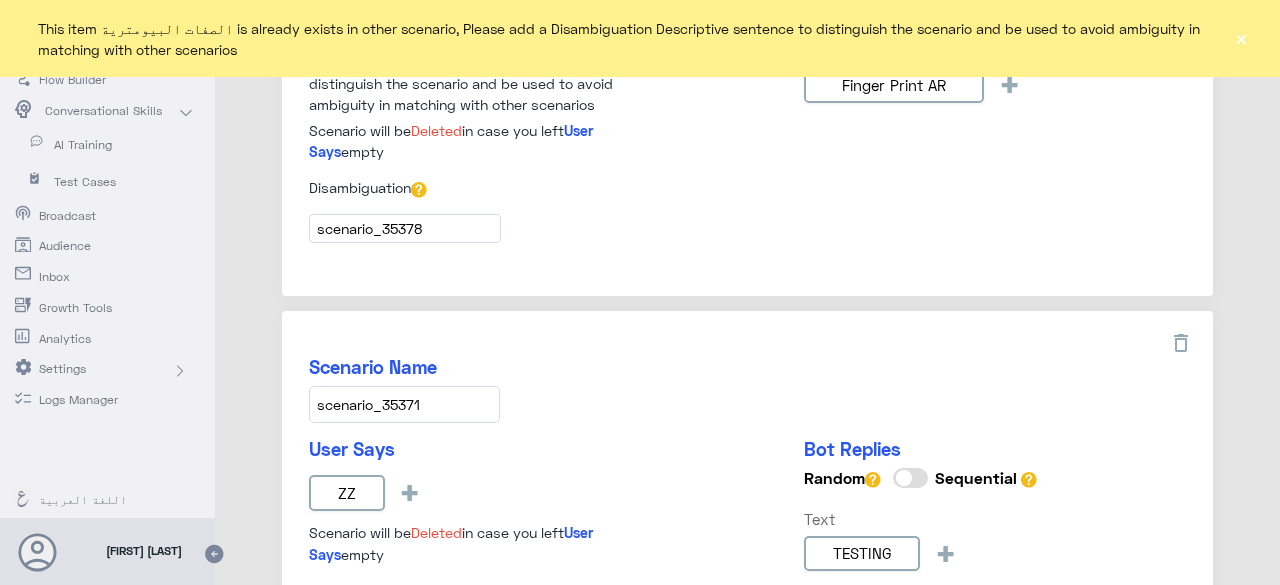 scroll, scrollTop: 400, scrollLeft: 0, axis: vertical 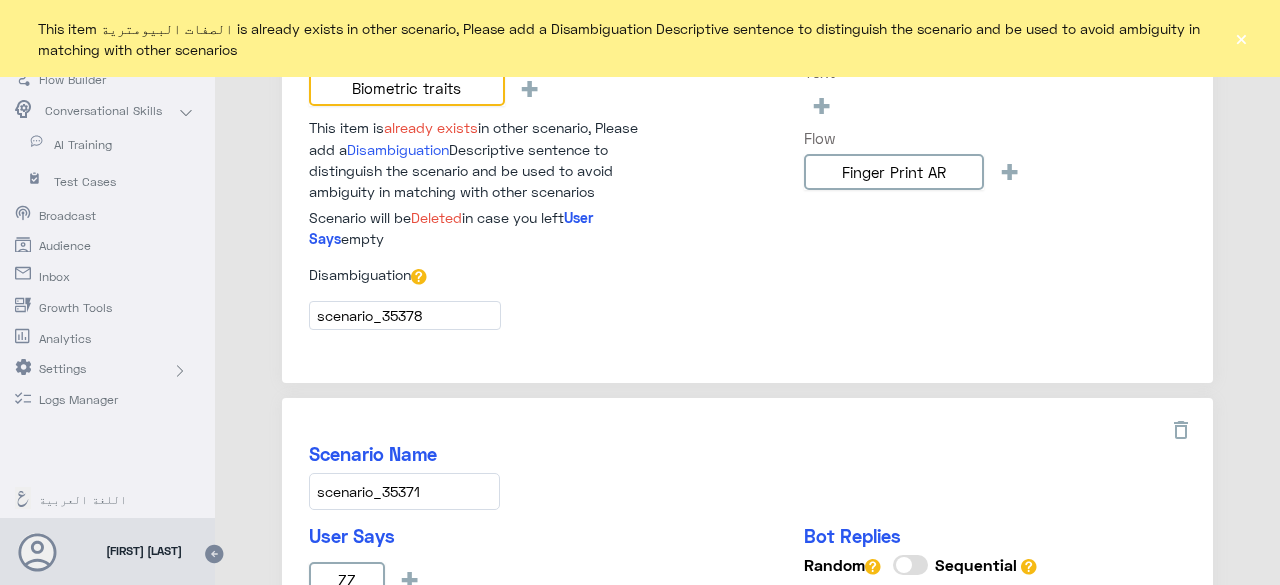 drag, startPoint x: 424, startPoint y: 315, endPoint x: 384, endPoint y: 316, distance: 40.012497 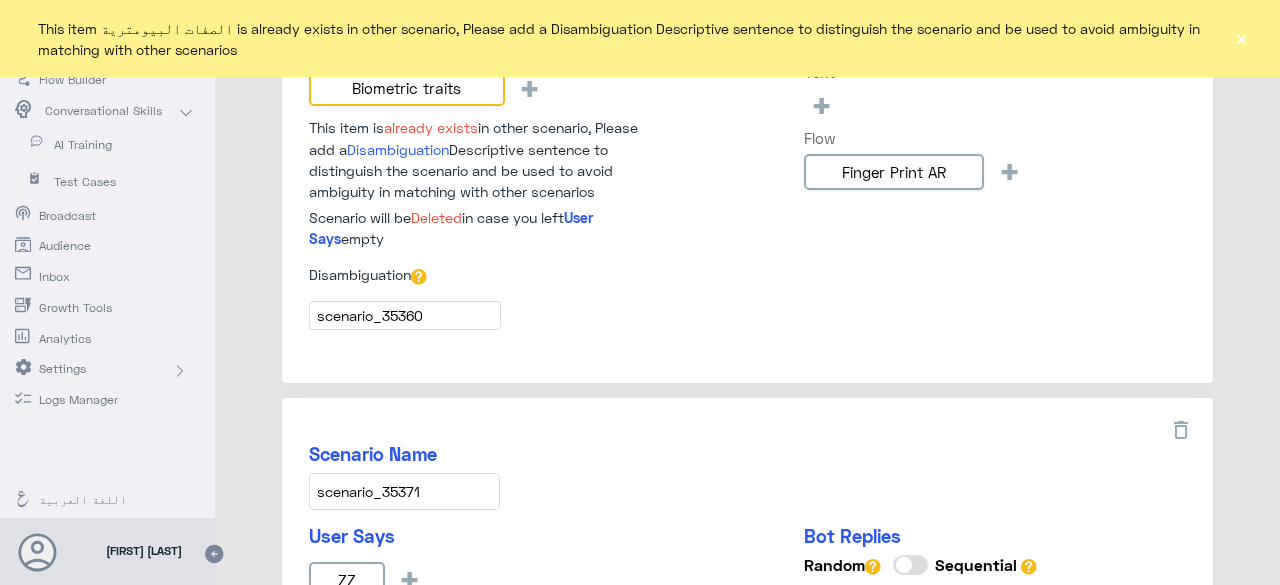 click on "Disambiguation" 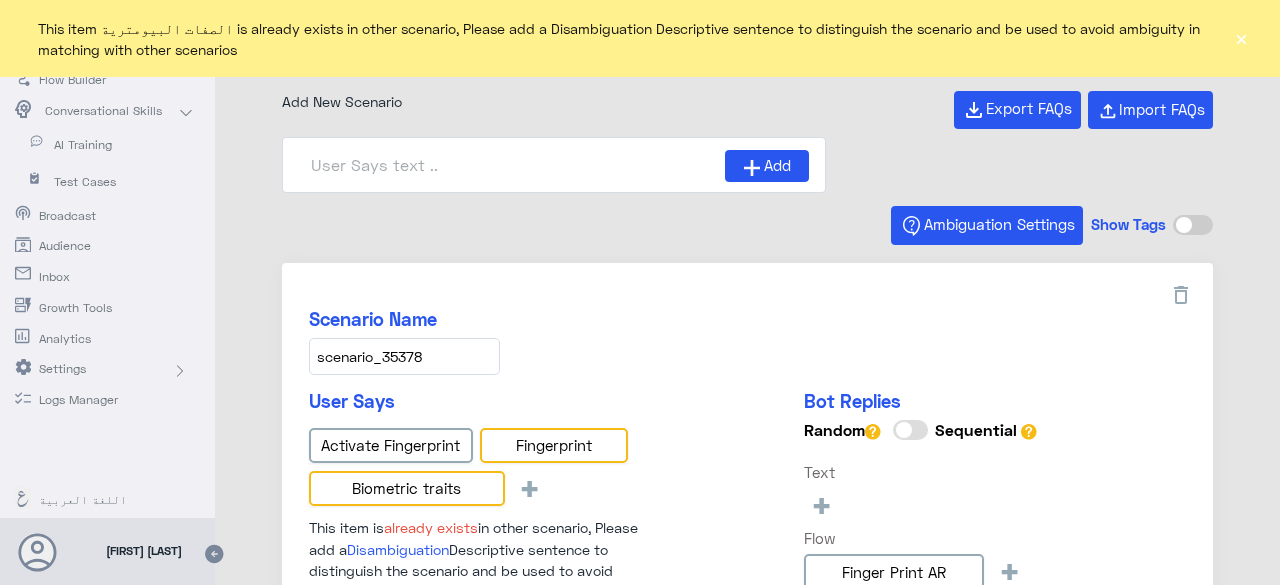 scroll, scrollTop: 100, scrollLeft: 0, axis: vertical 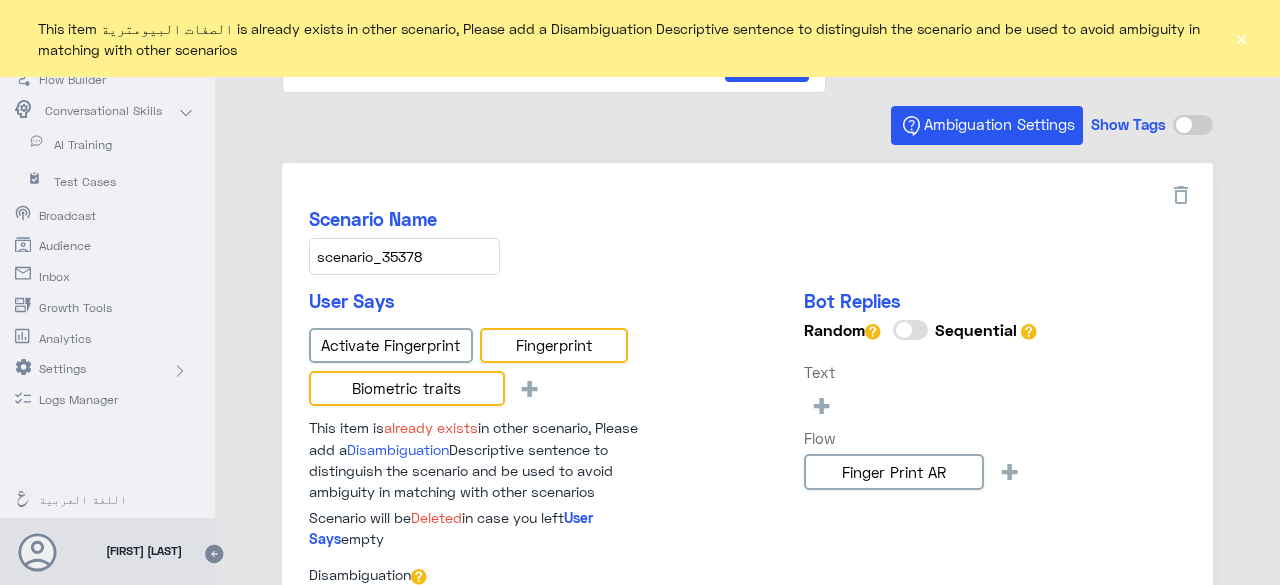 click on "×" 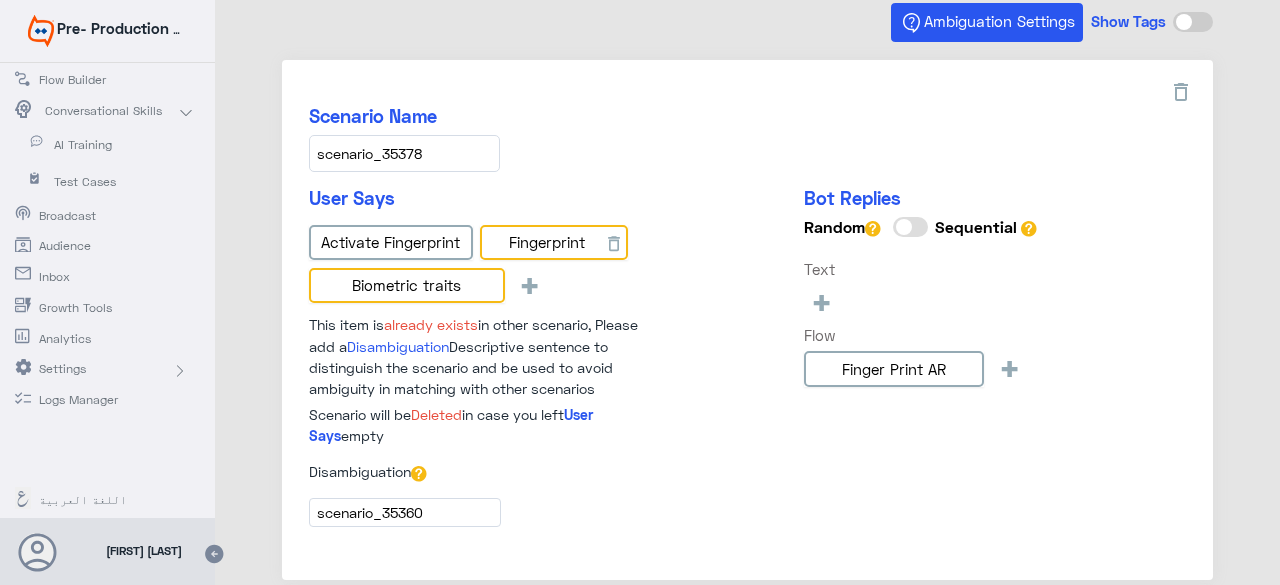 scroll, scrollTop: 400, scrollLeft: 0, axis: vertical 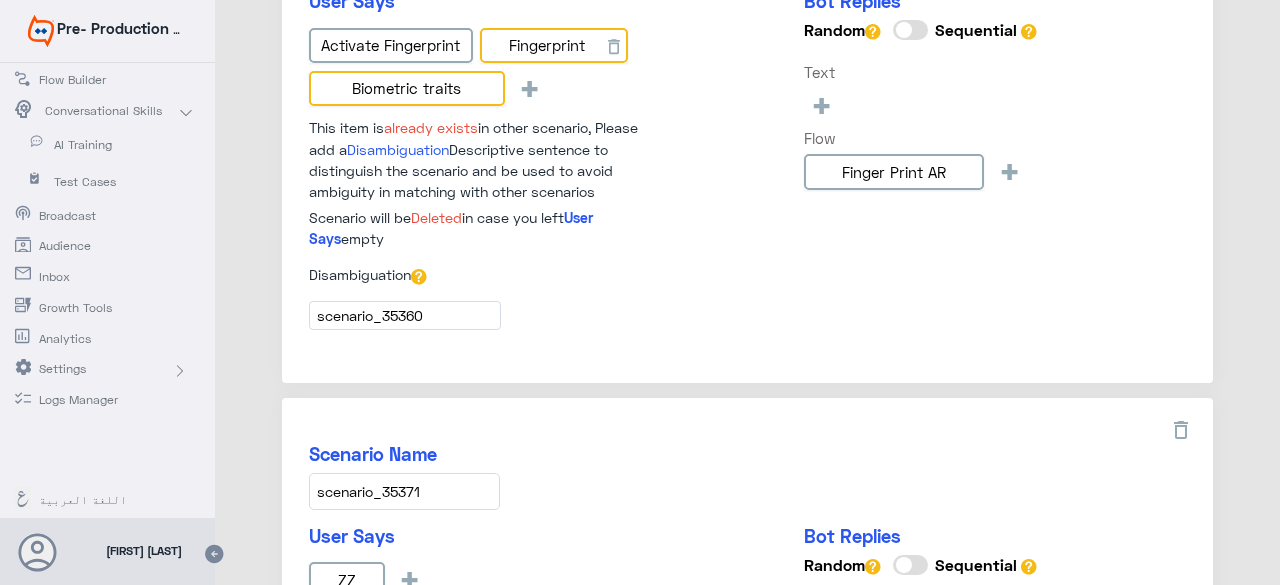 click on "Scenario Name scenario_35378 User Says تفعيل البصمة بصمة الأصبع الصفات البيومترية + This item is already exists in other scenario, Please add a Disambiguation Descriptive sentence to distinguish the scenario and be used to avoid ambiguity in matching with other scenarios Scenario will be Deleted in case you left User Says empty Bot Replies Random Sequential Text + Flow Finger Print AR + Tags Disambiguation scenario_35360" 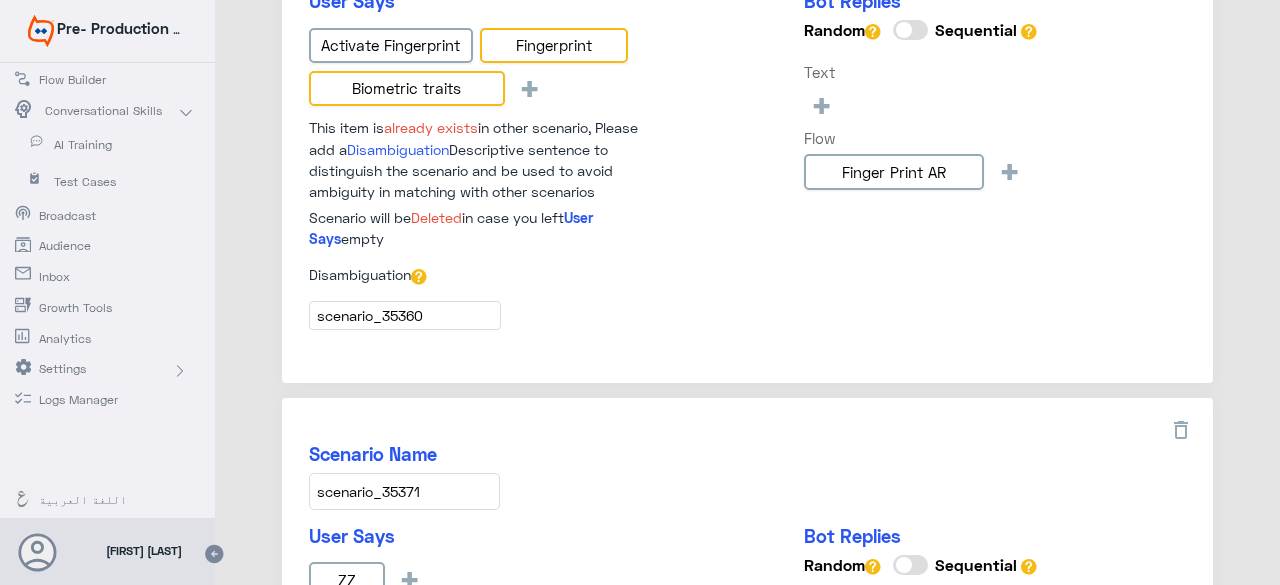 click on "scenario_35360" at bounding box center (405, 315) 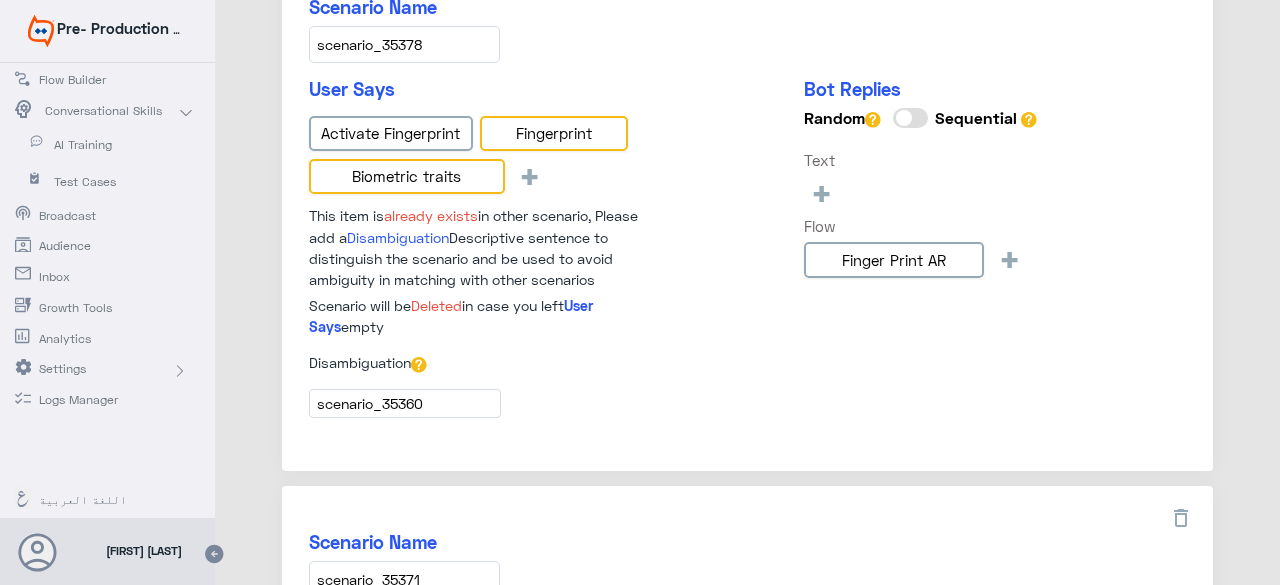 scroll, scrollTop: 300, scrollLeft: 0, axis: vertical 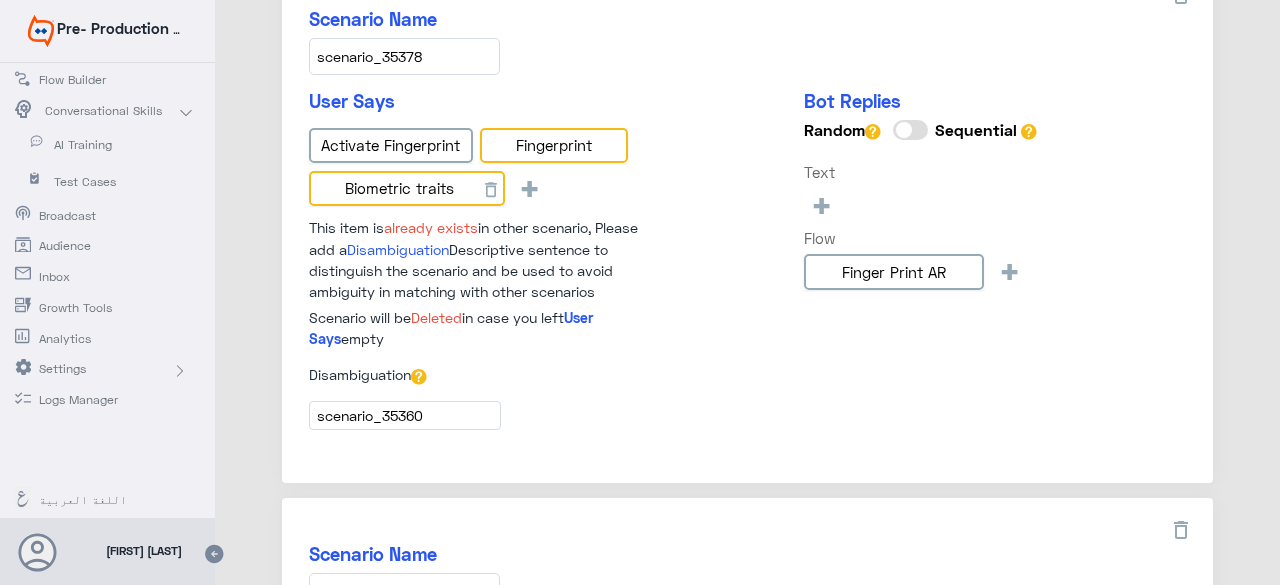 click on "Biometric traits" at bounding box center [407, 189] 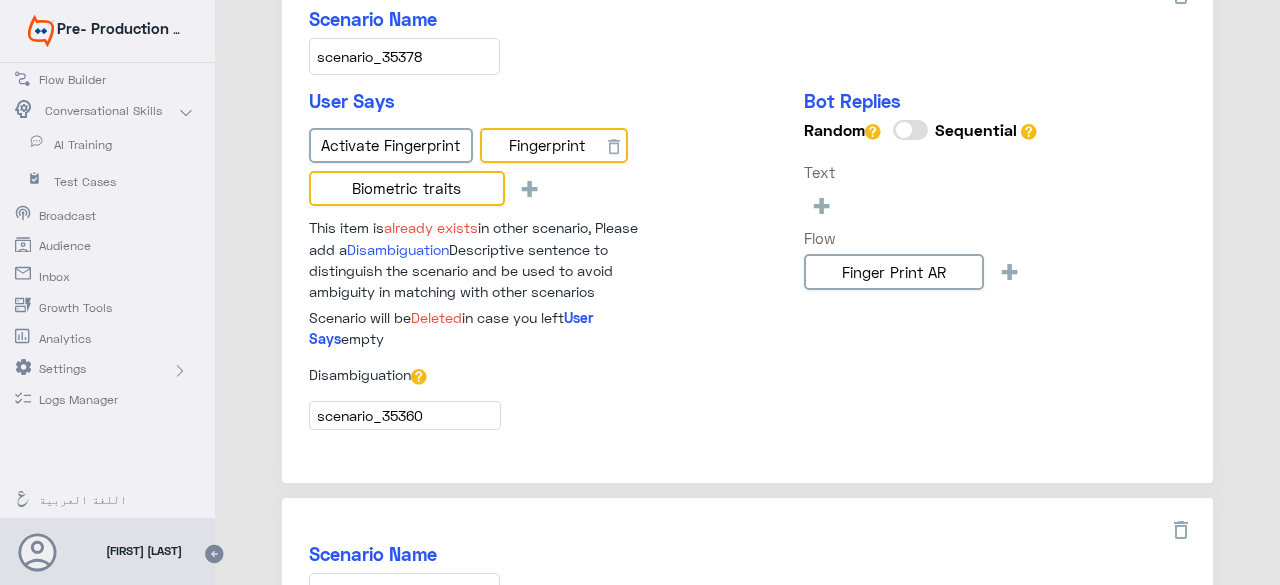 click at bounding box center (614, 145) 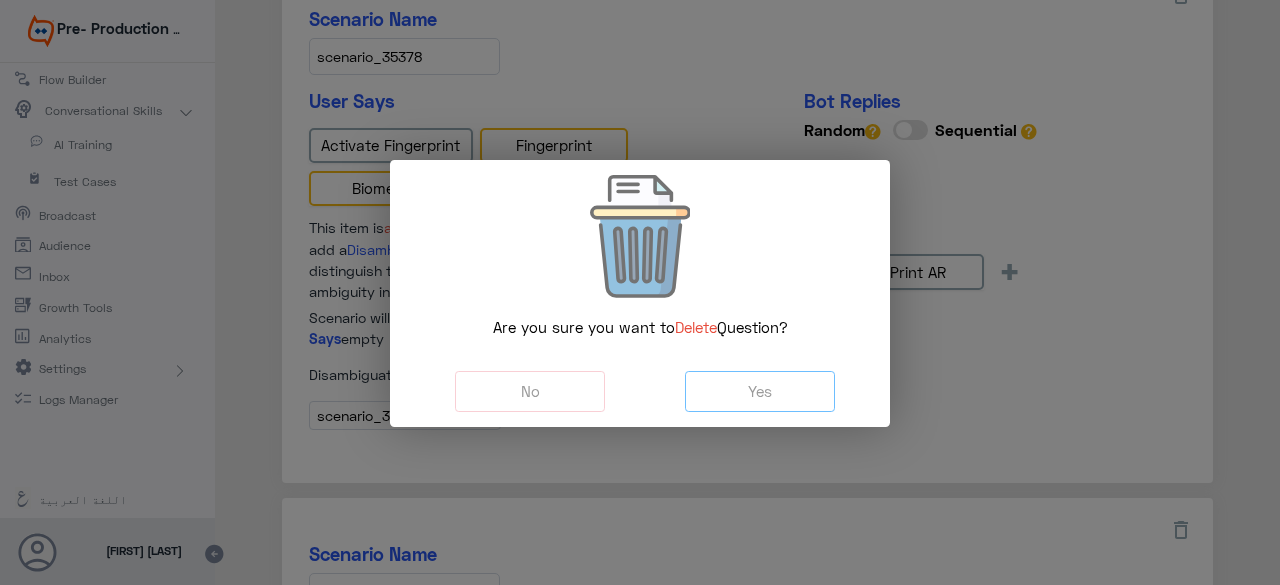 click on "No Yes" 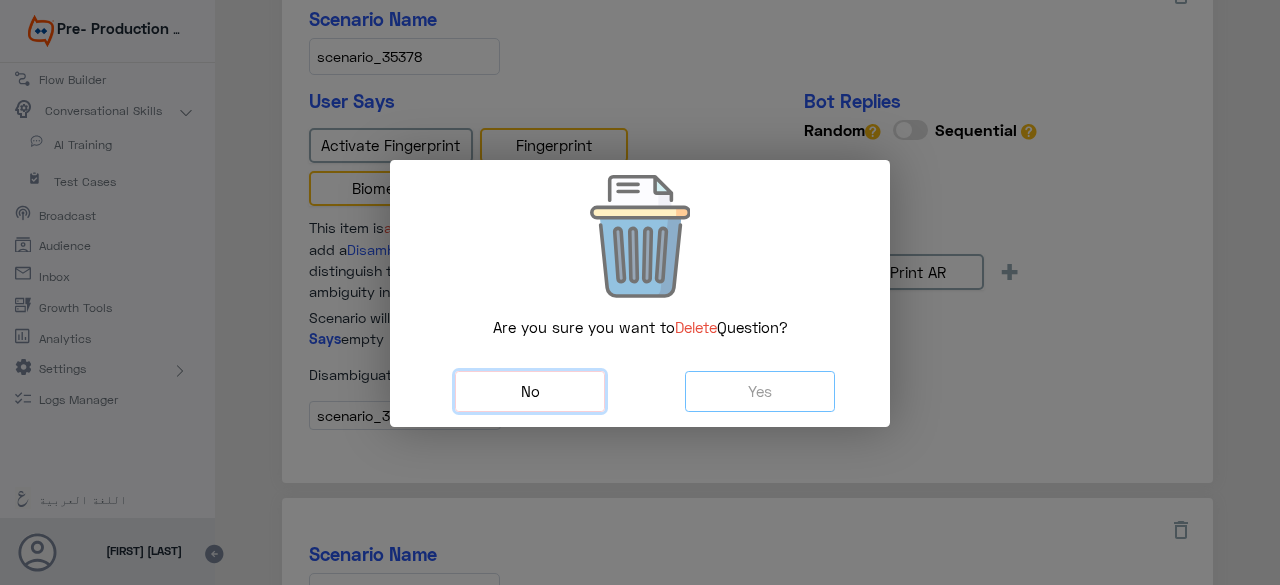 click on "No" 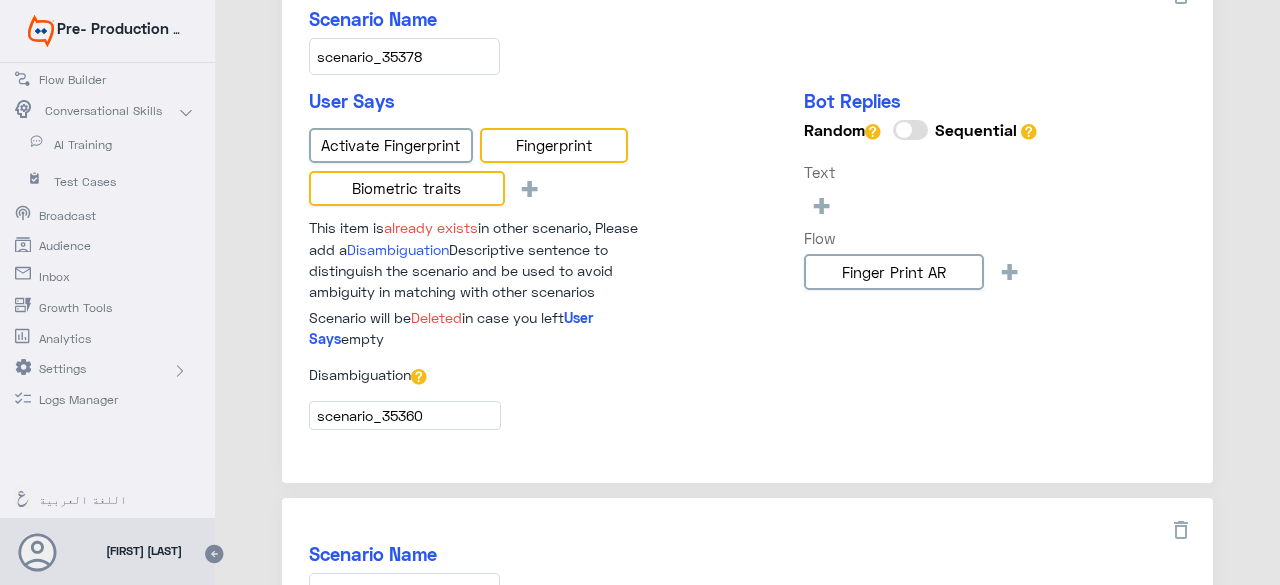 click on "scenario_35360" at bounding box center [405, 415] 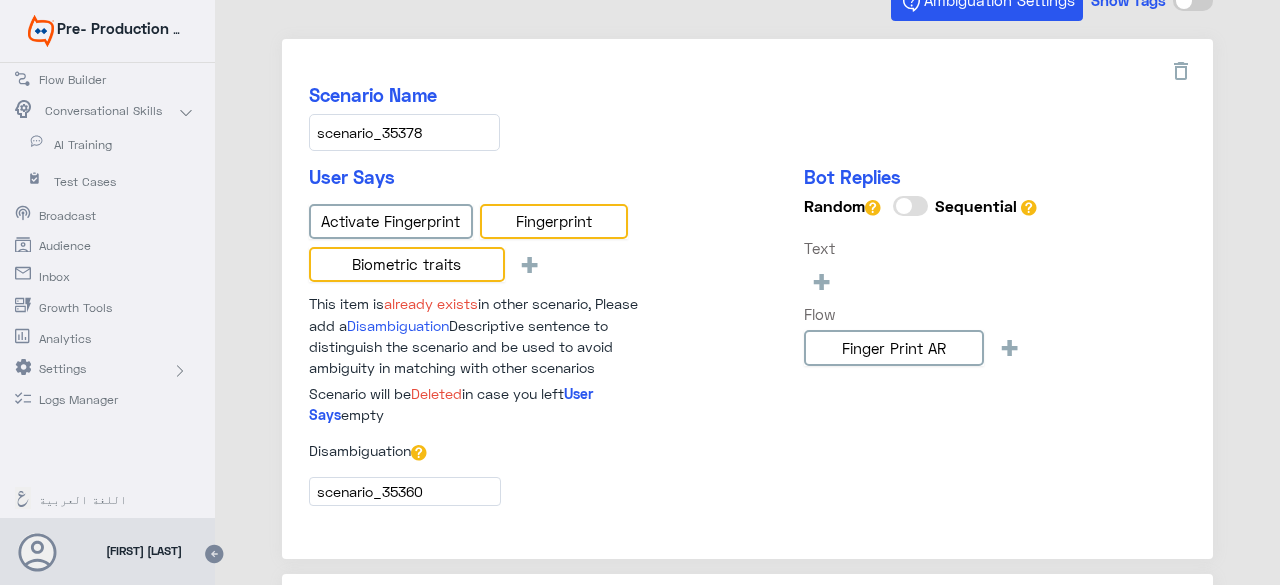 scroll, scrollTop: 172, scrollLeft: 0, axis: vertical 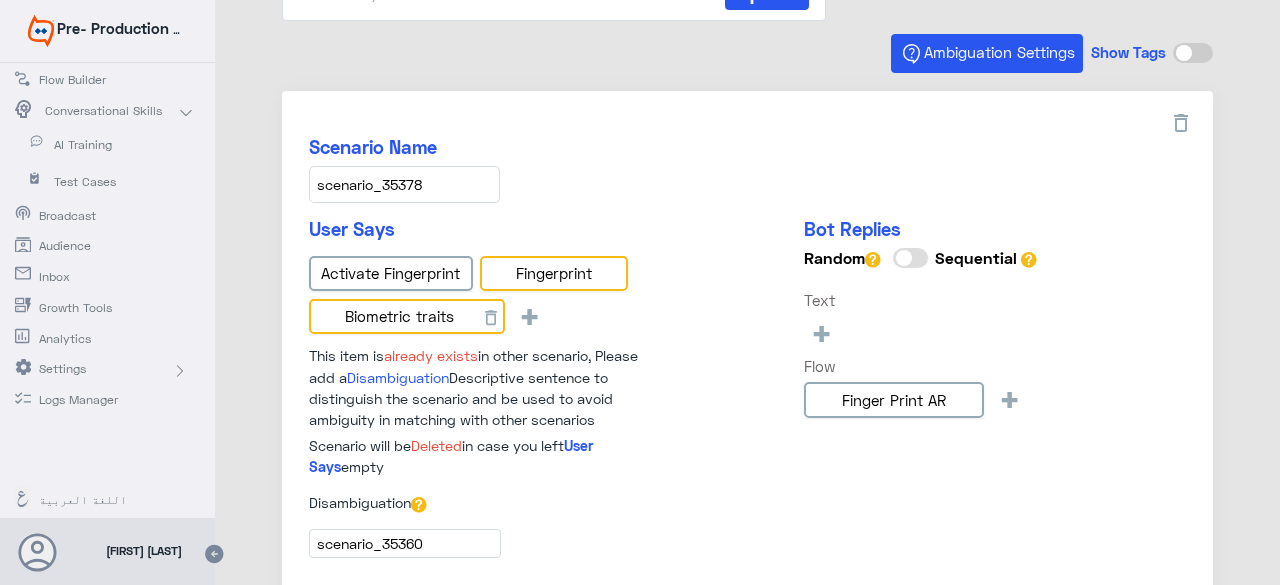 drag, startPoint x: 471, startPoint y: 312, endPoint x: 346, endPoint y: 303, distance: 125.32358 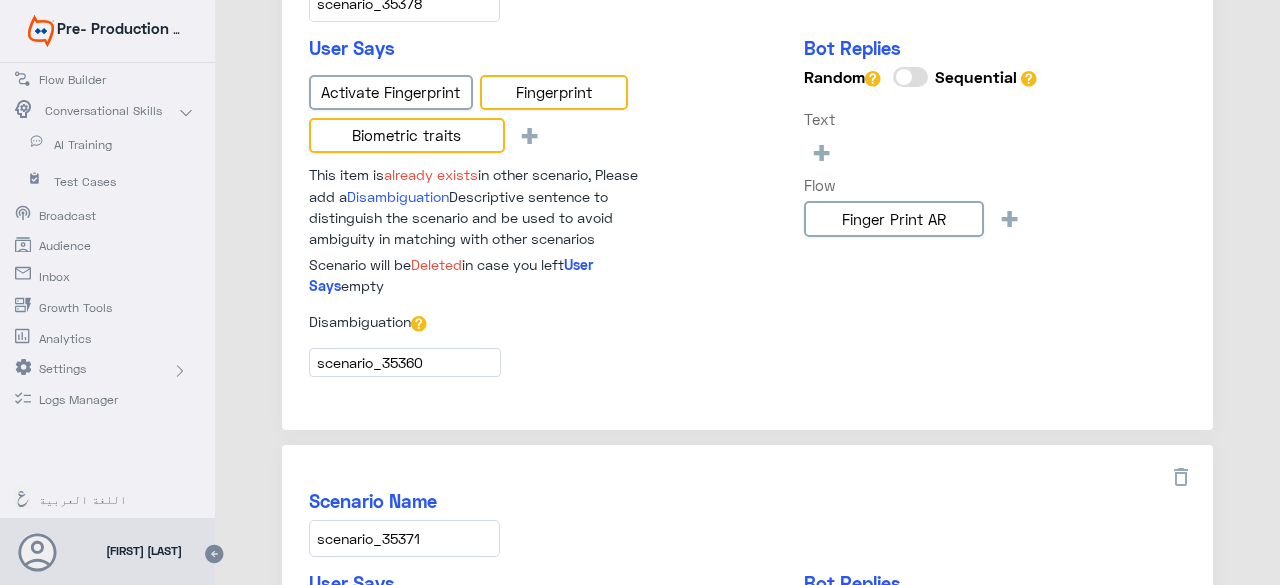 scroll, scrollTop: 372, scrollLeft: 0, axis: vertical 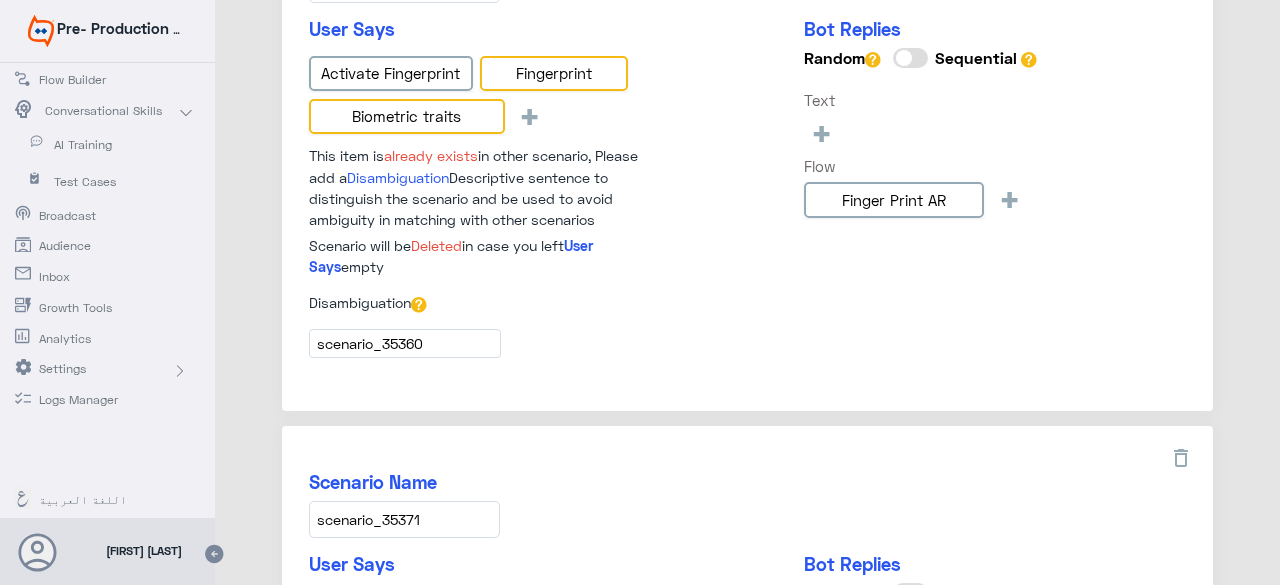drag, startPoint x: 430, startPoint y: 345, endPoint x: 226, endPoint y: 324, distance: 205.07803 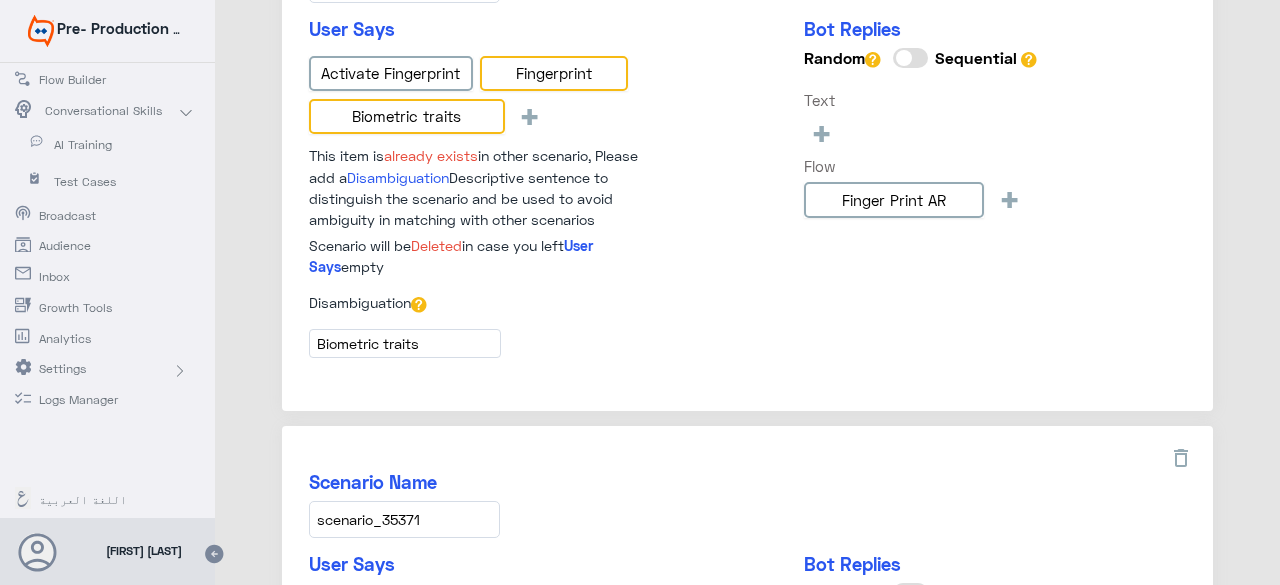 type on "Biometric traits" 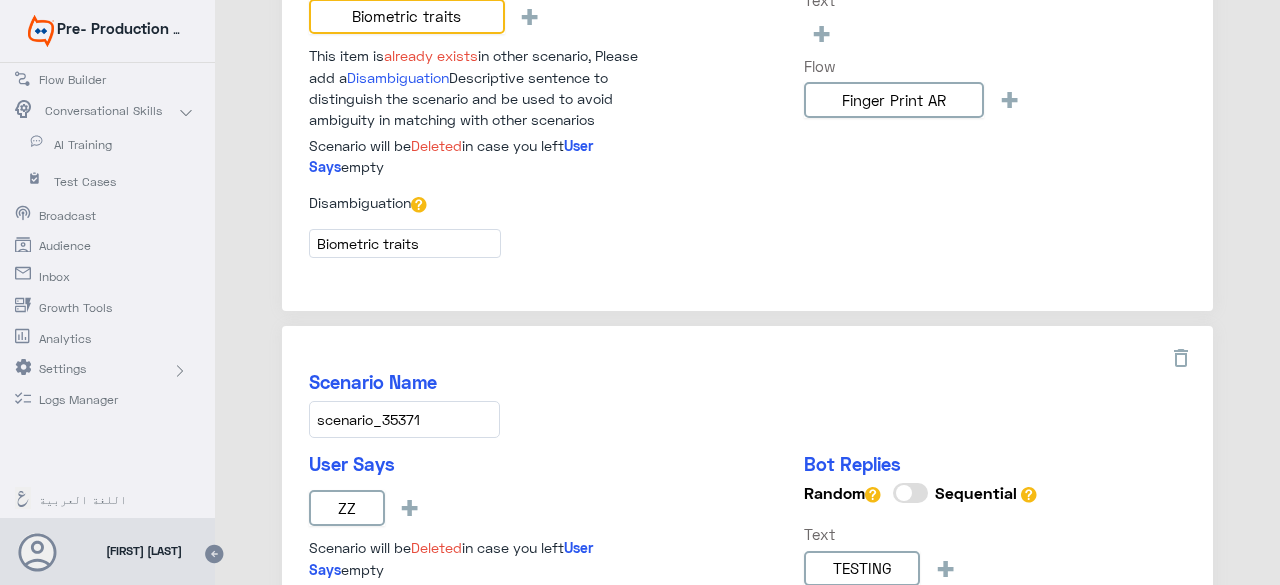scroll, scrollTop: 272, scrollLeft: 0, axis: vertical 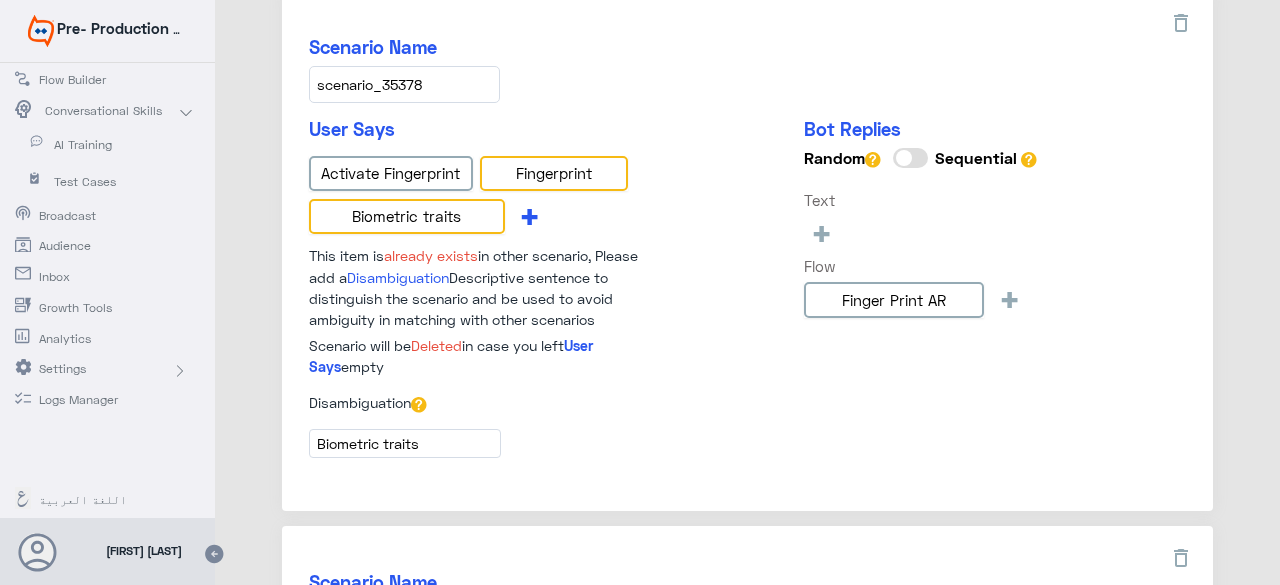 click on "+" at bounding box center [529, 215] 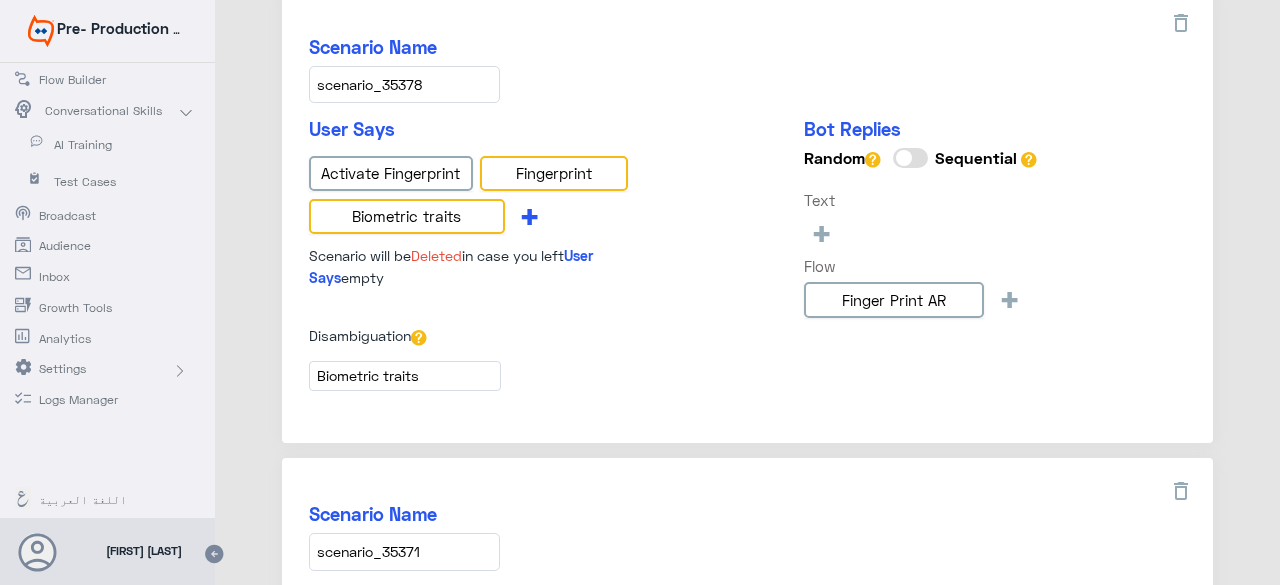 click on "+" at bounding box center (529, 215) 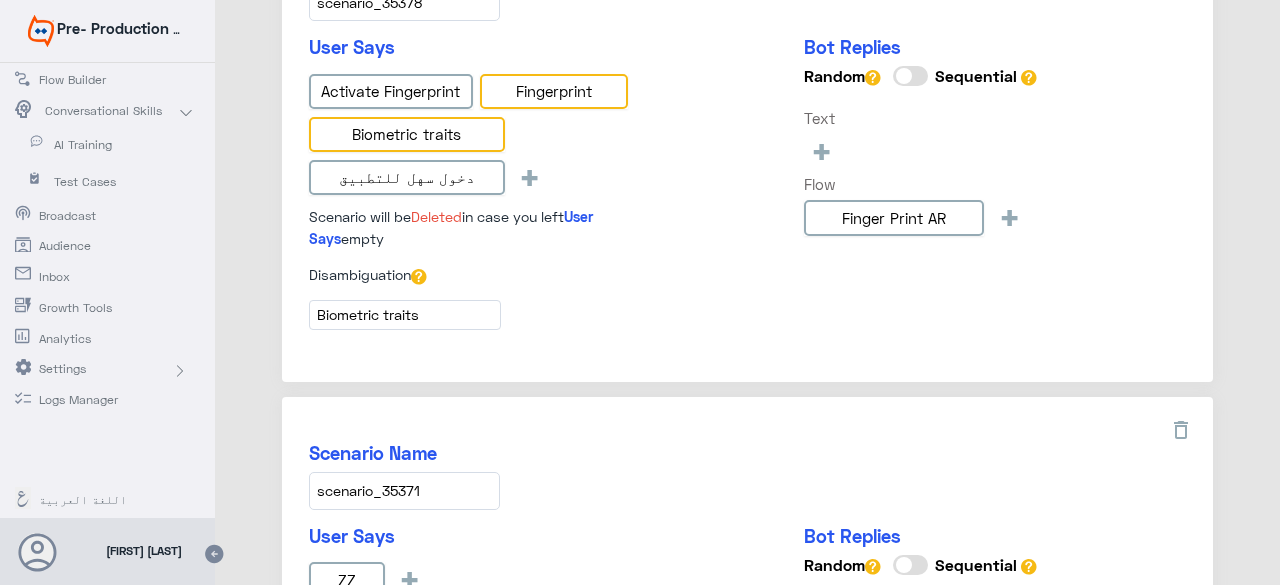 scroll, scrollTop: 372, scrollLeft: 0, axis: vertical 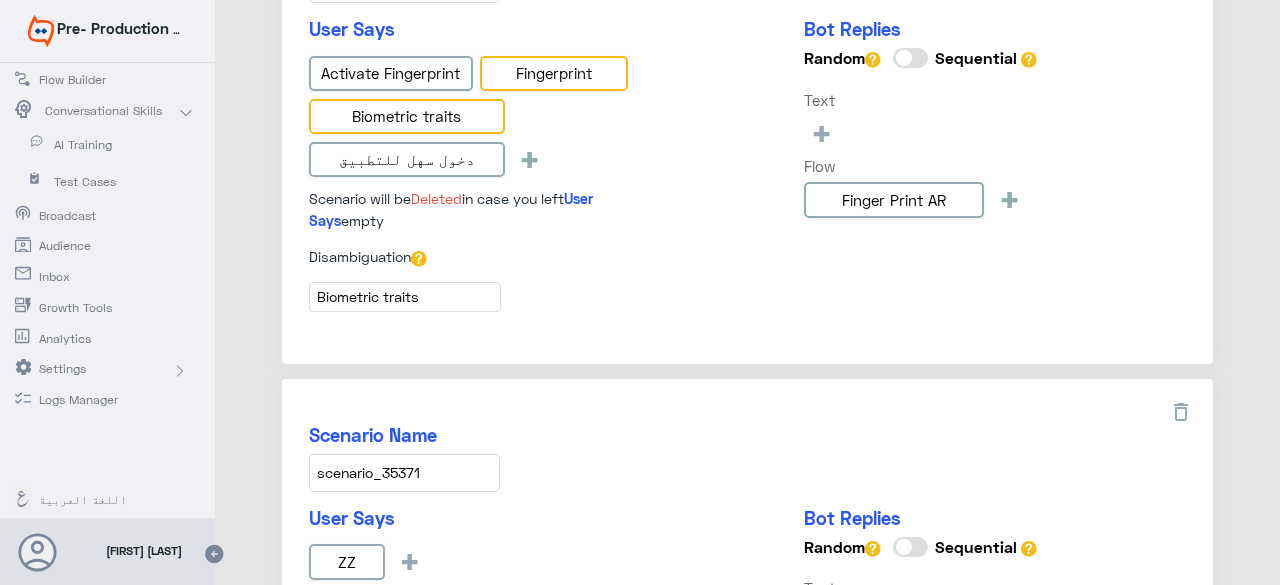 type on "دخول سهل للتطبيق" 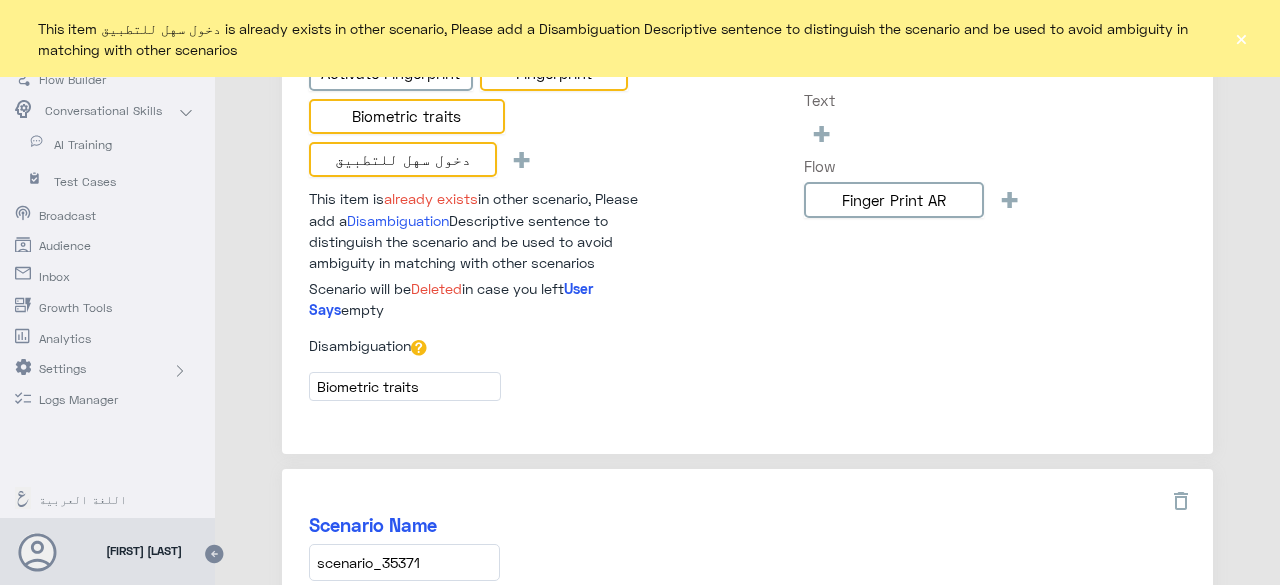 scroll, scrollTop: 472, scrollLeft: 0, axis: vertical 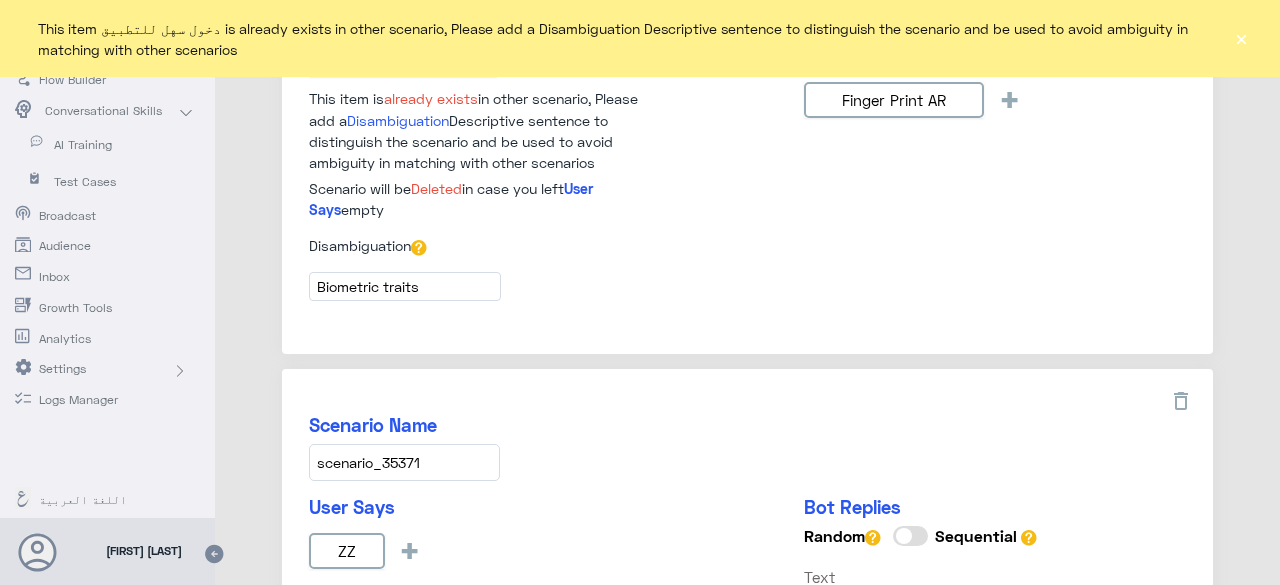 click on "Biometric traits" at bounding box center [405, 286] 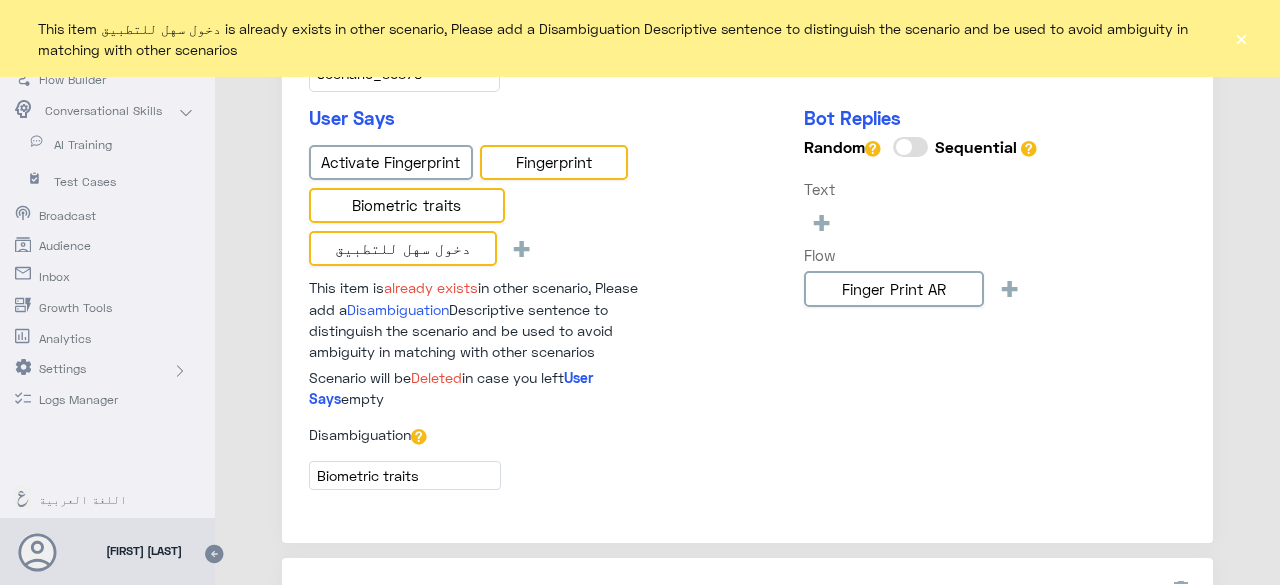 scroll, scrollTop: 272, scrollLeft: 0, axis: vertical 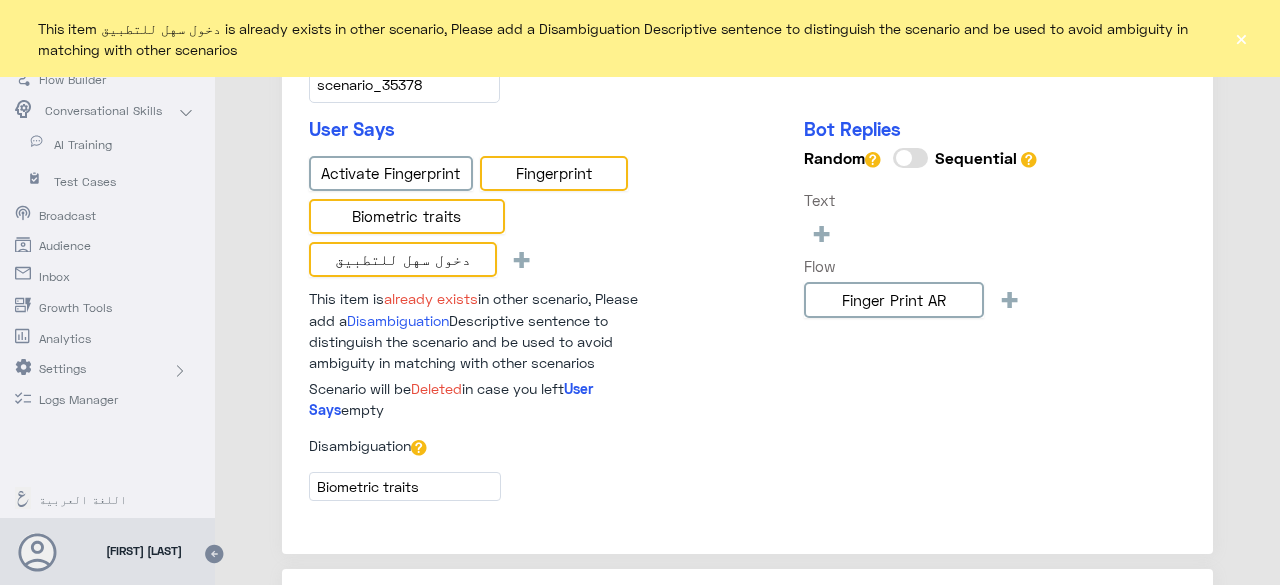 paste on "دخول سهل للتطبيق" 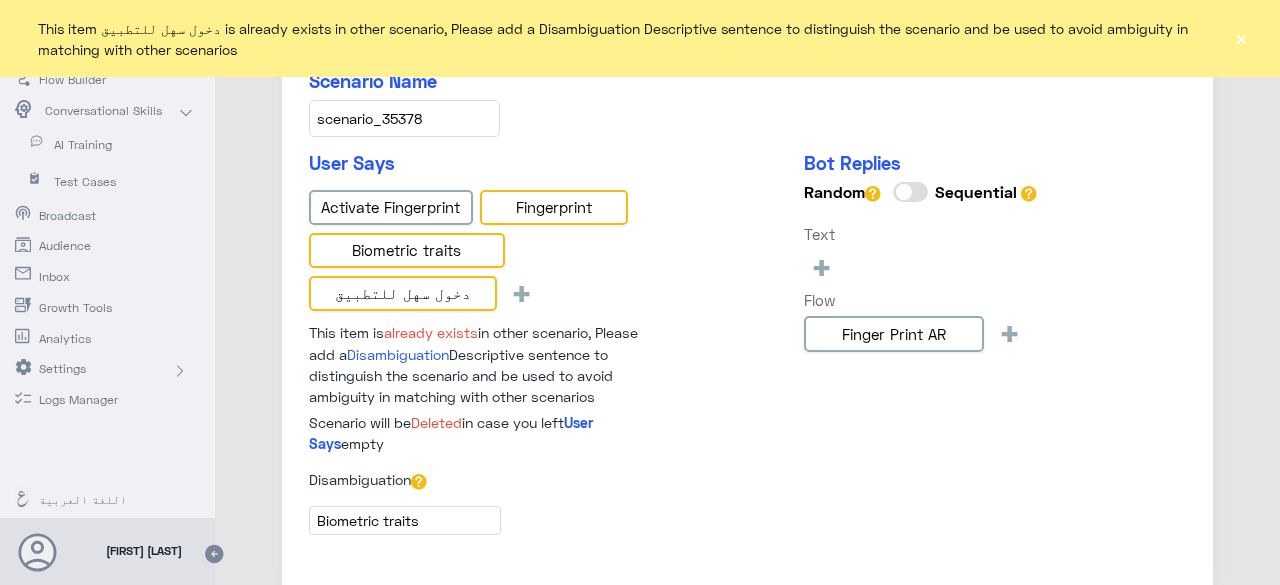 scroll, scrollTop: 300, scrollLeft: 0, axis: vertical 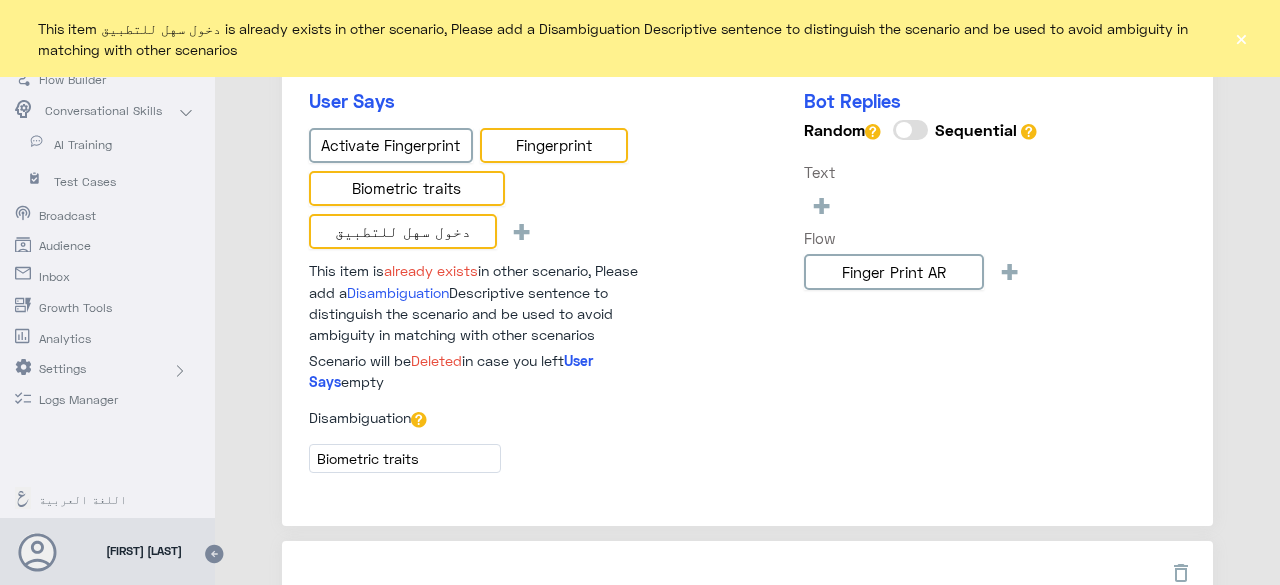 type on "Biometric traits" 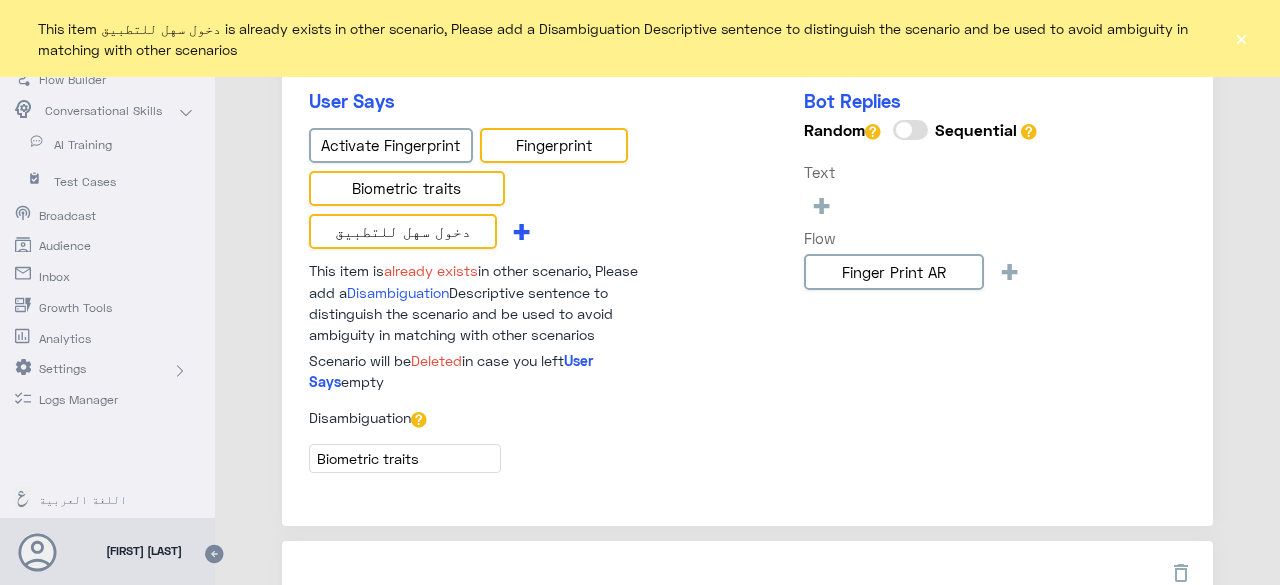 click on "+" at bounding box center (521, 230) 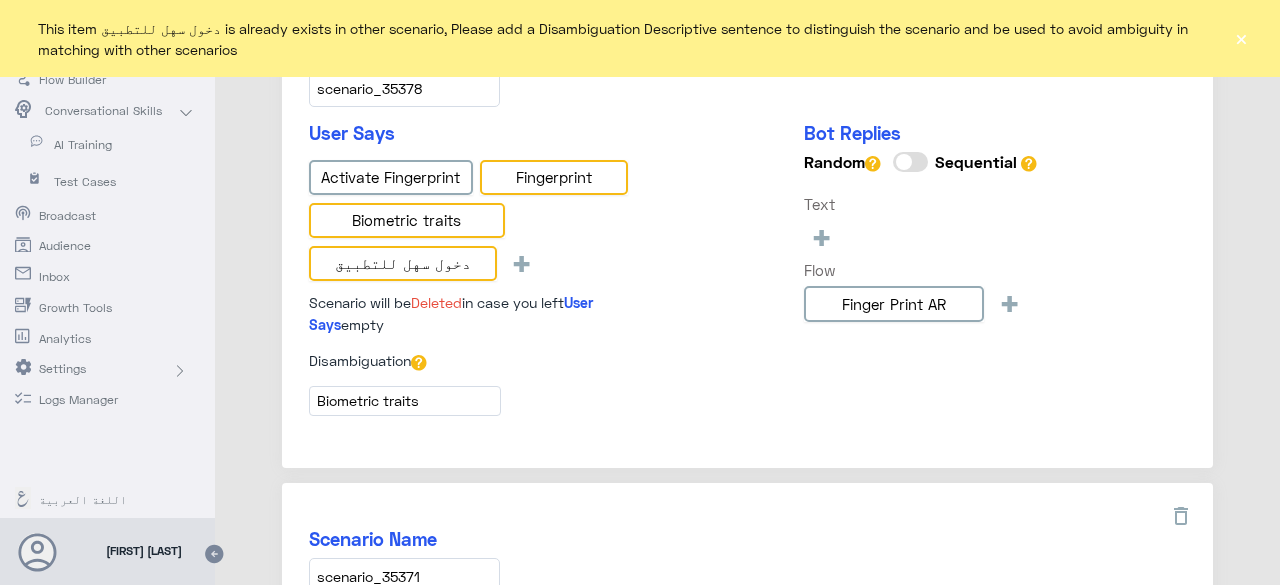 scroll, scrollTop: 226, scrollLeft: 0, axis: vertical 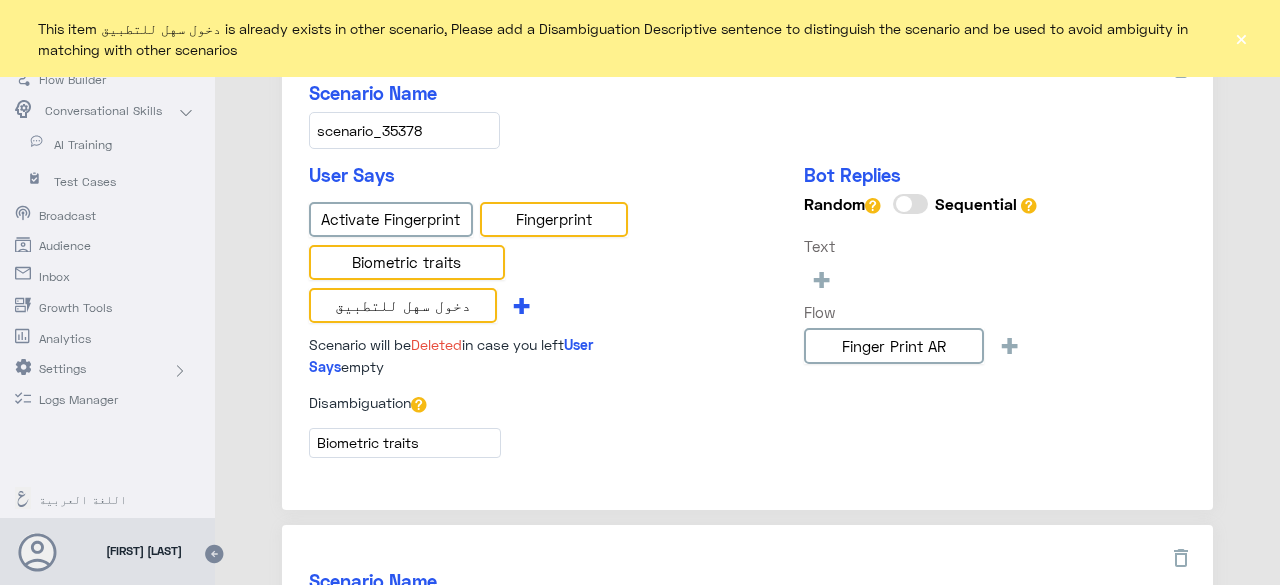 click on "+" at bounding box center (521, 304) 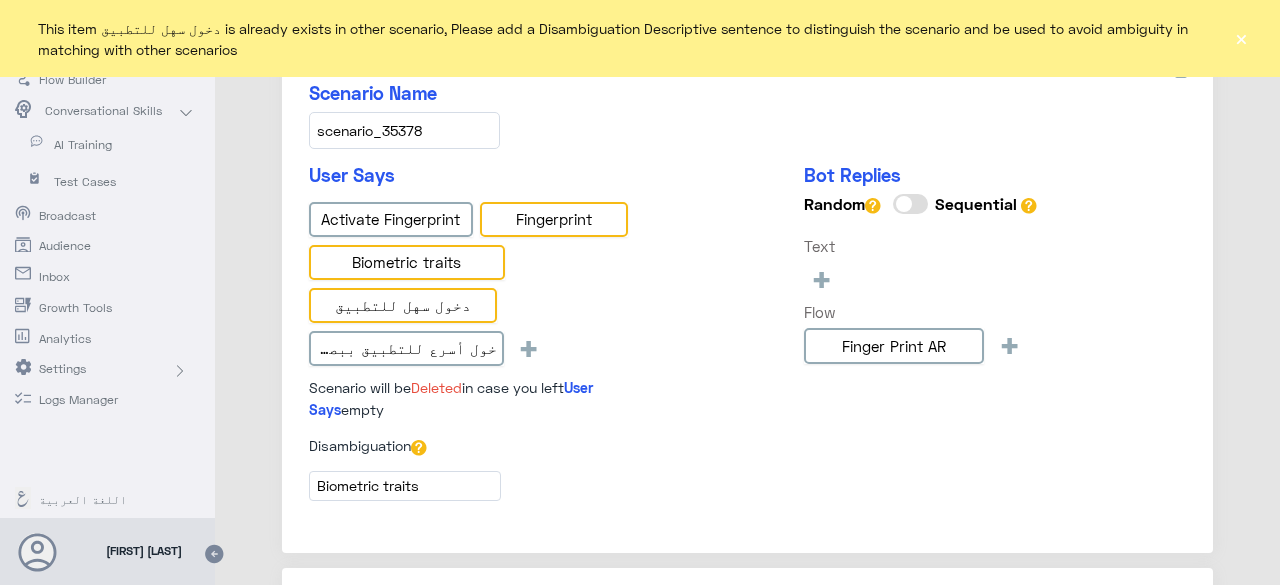 scroll, scrollTop: 0, scrollLeft: -14, axis: horizontal 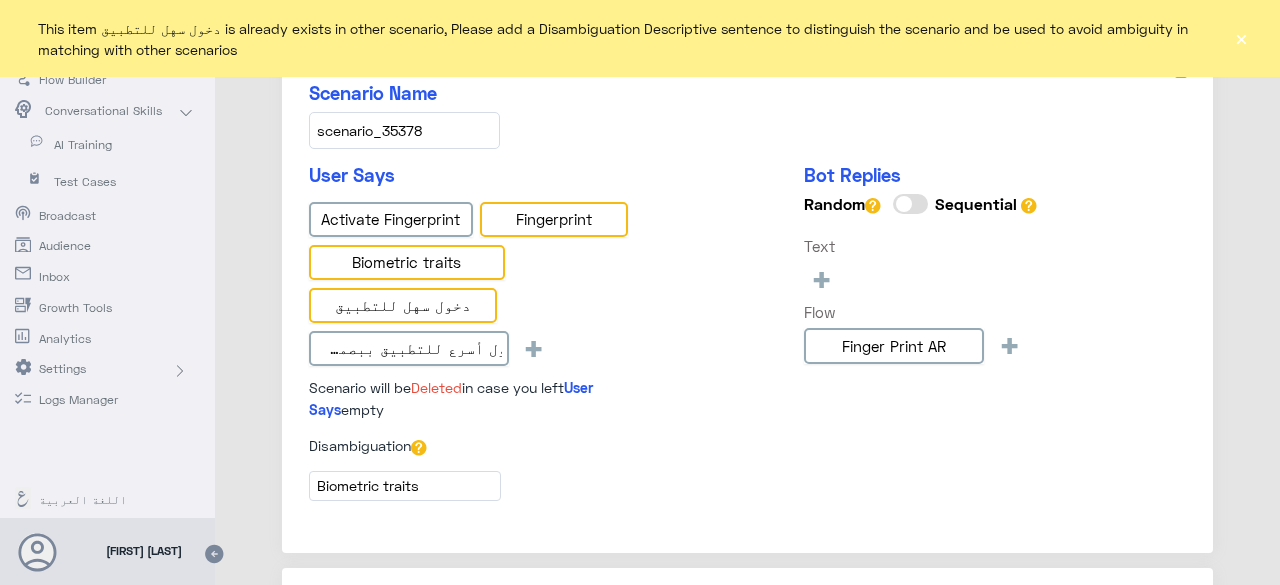 type on "خول أسرع للتطبيق ببصمة الاصبع" 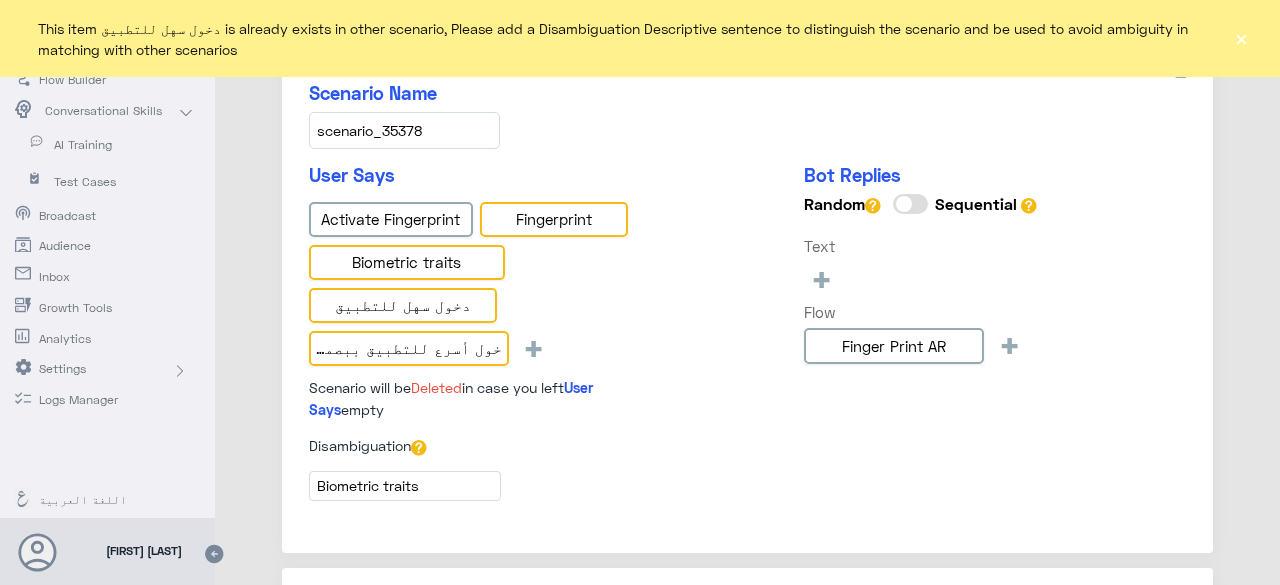 click at bounding box center [484, 292] 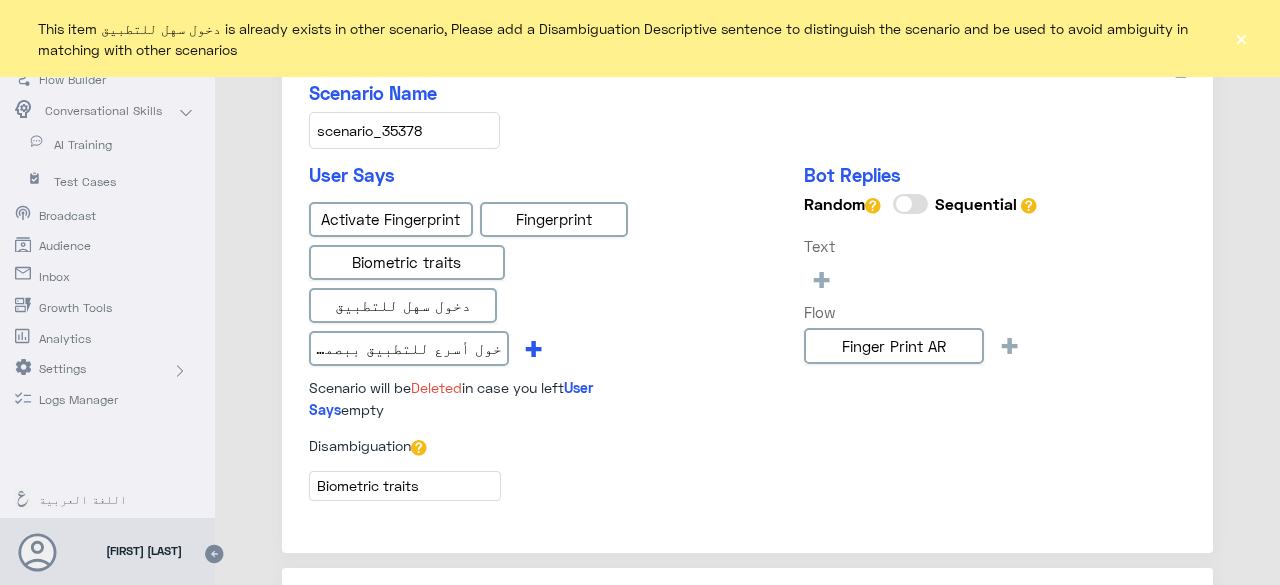 click on "+" at bounding box center (533, 347) 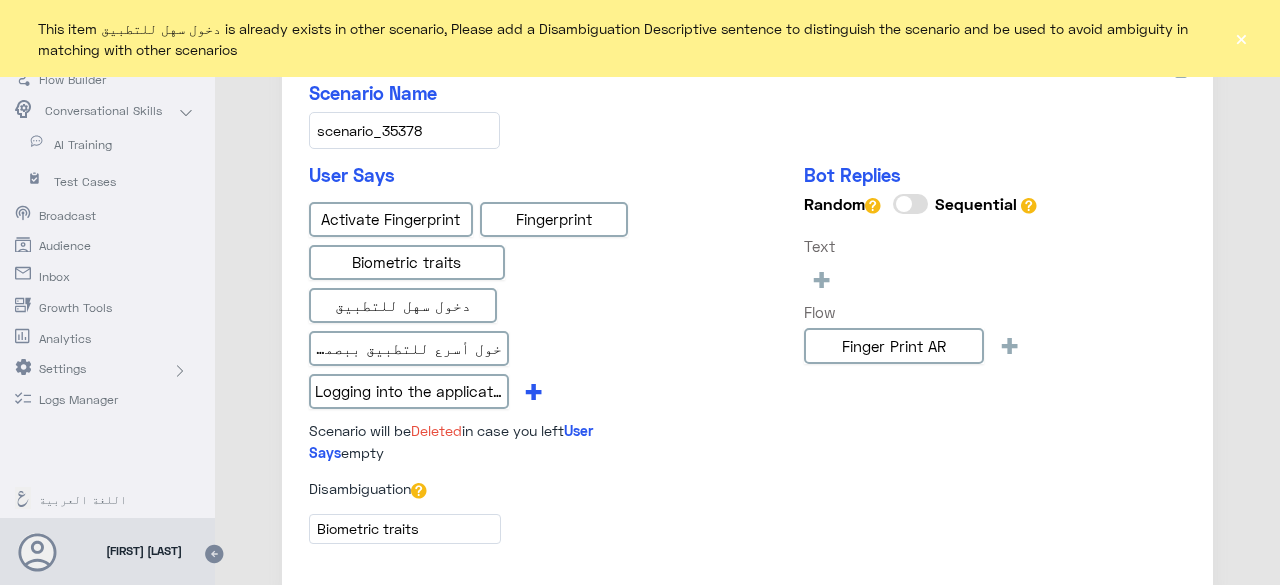 scroll, scrollTop: 0, scrollLeft: -25, axis: horizontal 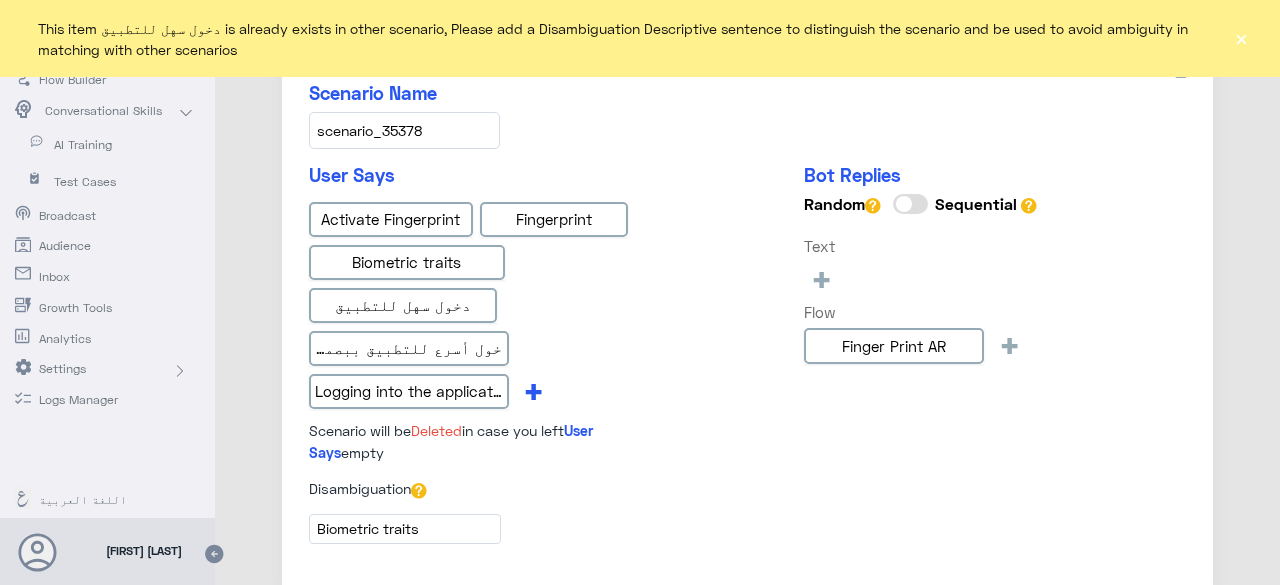 type on "Logging into the application with fingerprint" 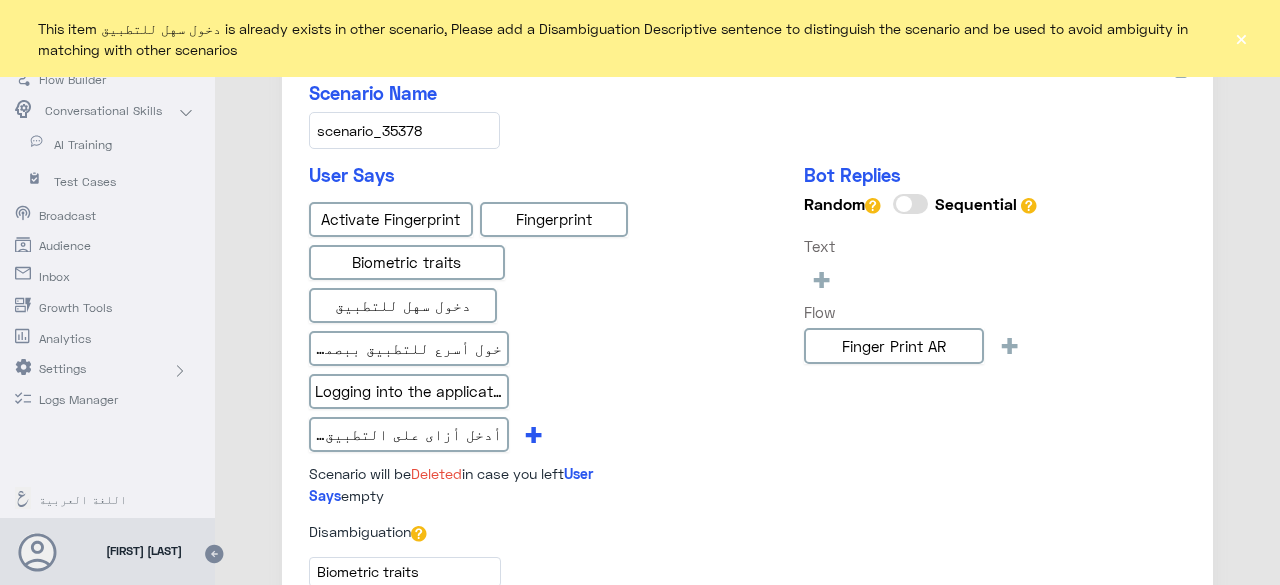 scroll, scrollTop: 0, scrollLeft: -42, axis: horizontal 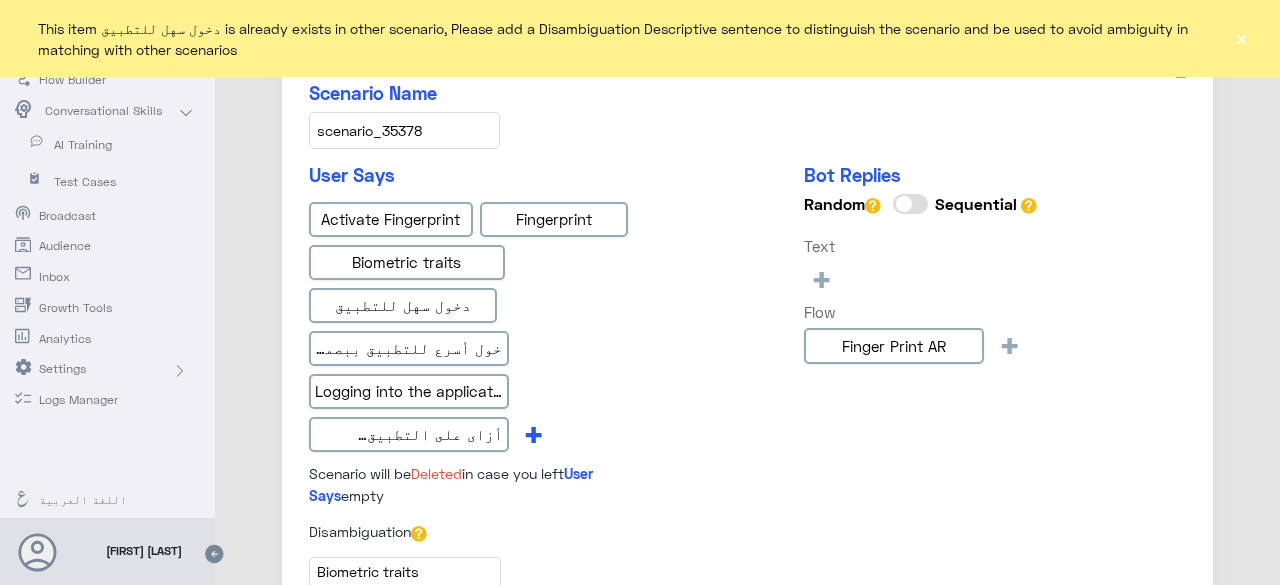 type on "أدخل أزاى على التطبيق ببصمة الاصبع" 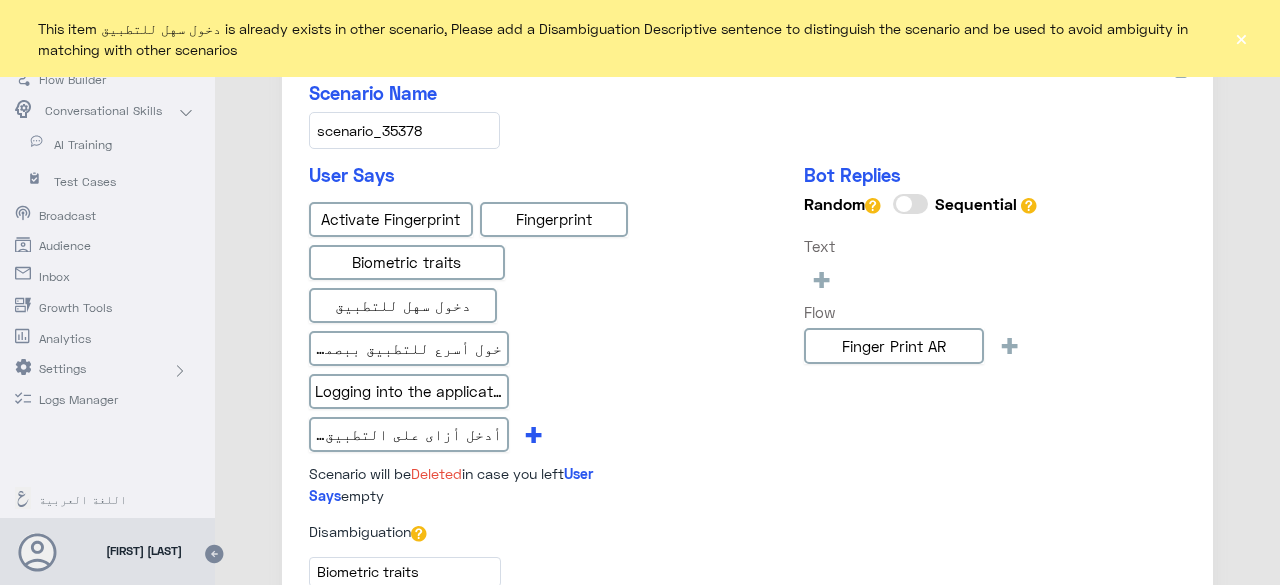 click on "+" at bounding box center [533, 433] 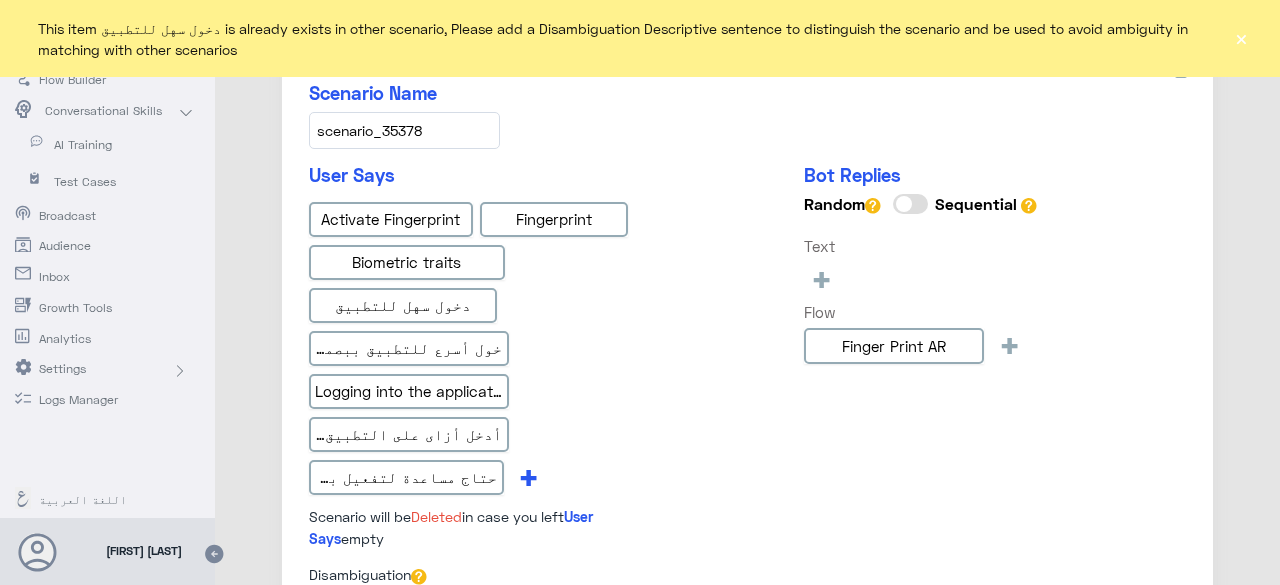 scroll, scrollTop: 0, scrollLeft: -28, axis: horizontal 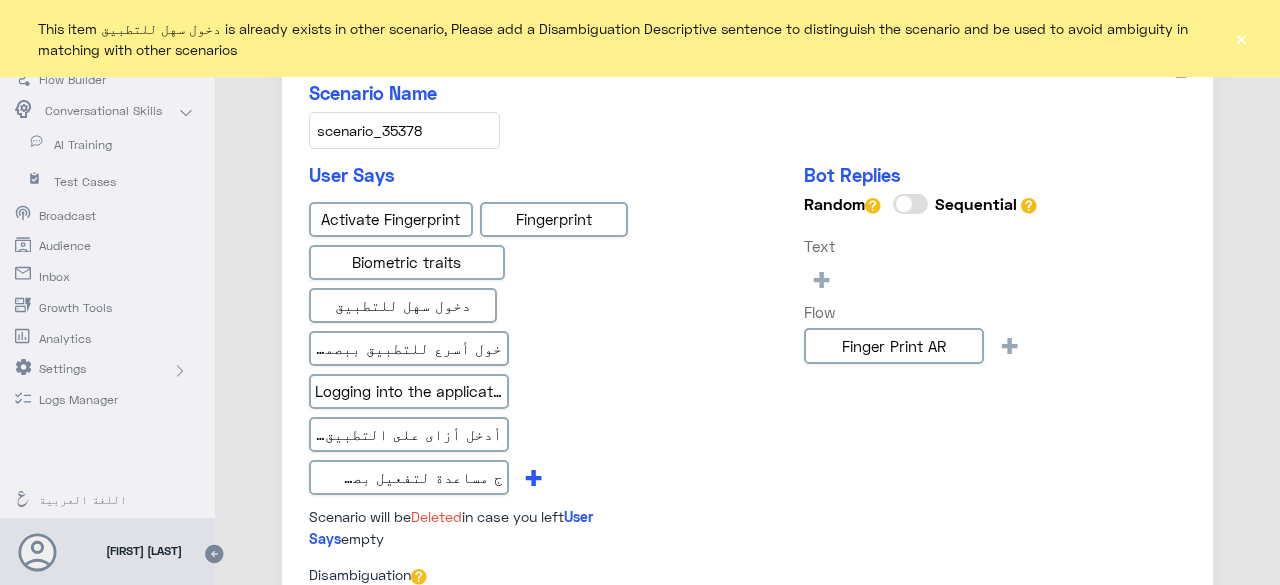 type on "حتاج مساعدة لتفعيل بصمة الاصبع" 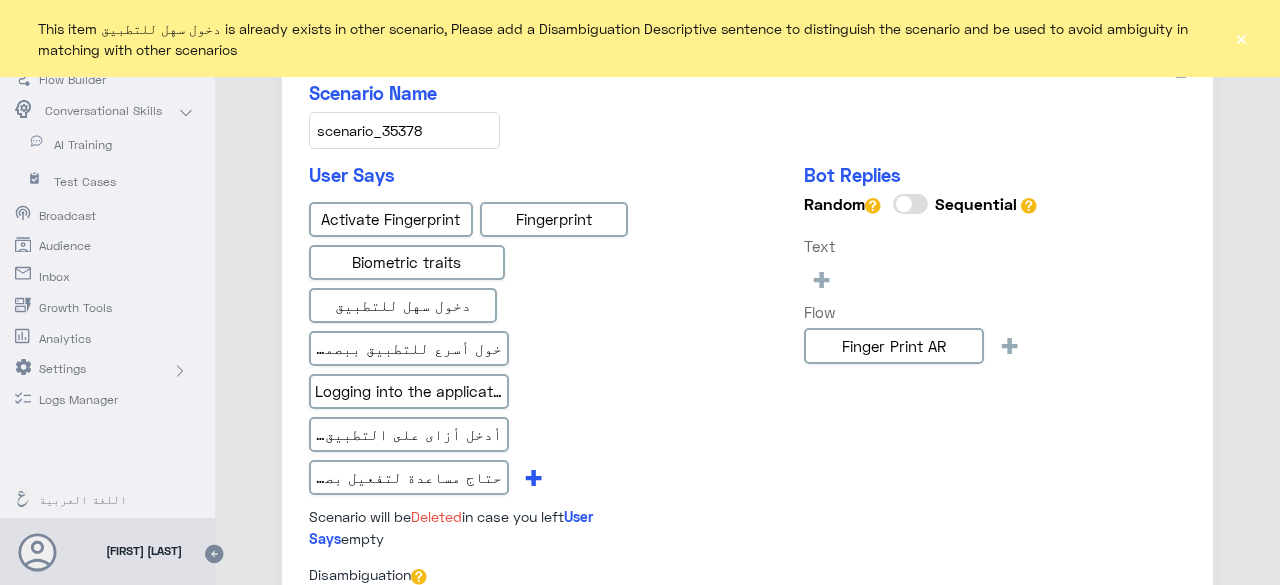click on "+" at bounding box center [533, 476] 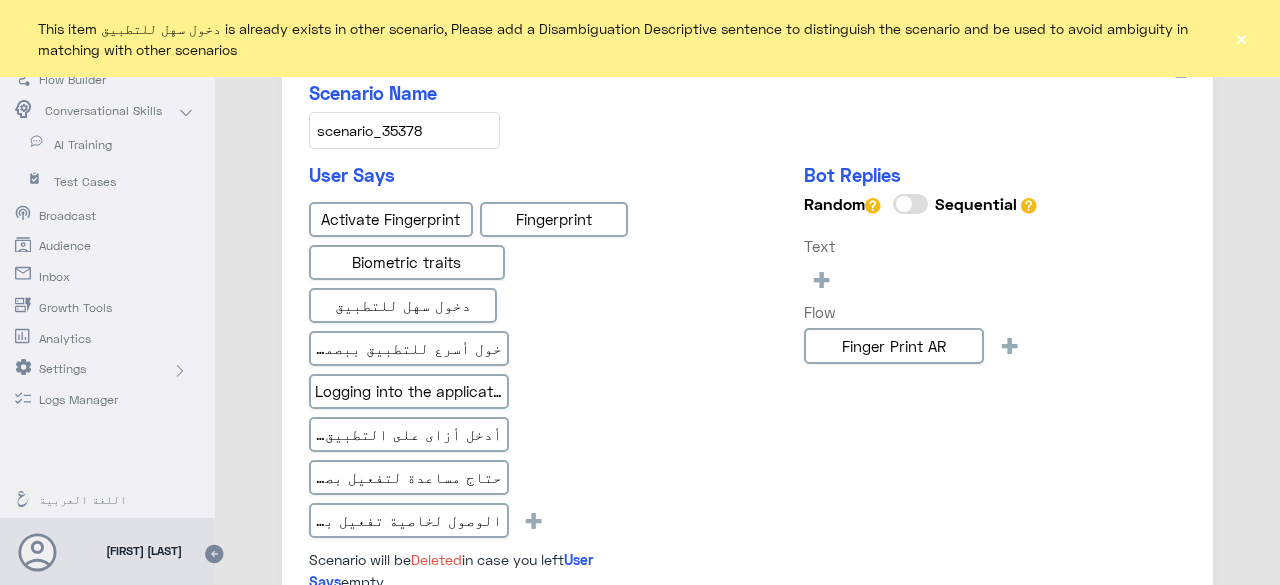 scroll, scrollTop: 0, scrollLeft: -35, axis: horizontal 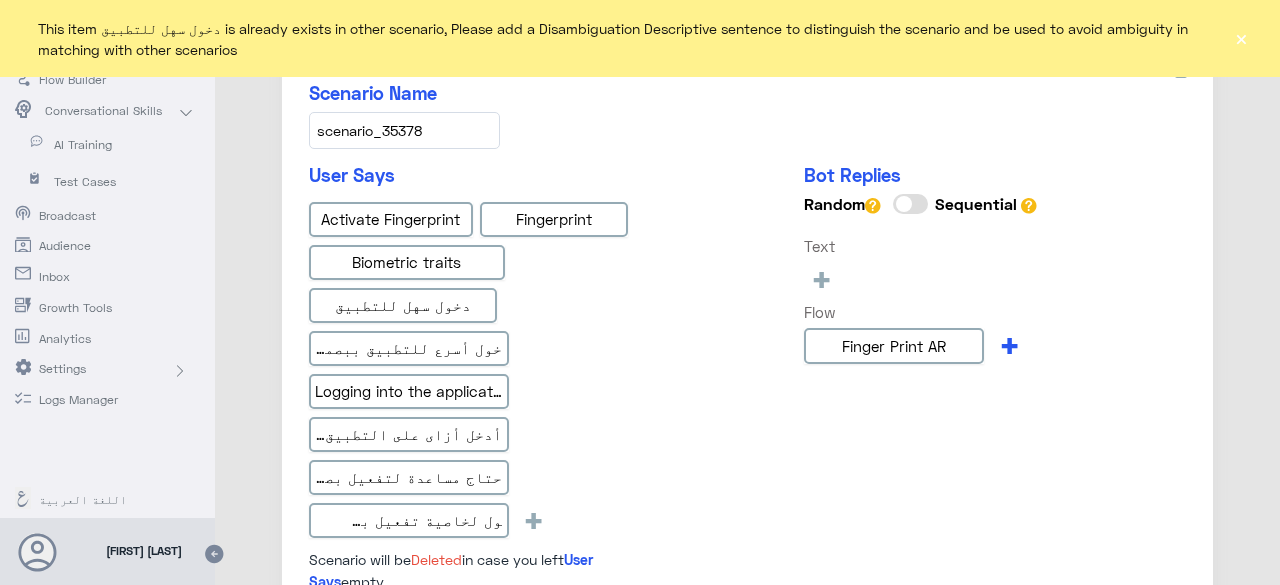 type on "الوصول لخاصية تفعيل بصمة الاصبع" 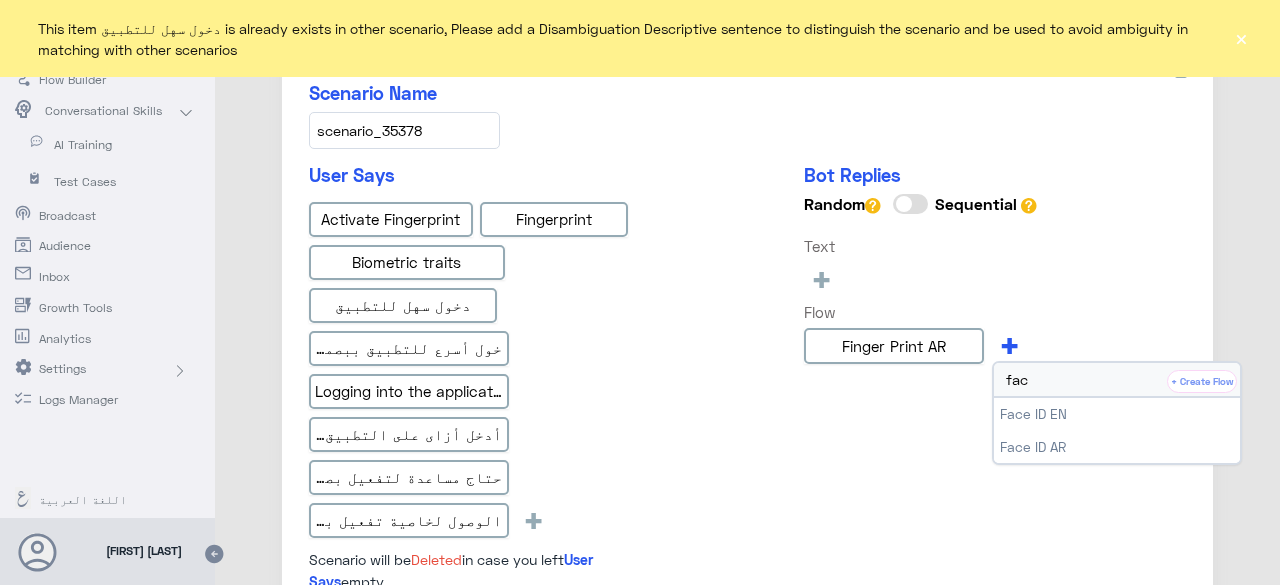 type on "fac" 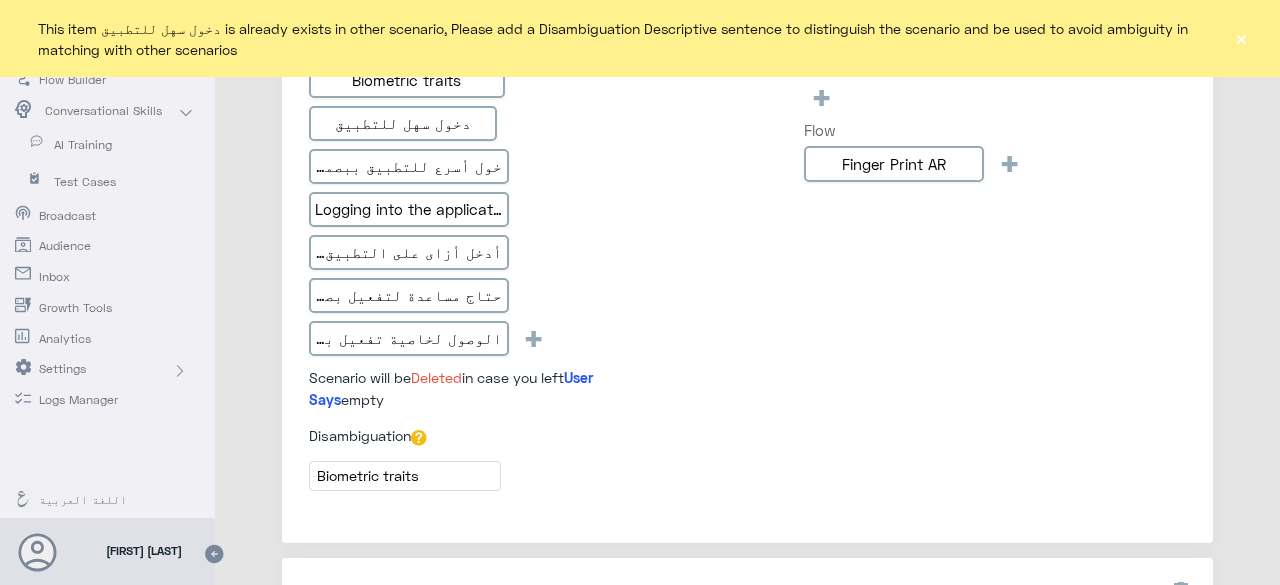 scroll, scrollTop: 400, scrollLeft: 0, axis: vertical 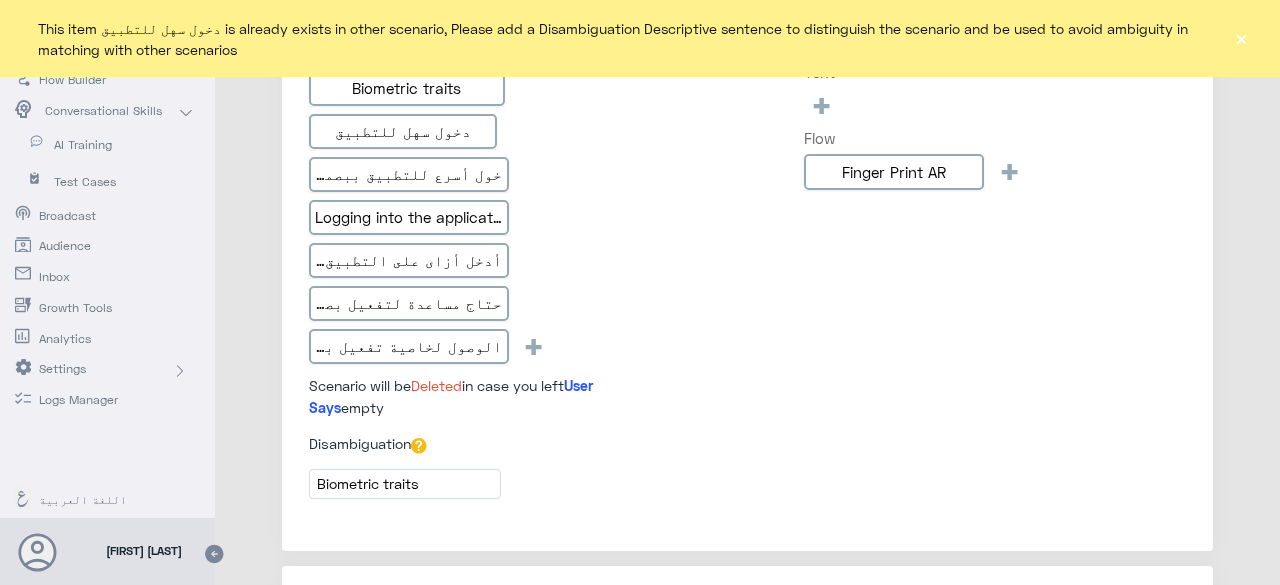 click on "Biometric traits" at bounding box center [405, 483] 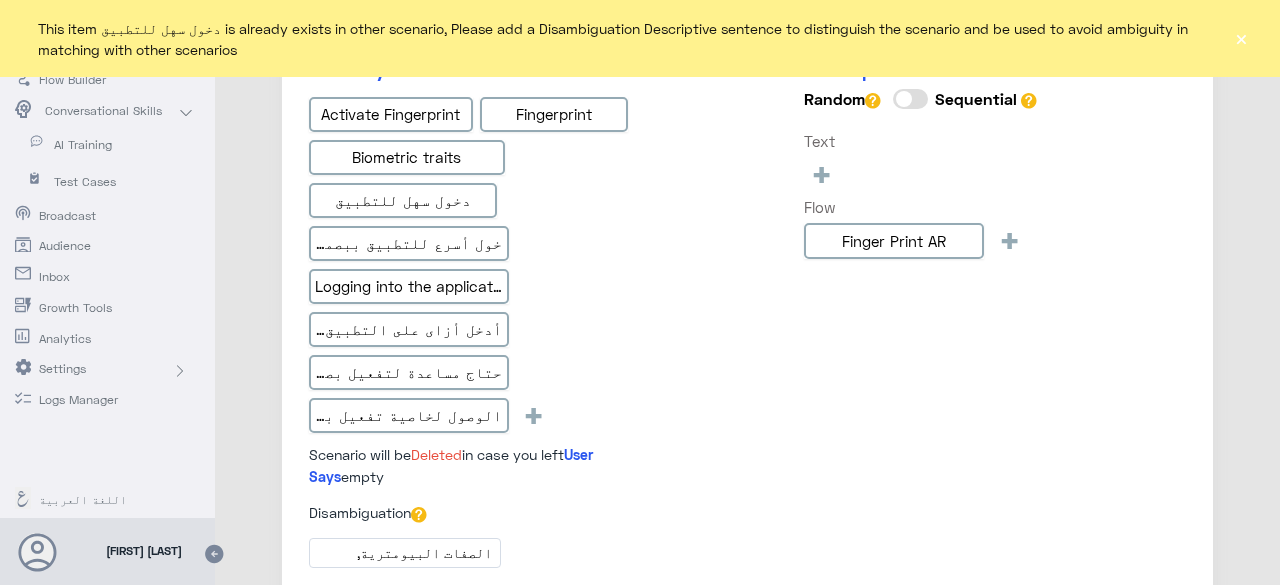 scroll, scrollTop: 300, scrollLeft: 0, axis: vertical 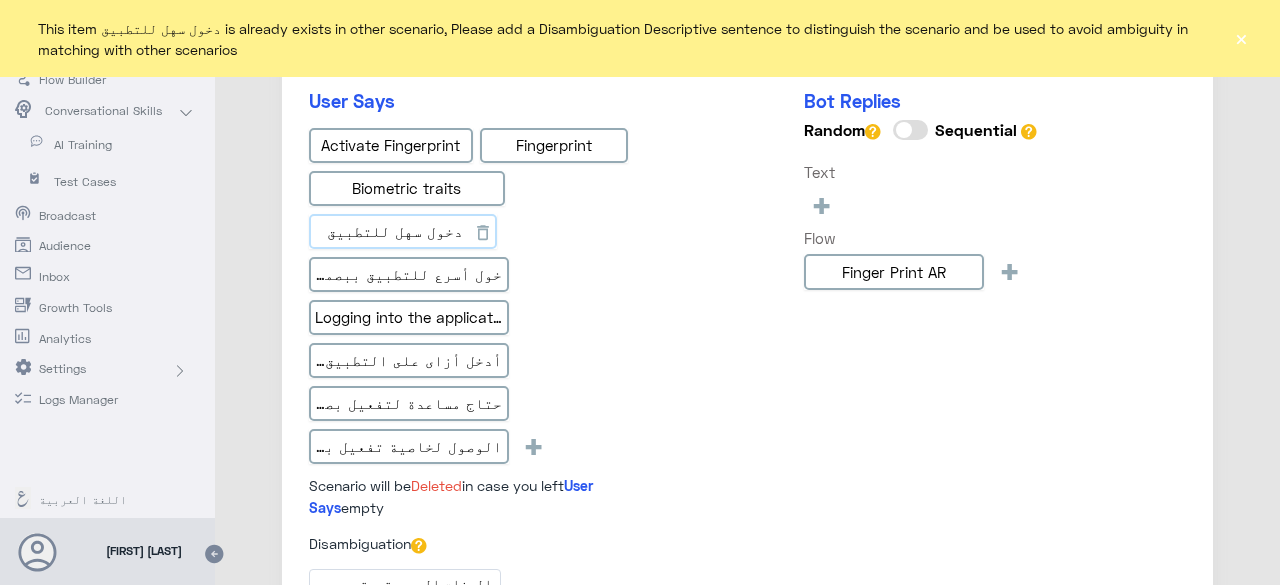 click on "دخول سهل للتطبيق" at bounding box center (403, 232) 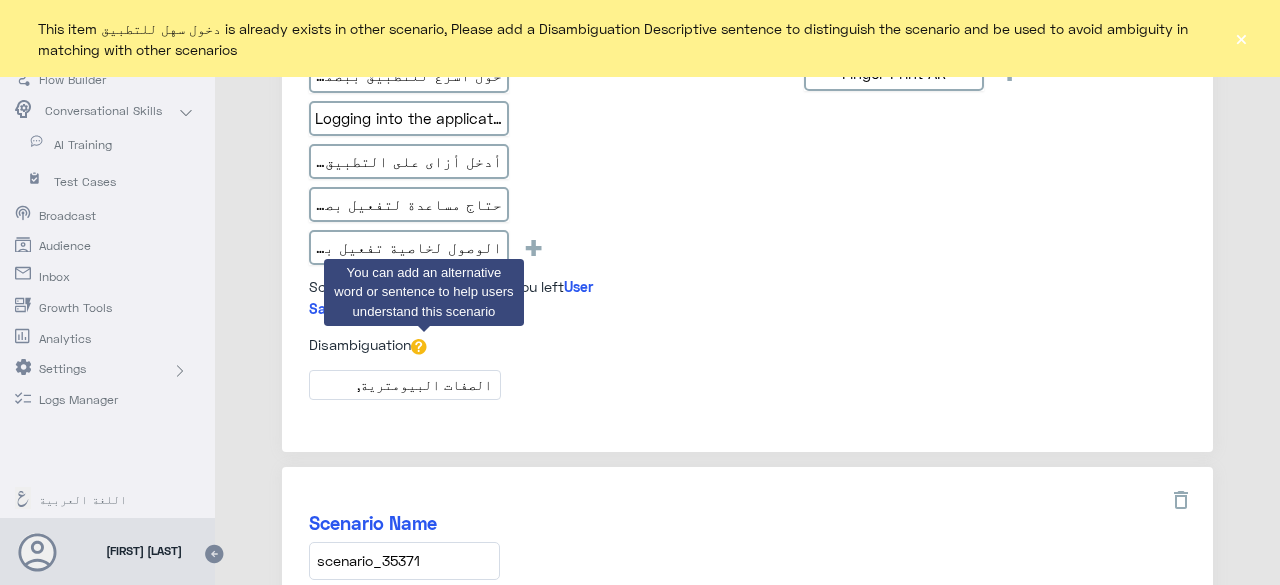 scroll, scrollTop: 500, scrollLeft: 0, axis: vertical 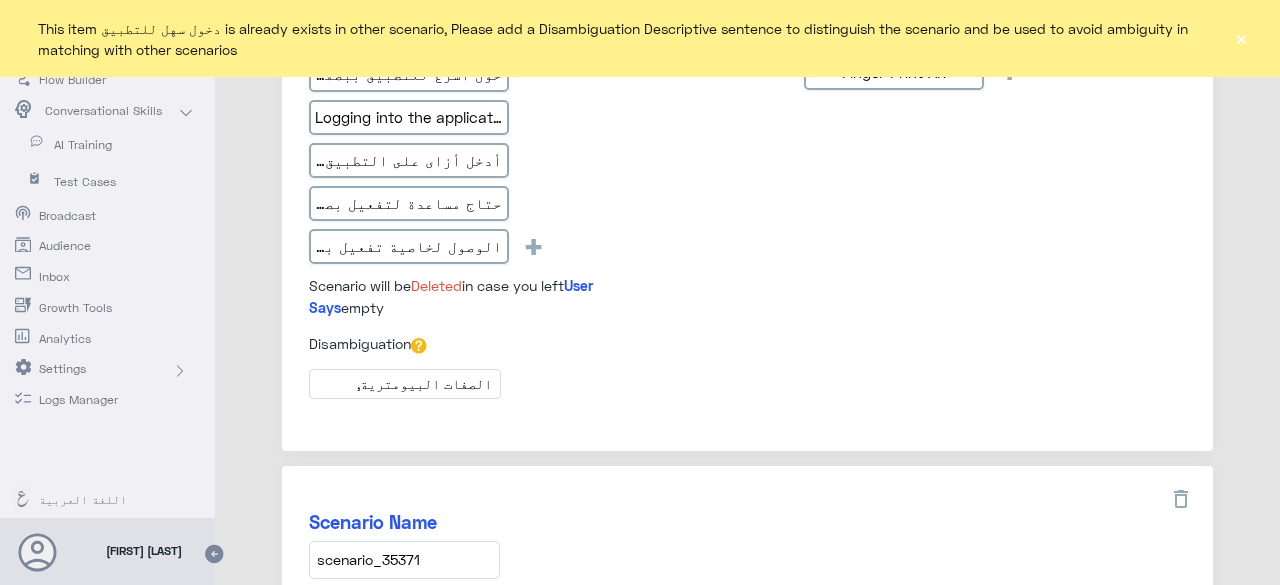 click on "الصفات البيومترية," at bounding box center [405, 383] 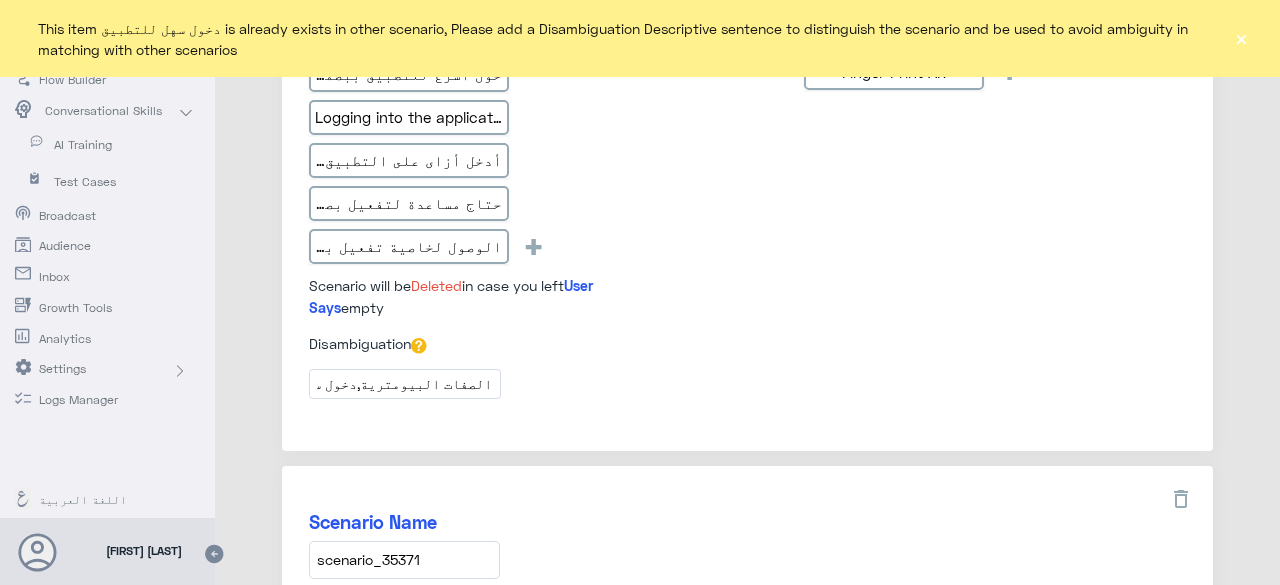 scroll, scrollTop: 0, scrollLeft: -45, axis: horizontal 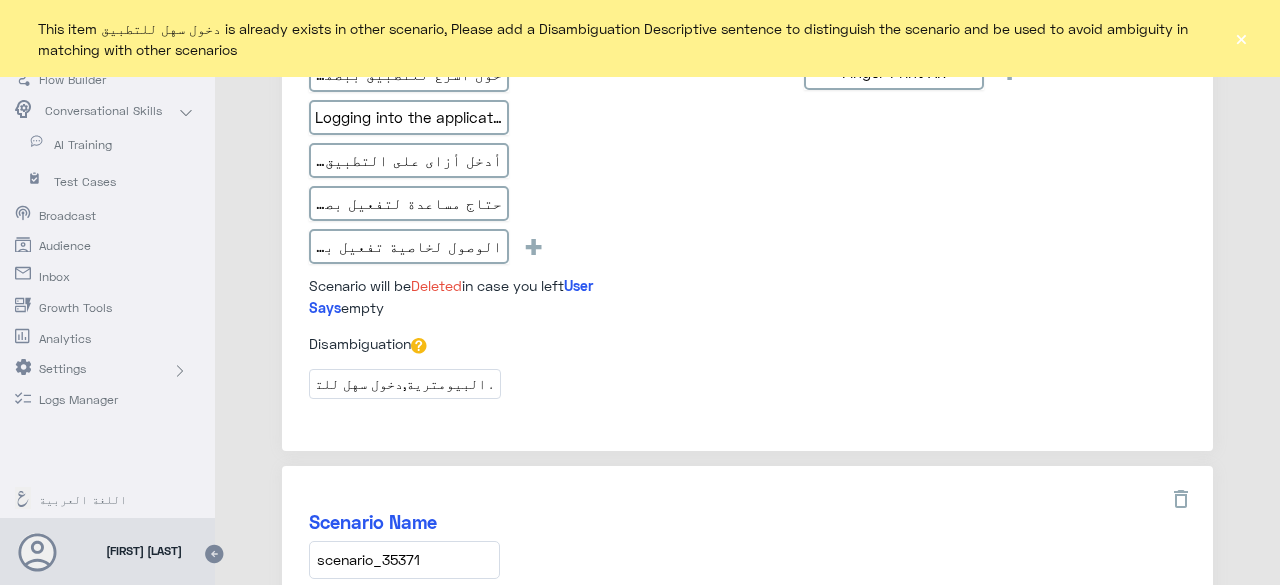 click on "Disambiguation الصفات البيومترية,دخول سهل للتطبيق" 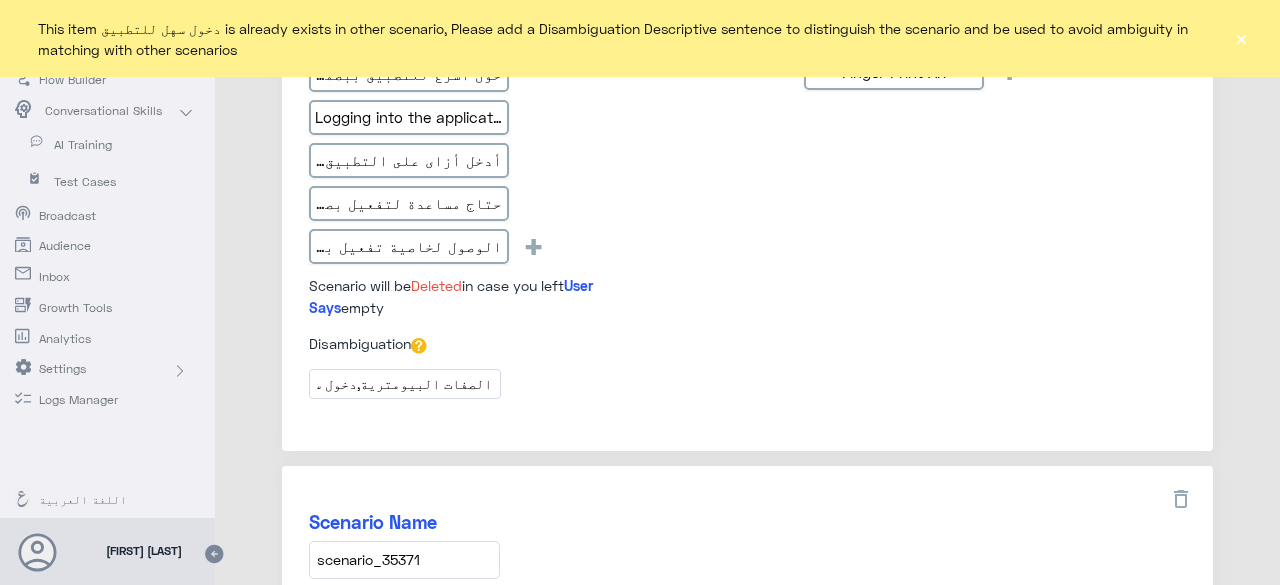 click on "الصفات البيومترية,دخول سهل للتطبيق" at bounding box center (405, 383) 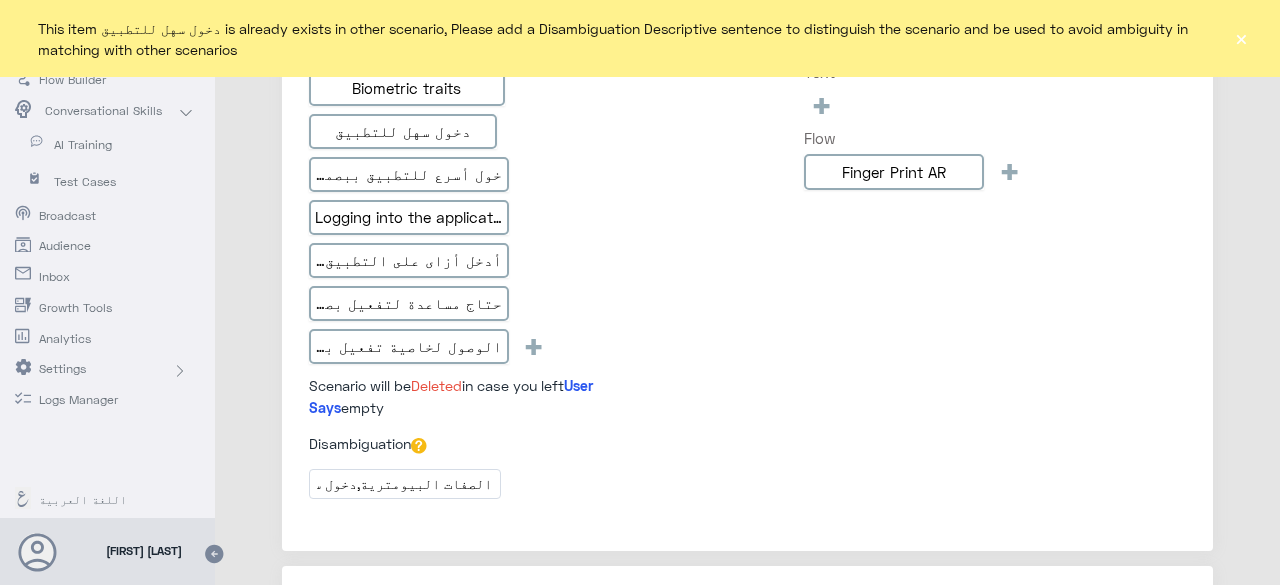 scroll, scrollTop: 600, scrollLeft: 0, axis: vertical 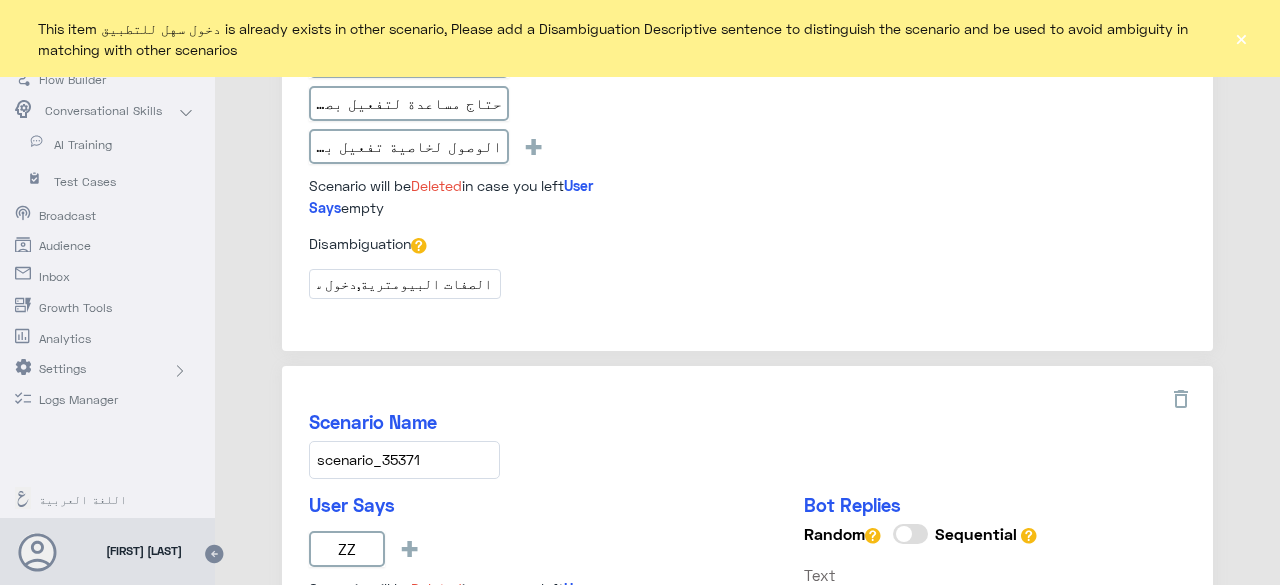 click on "الصفات البيومترية,دخول سهل للتطبيق" at bounding box center (405, 283) 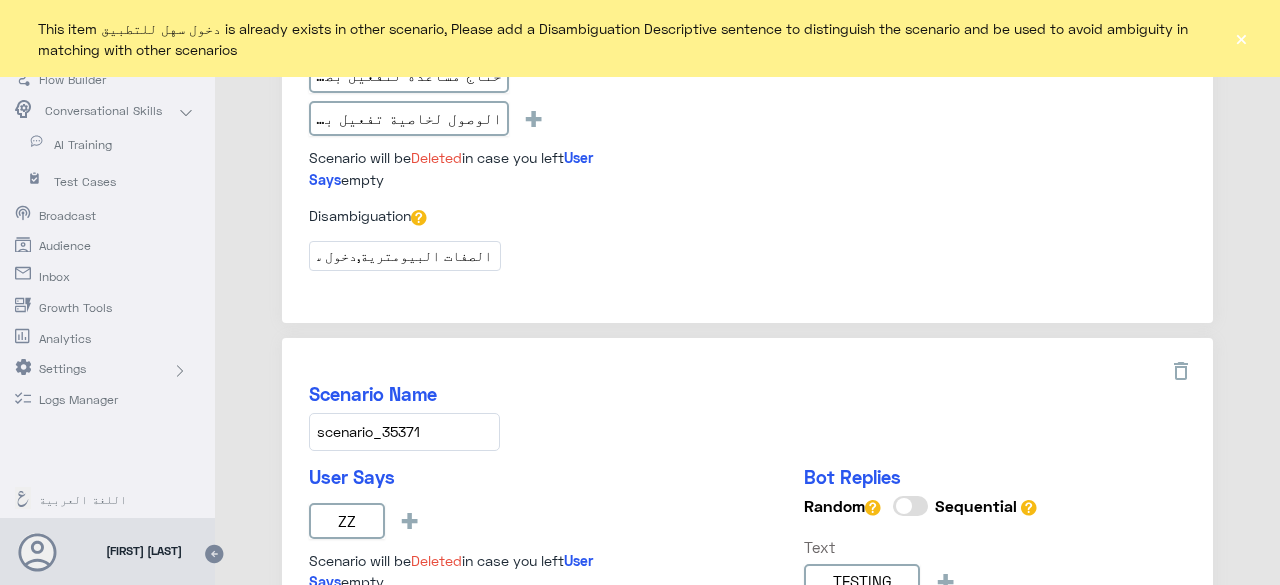 scroll, scrollTop: 600, scrollLeft: 0, axis: vertical 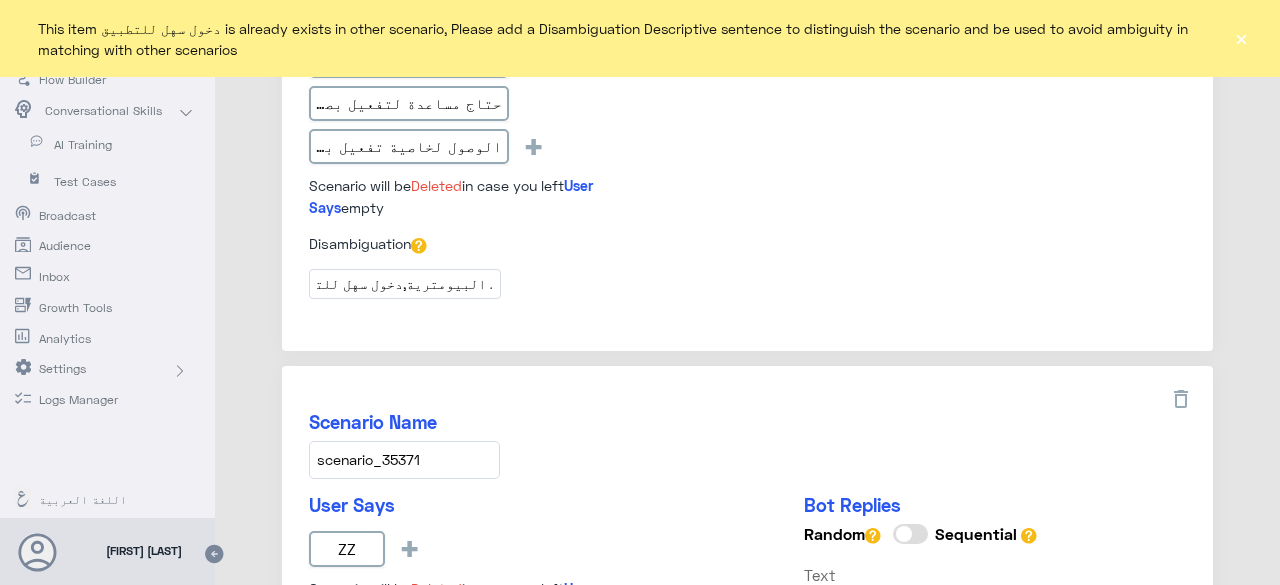 drag, startPoint x: 316, startPoint y: 281, endPoint x: 261, endPoint y: 297, distance: 57.280014 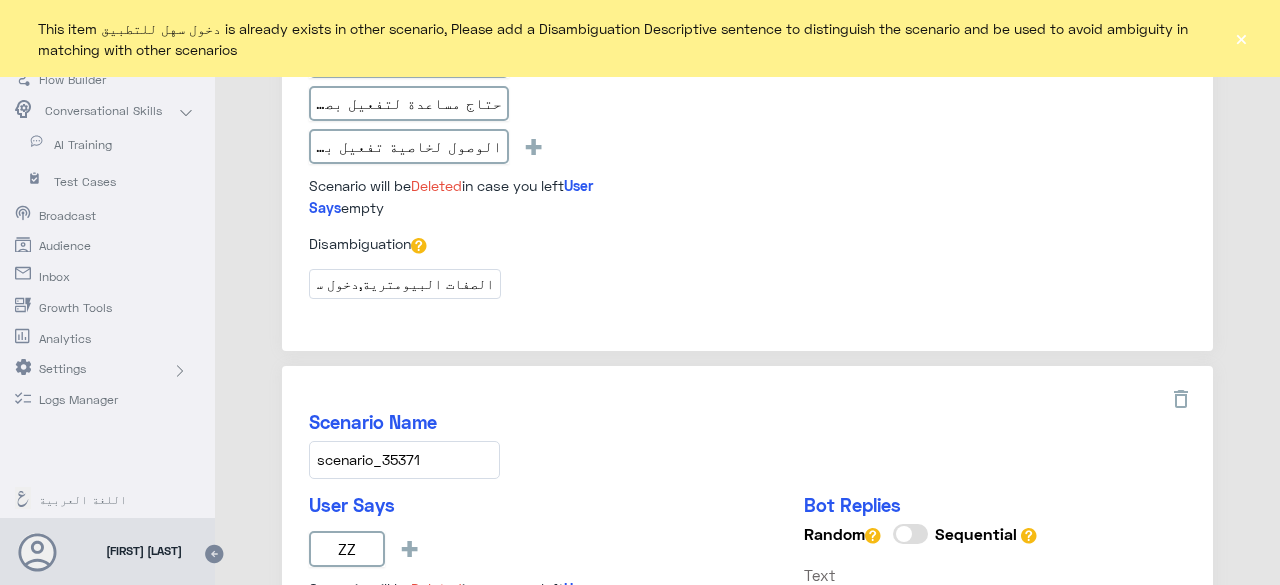 scroll, scrollTop: 0, scrollLeft: 0, axis: both 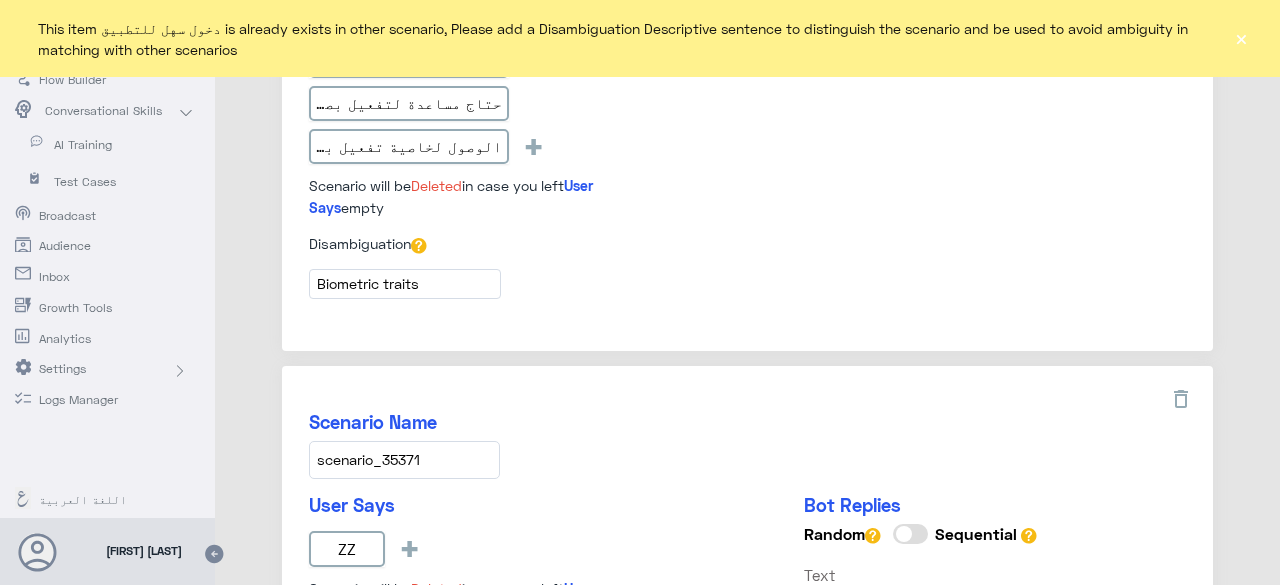 type on "Biometric traits" 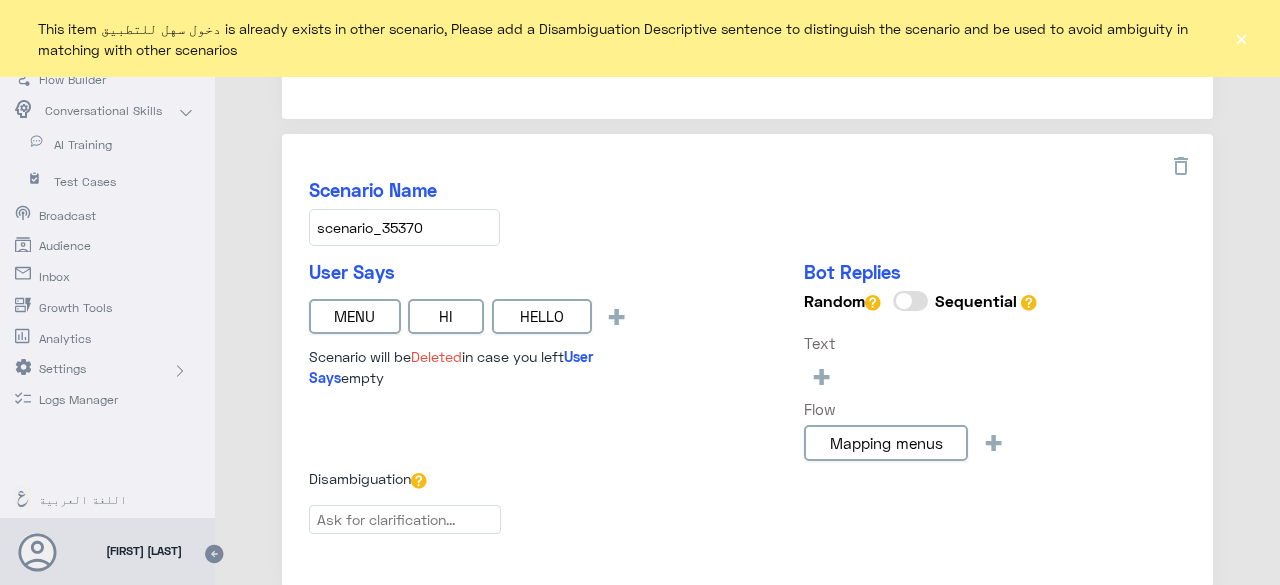 scroll, scrollTop: 1500, scrollLeft: 0, axis: vertical 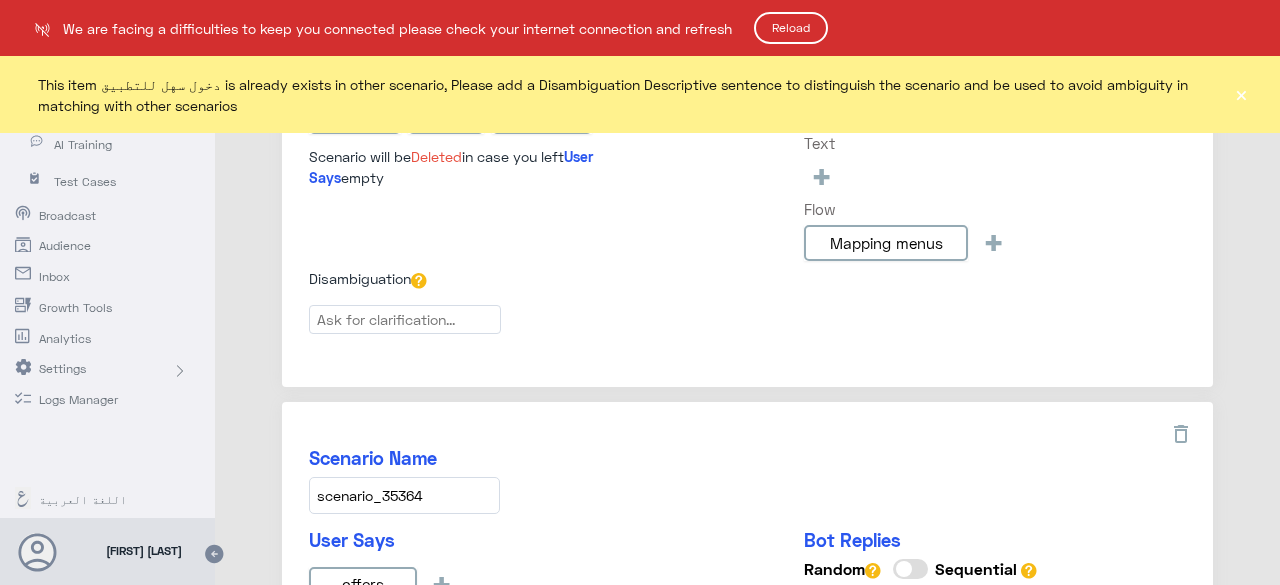 click on "Reload" 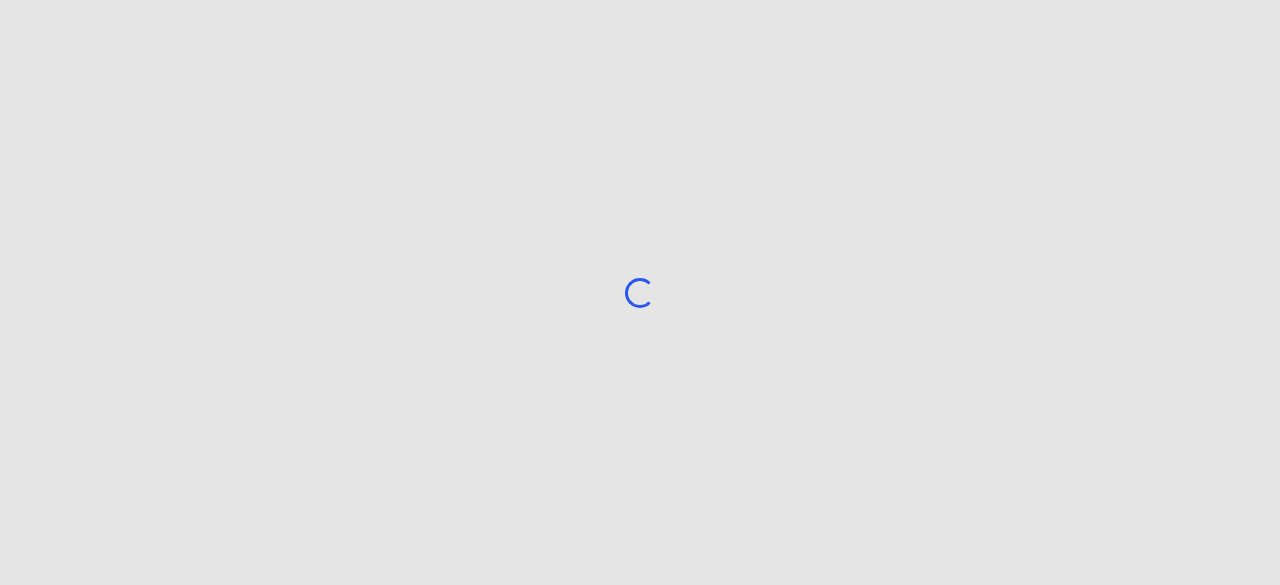 scroll, scrollTop: 0, scrollLeft: 0, axis: both 